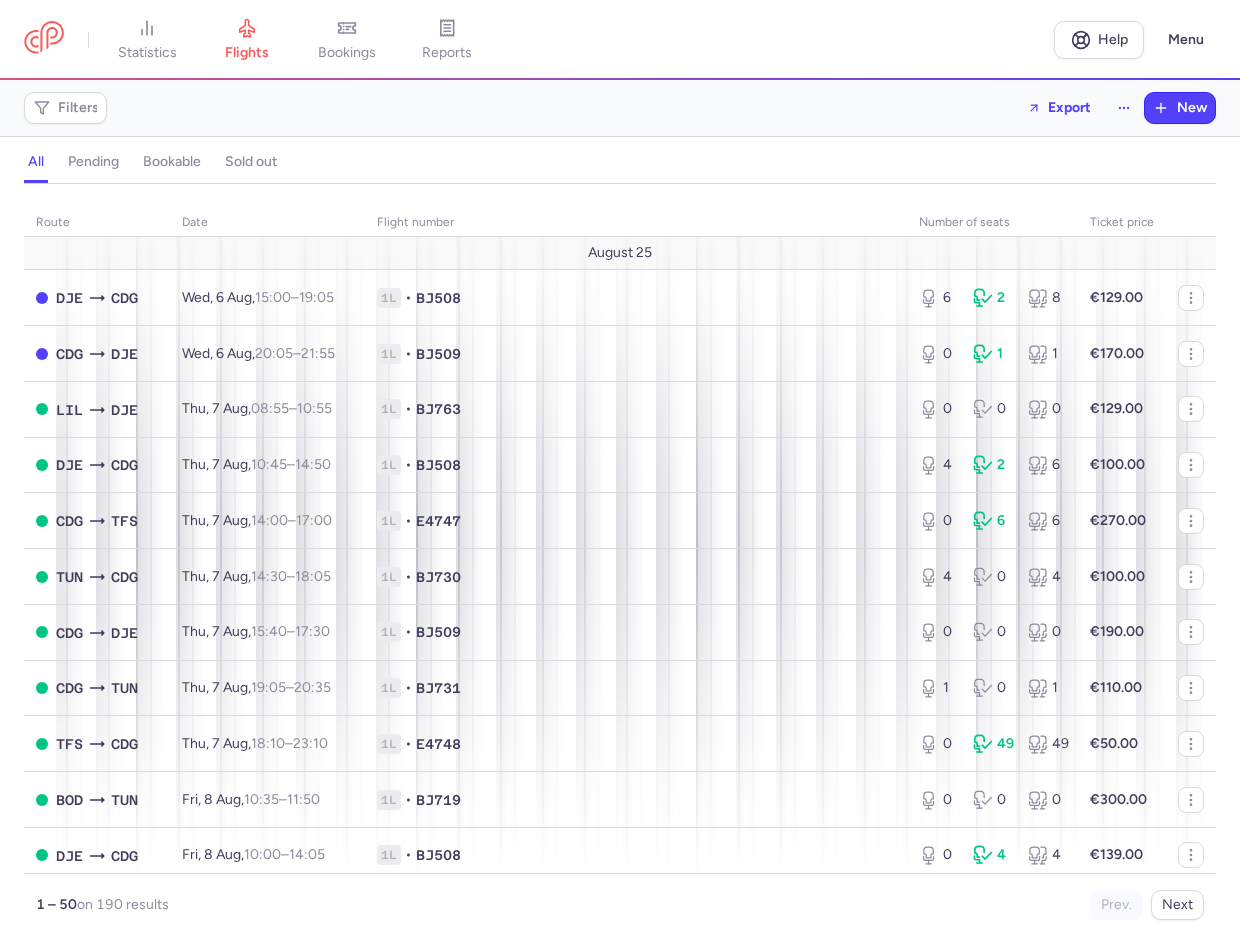 scroll, scrollTop: 0, scrollLeft: 0, axis: both 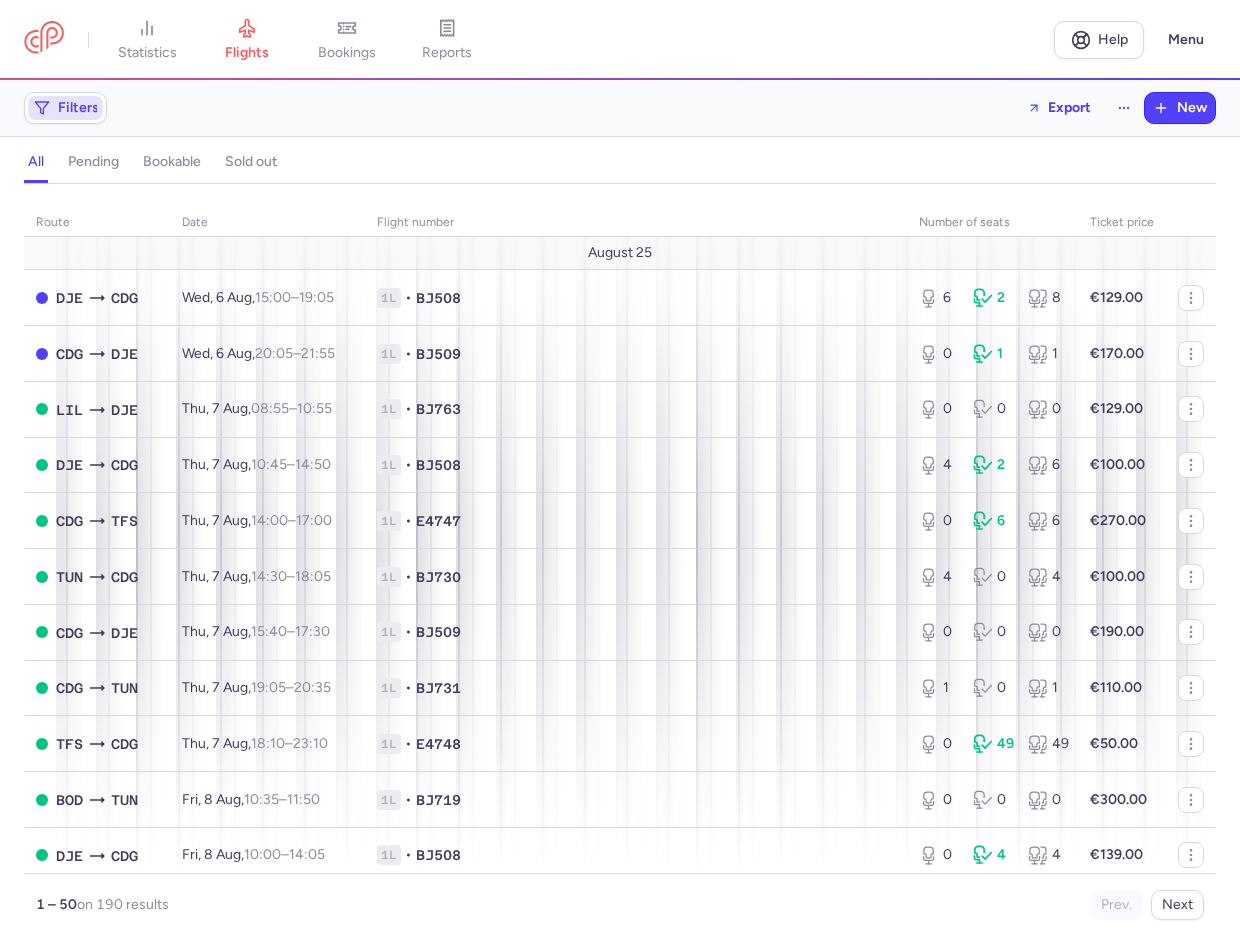 click on "Filters" at bounding box center [78, 108] 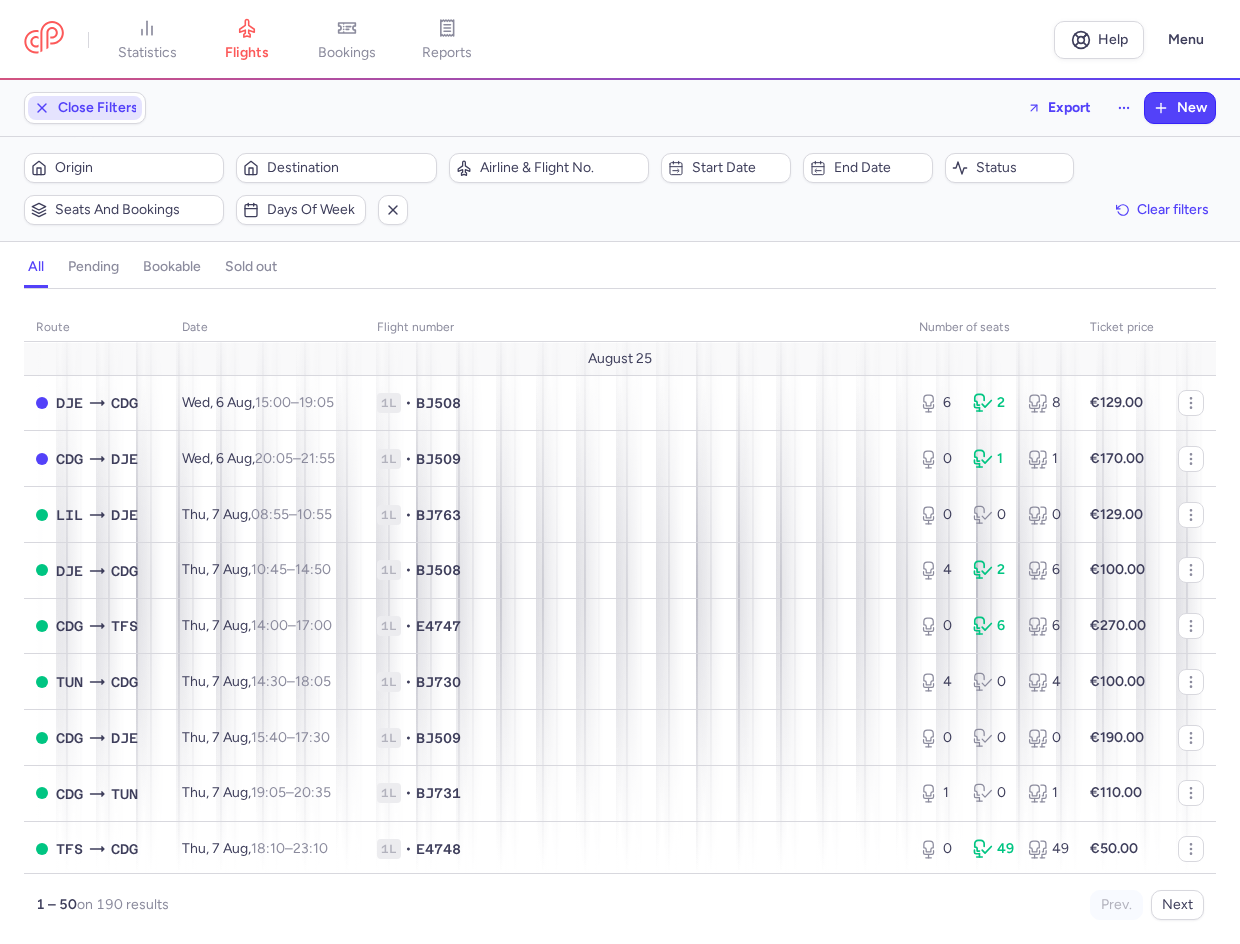scroll, scrollTop: 0, scrollLeft: 0, axis: both 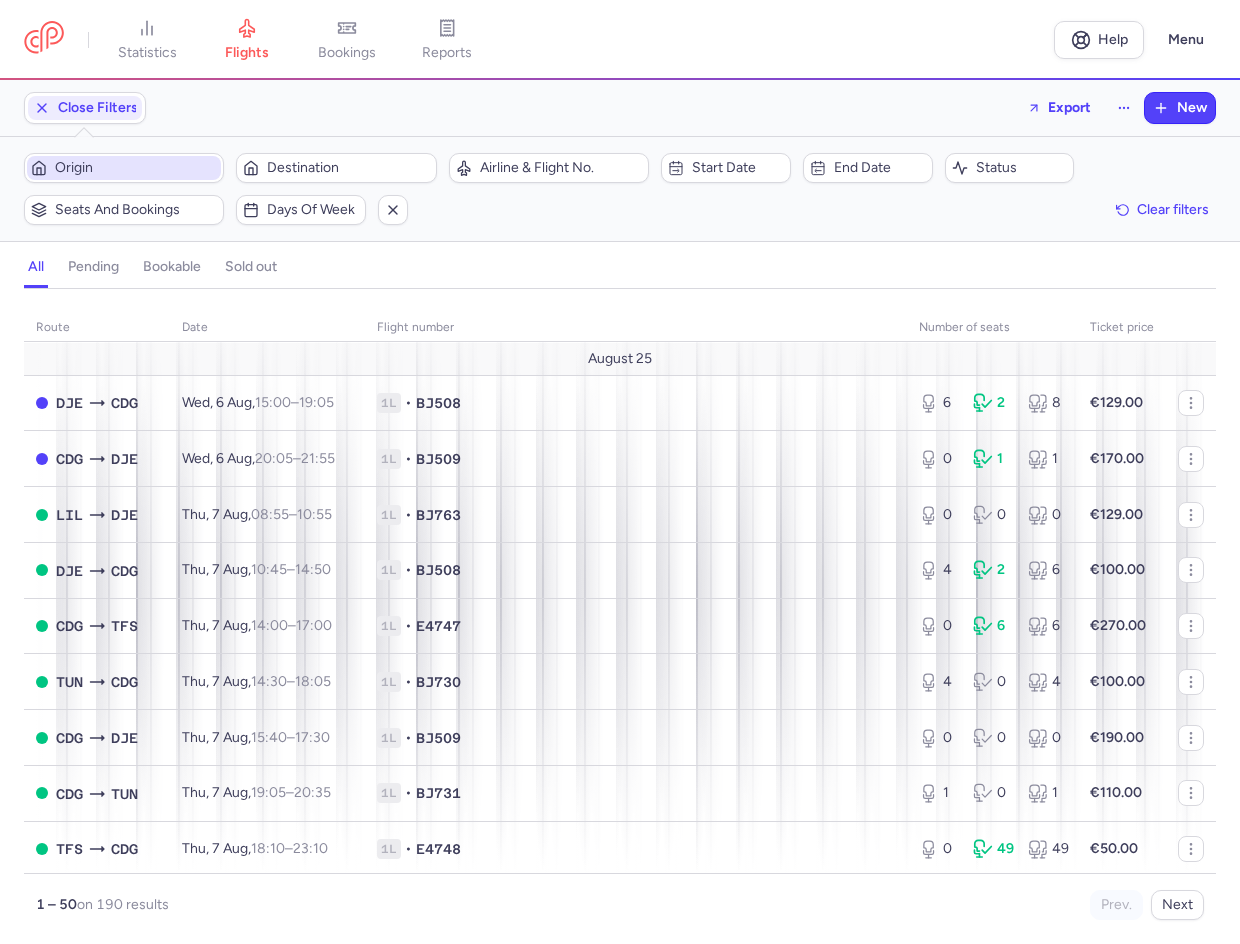 click on "Origin" at bounding box center [136, 168] 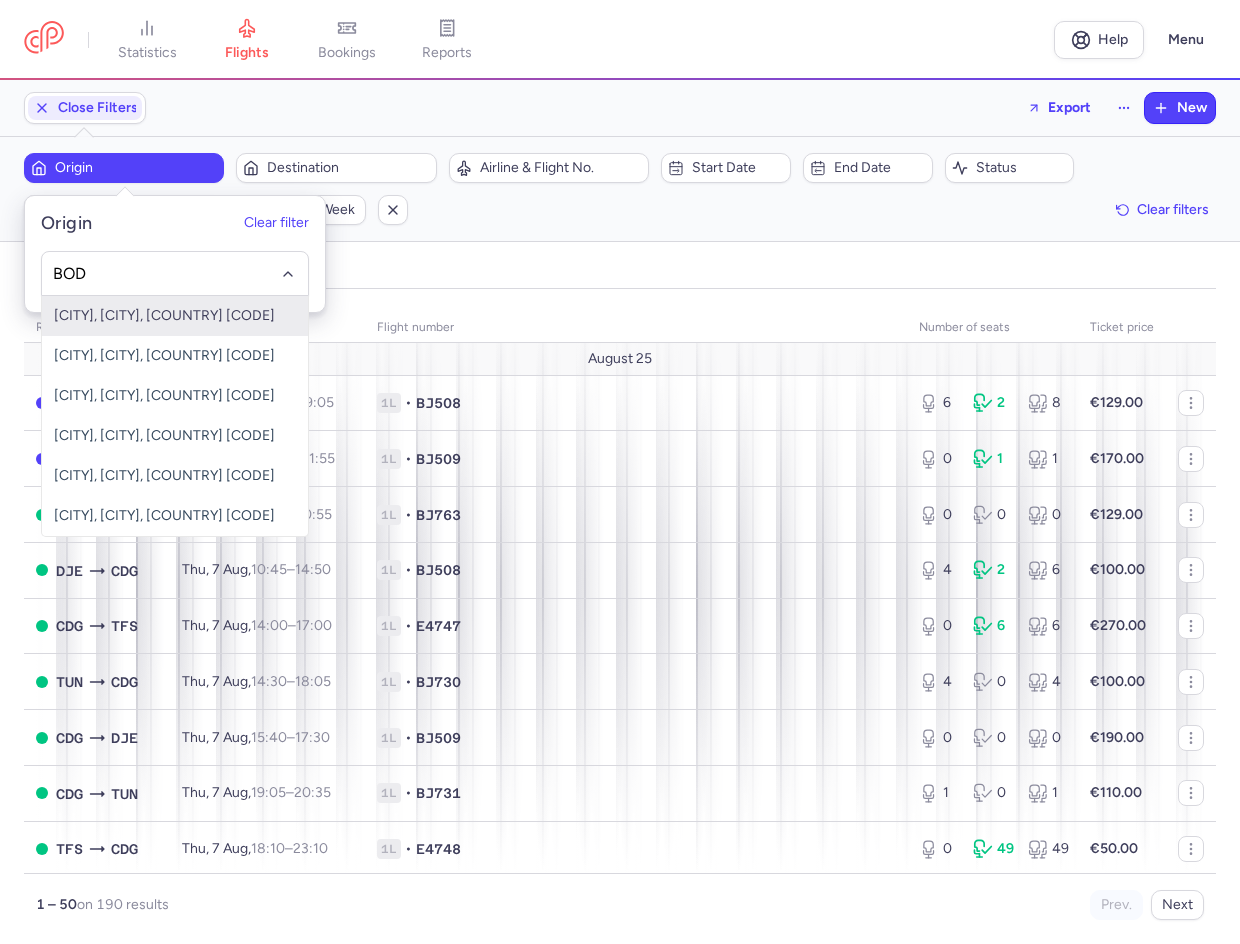 click on "[CITY], [COUNTRY]" at bounding box center (175, 316) 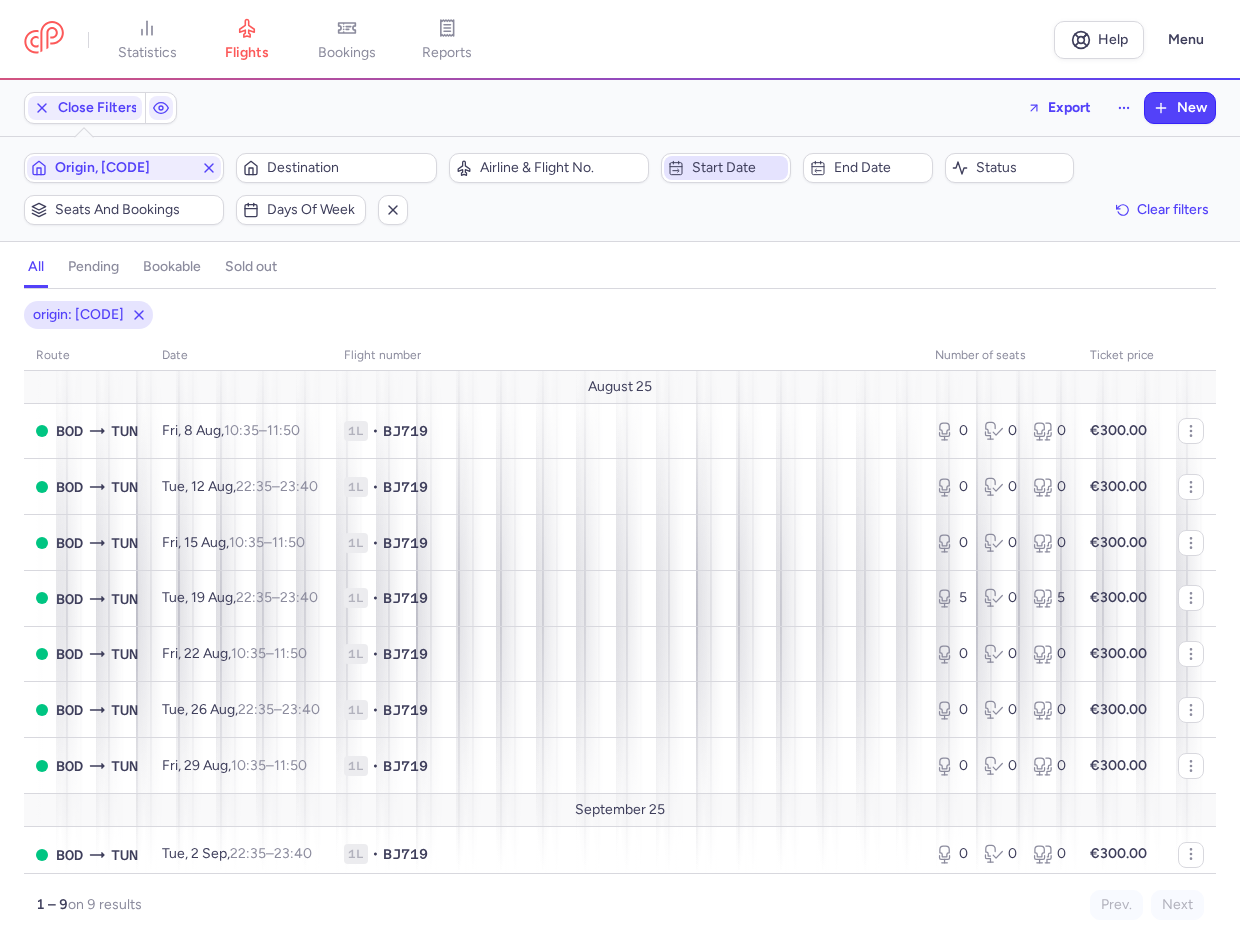 click on "Start date" at bounding box center [738, 168] 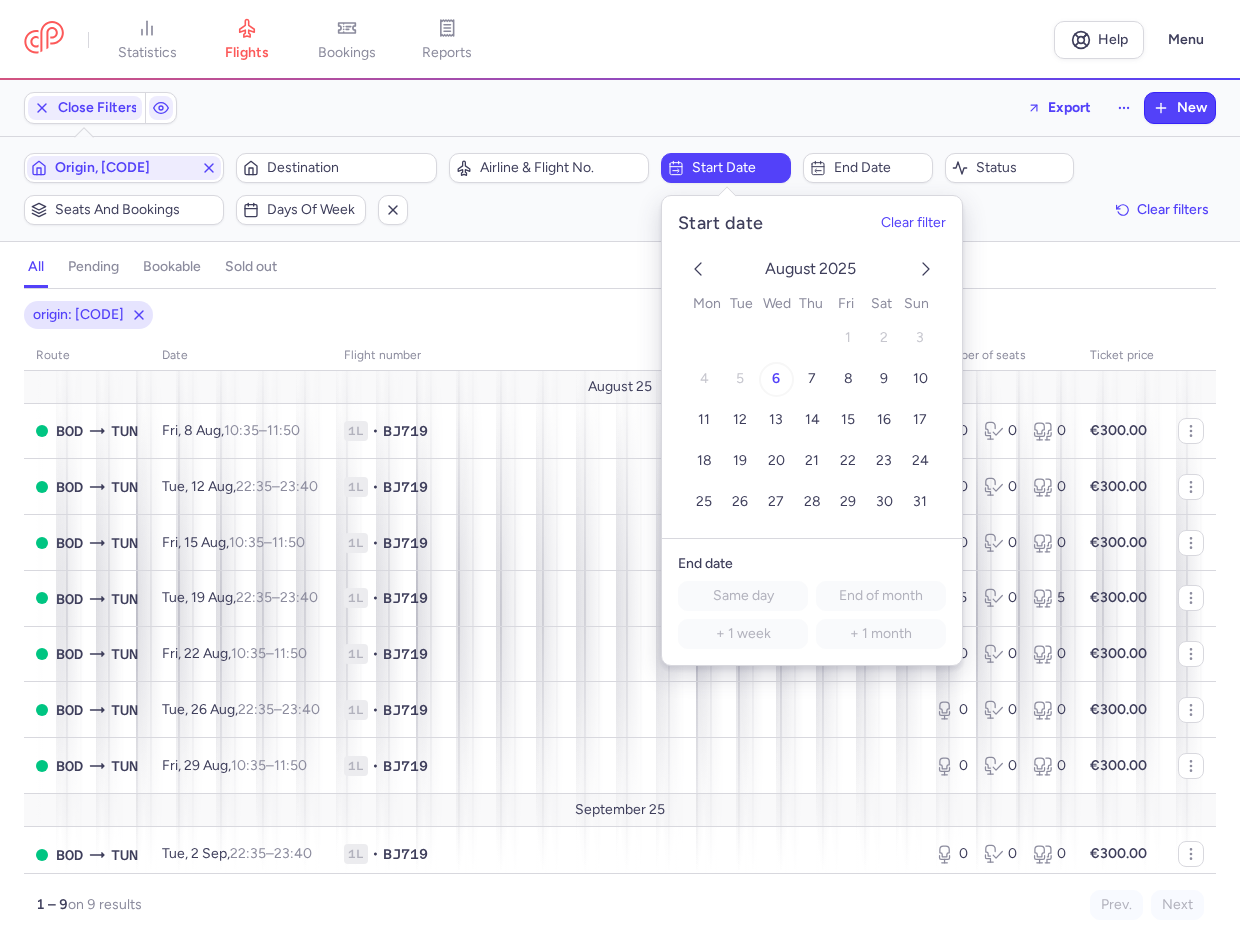 click on "6" at bounding box center (776, 379) 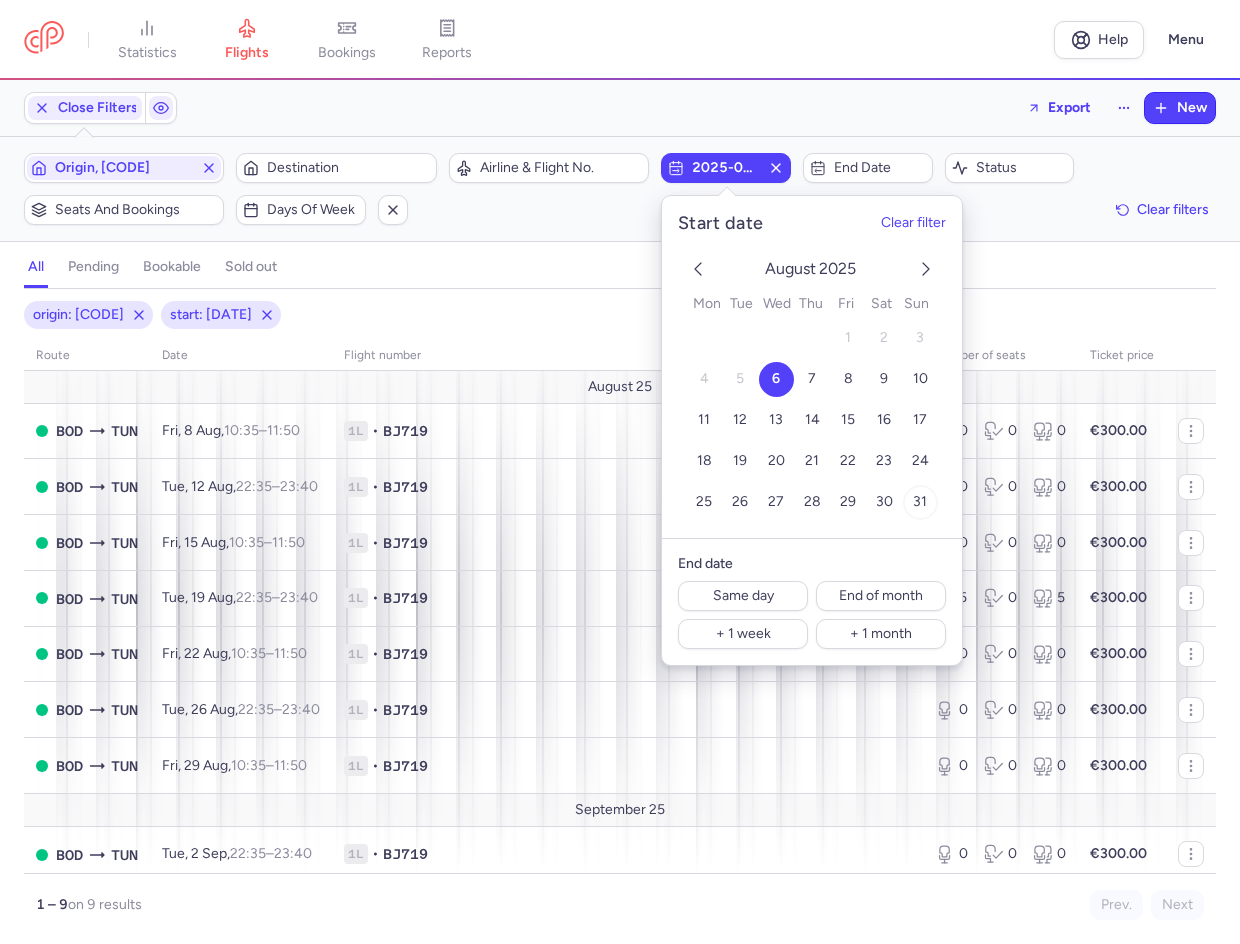 click on "31" at bounding box center (920, 502) 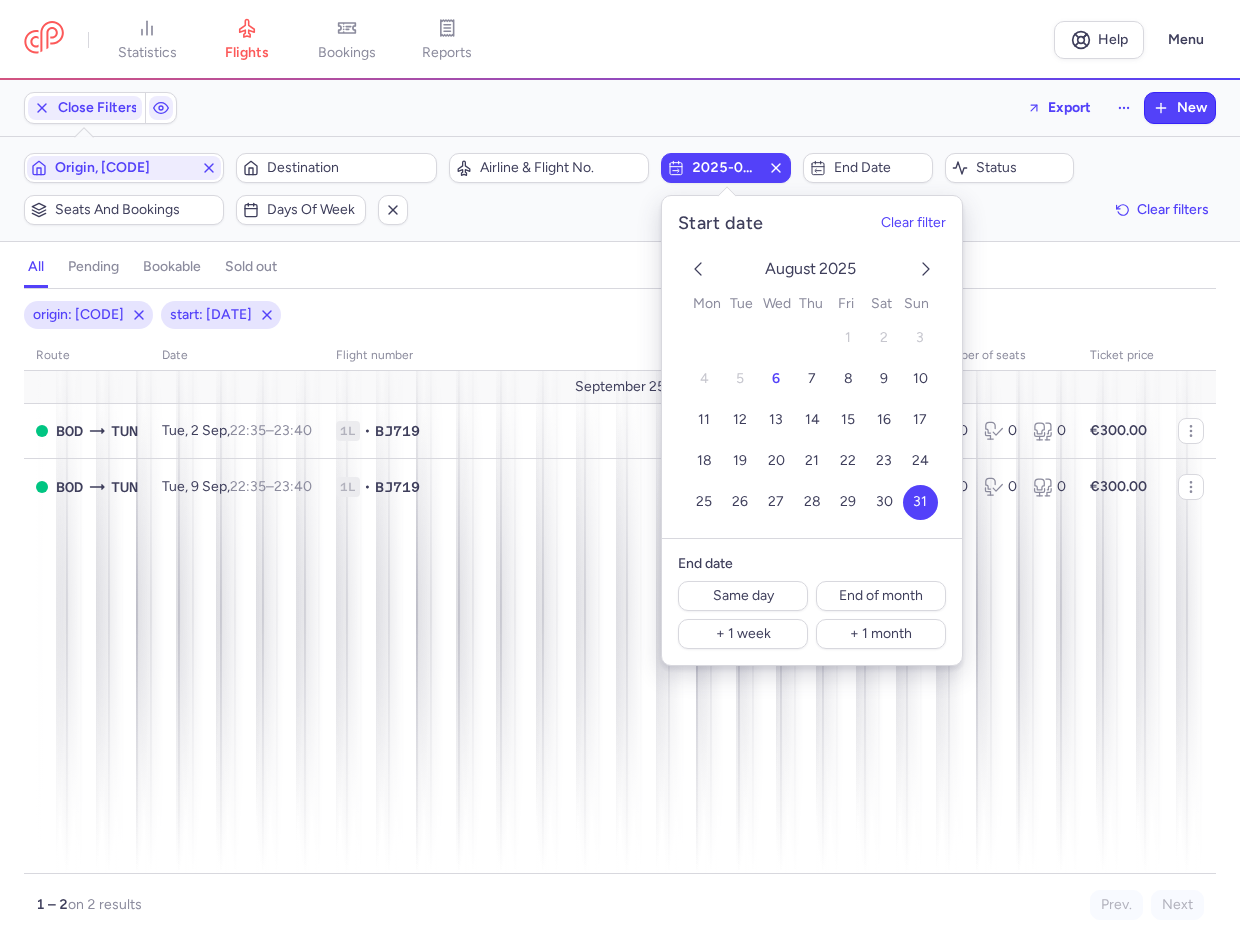 click on "Origin, BOD  Destination  Airline & Flight No.  2025-08-31  End date  Status  Seats and bookings  Days of week  Clear filters" 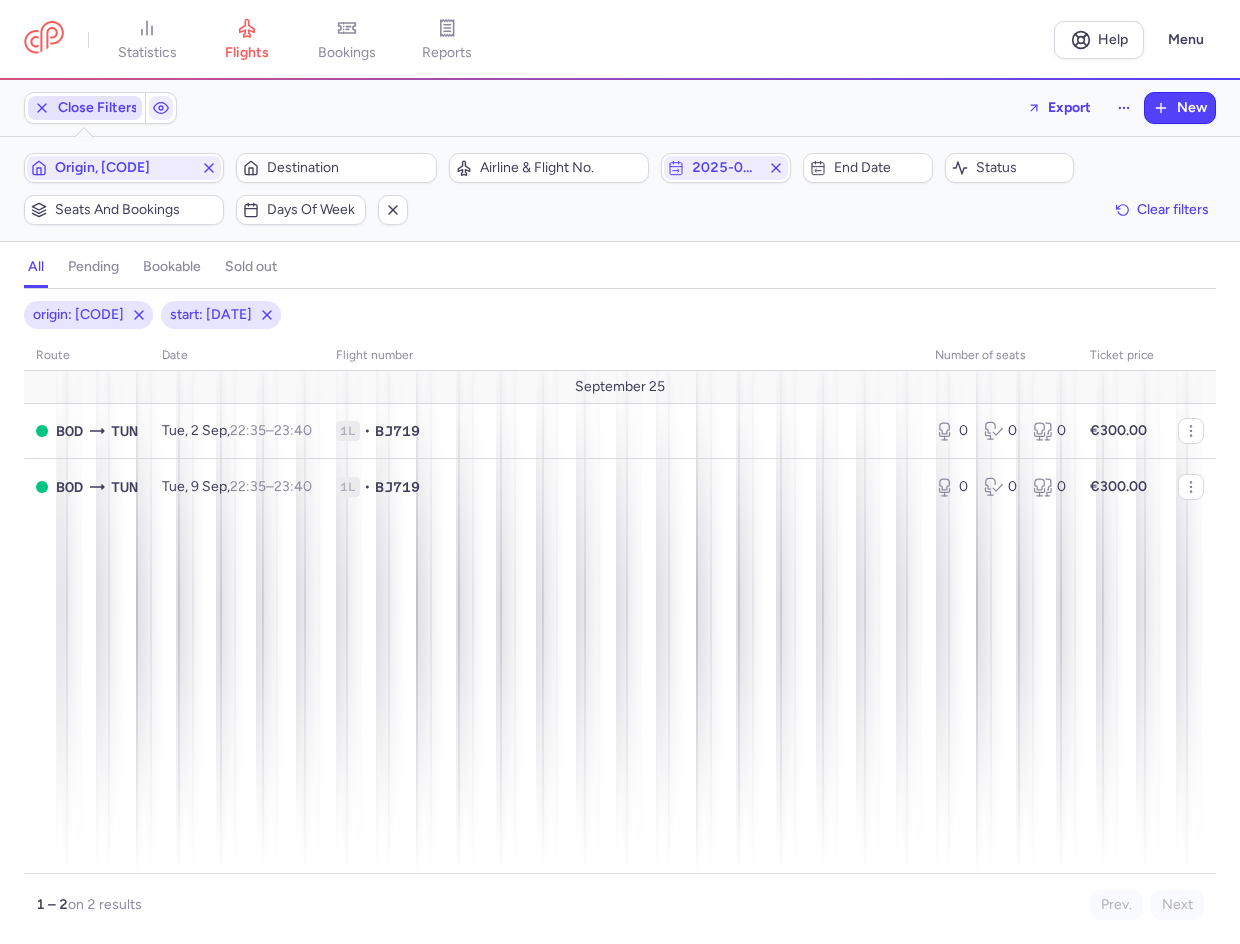 click 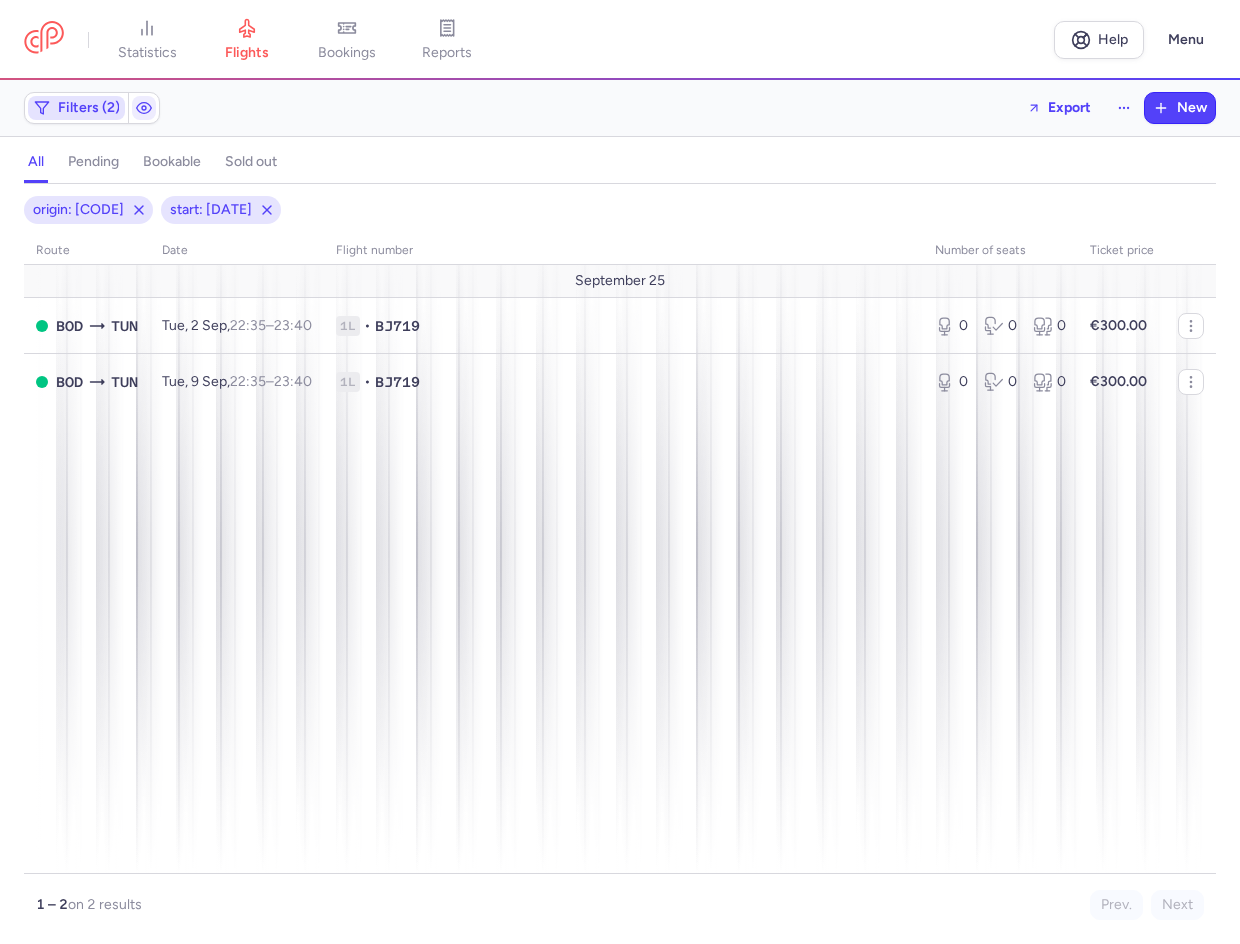 click on "Filters (2)" at bounding box center (76, 108) 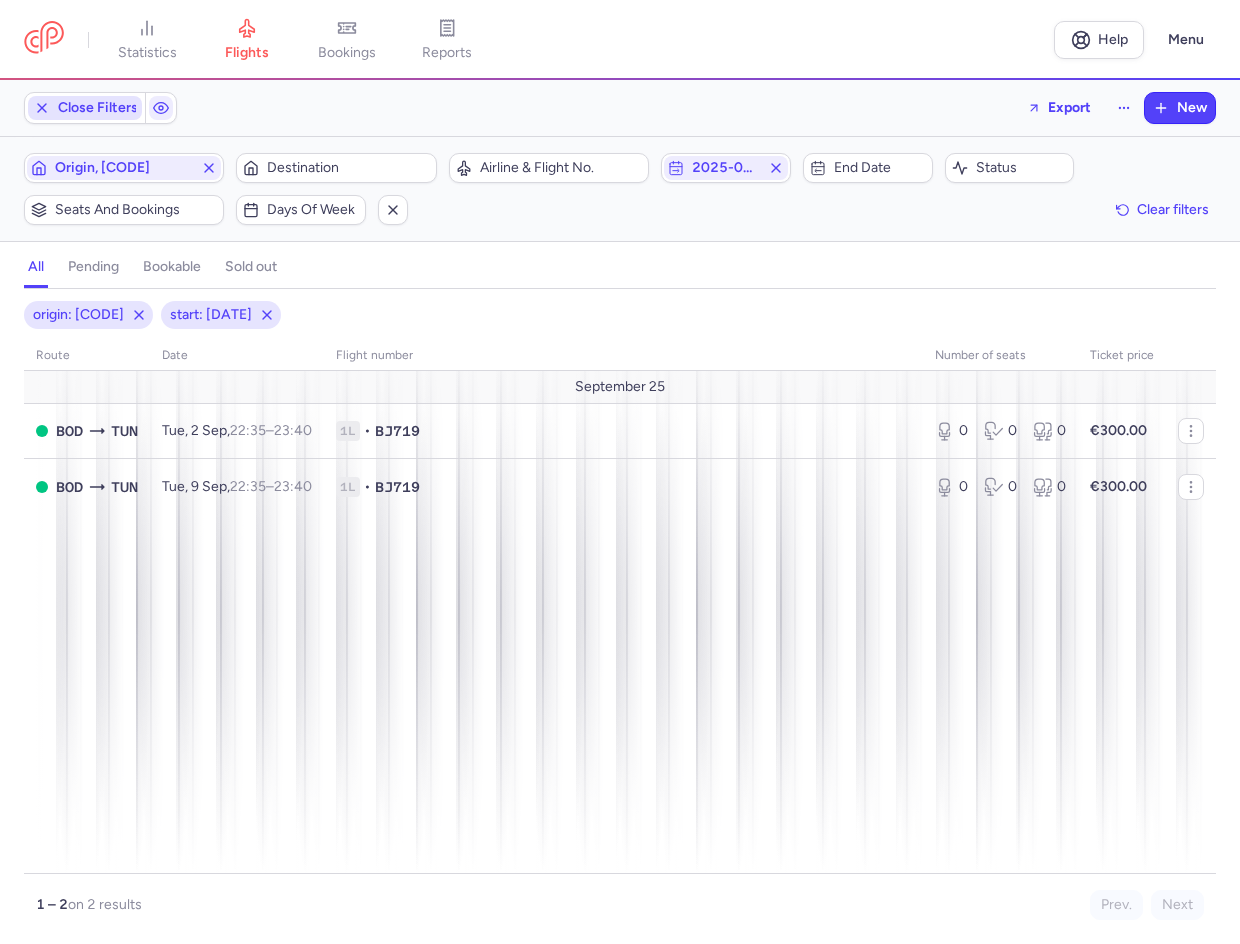 scroll, scrollTop: 0, scrollLeft: 0, axis: both 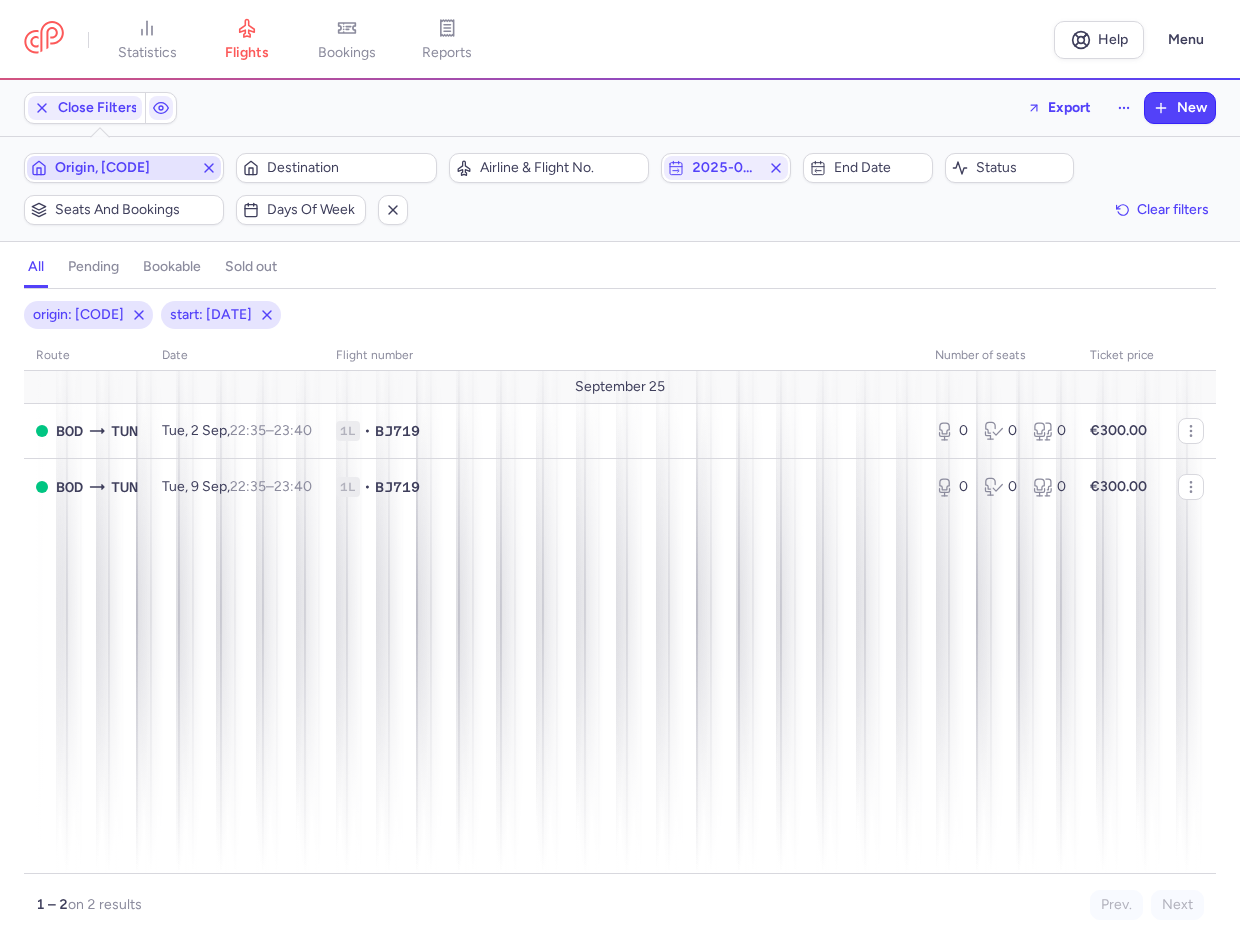 click 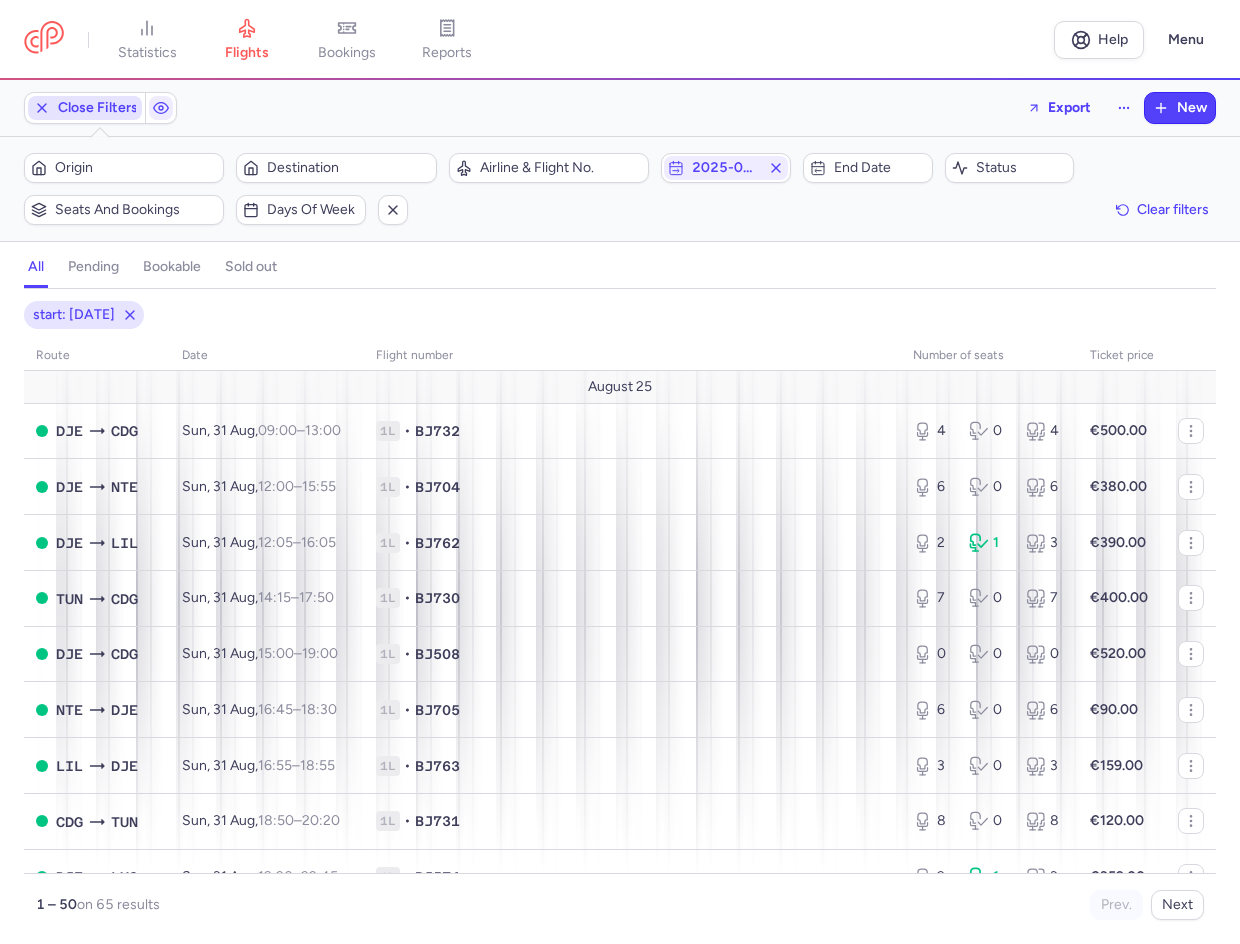 click 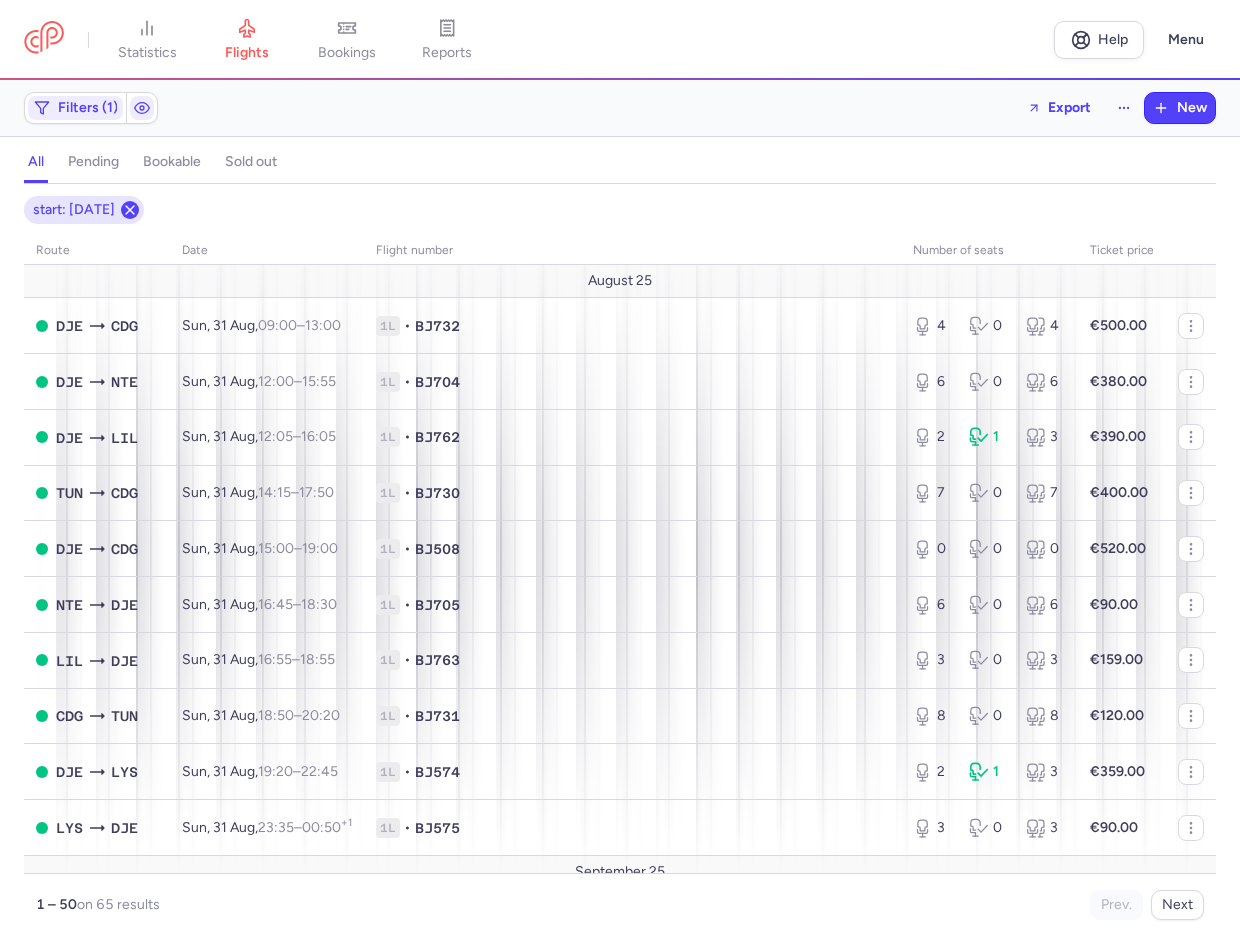 click 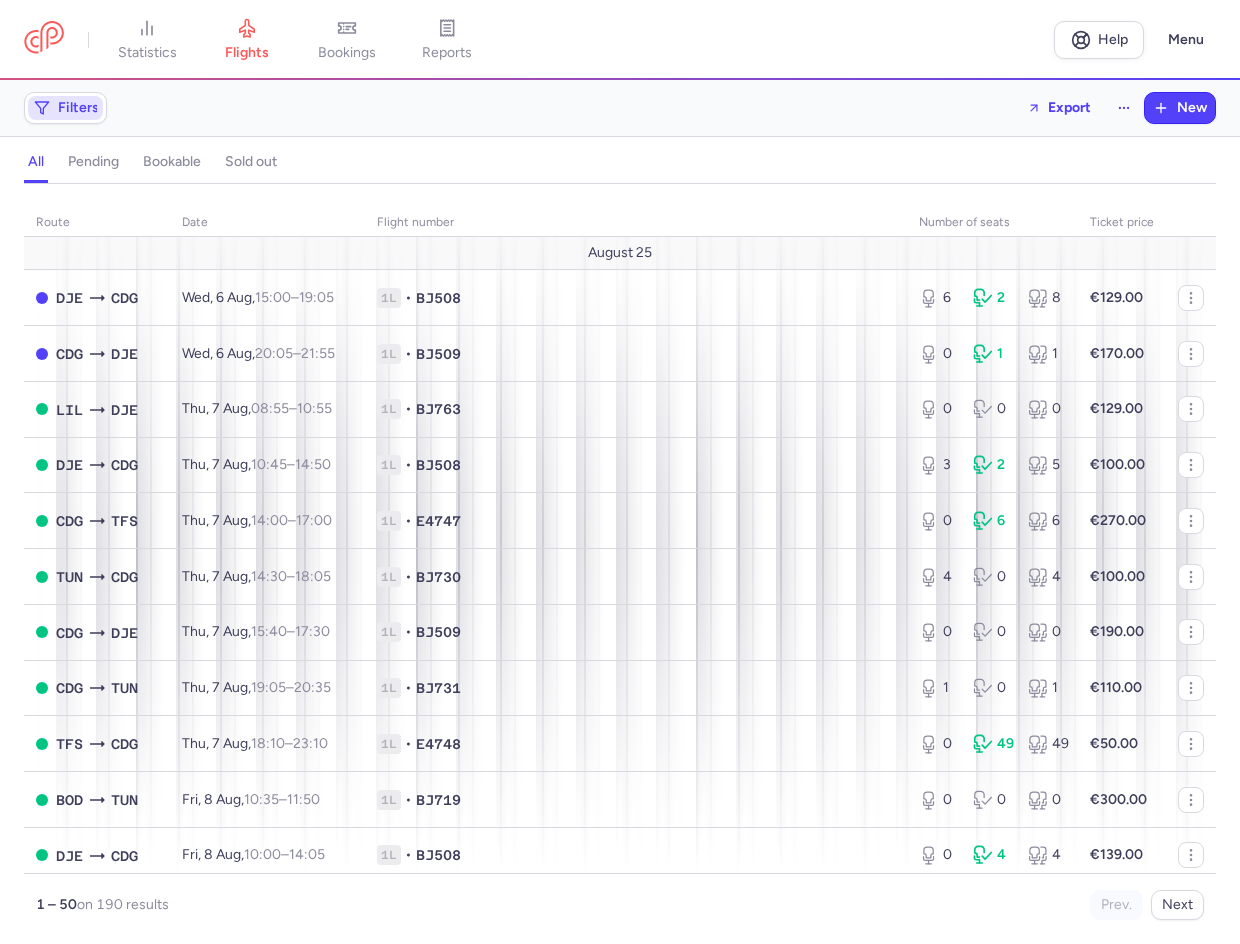 click on "Filters" at bounding box center [78, 108] 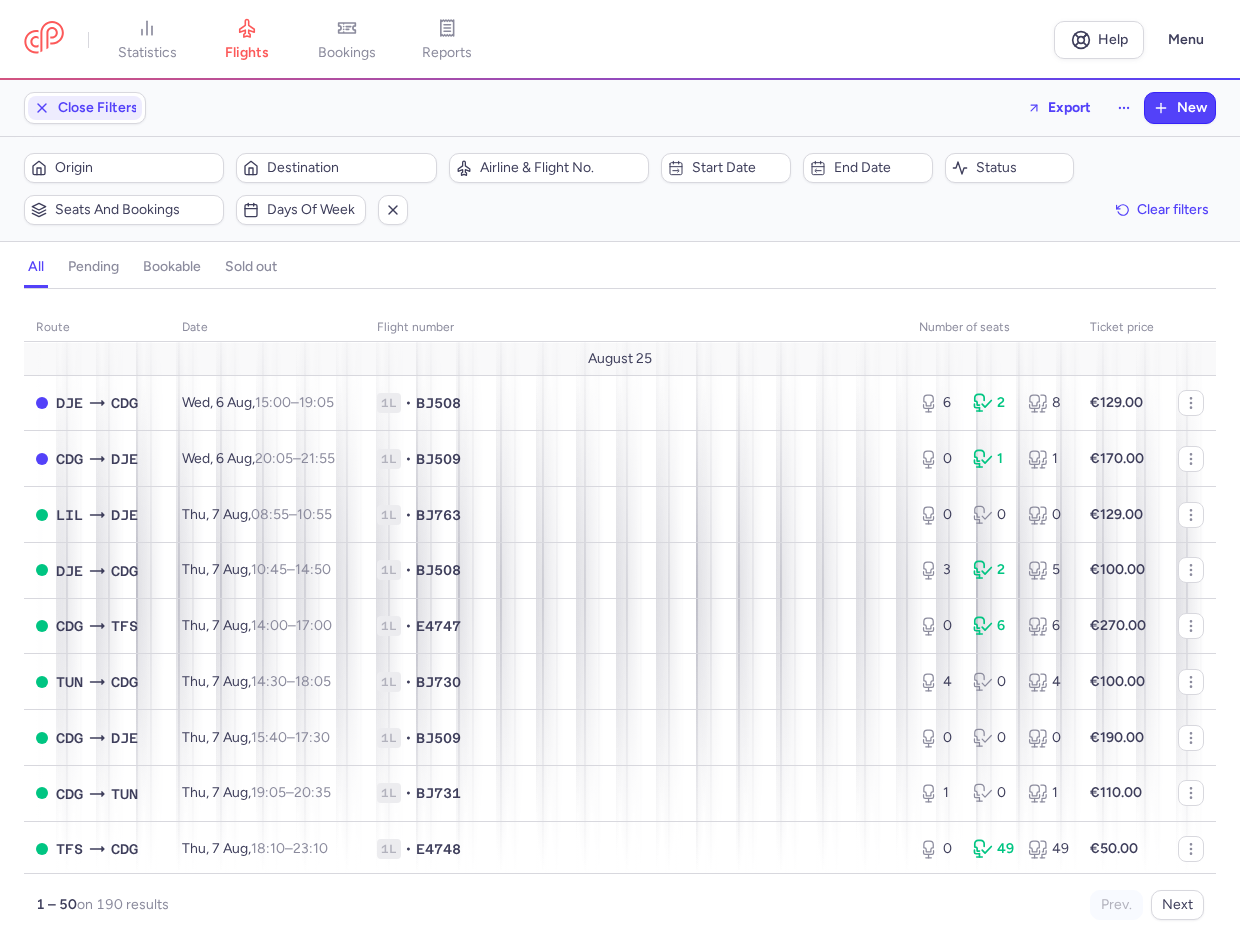 scroll, scrollTop: 0, scrollLeft: 0, axis: both 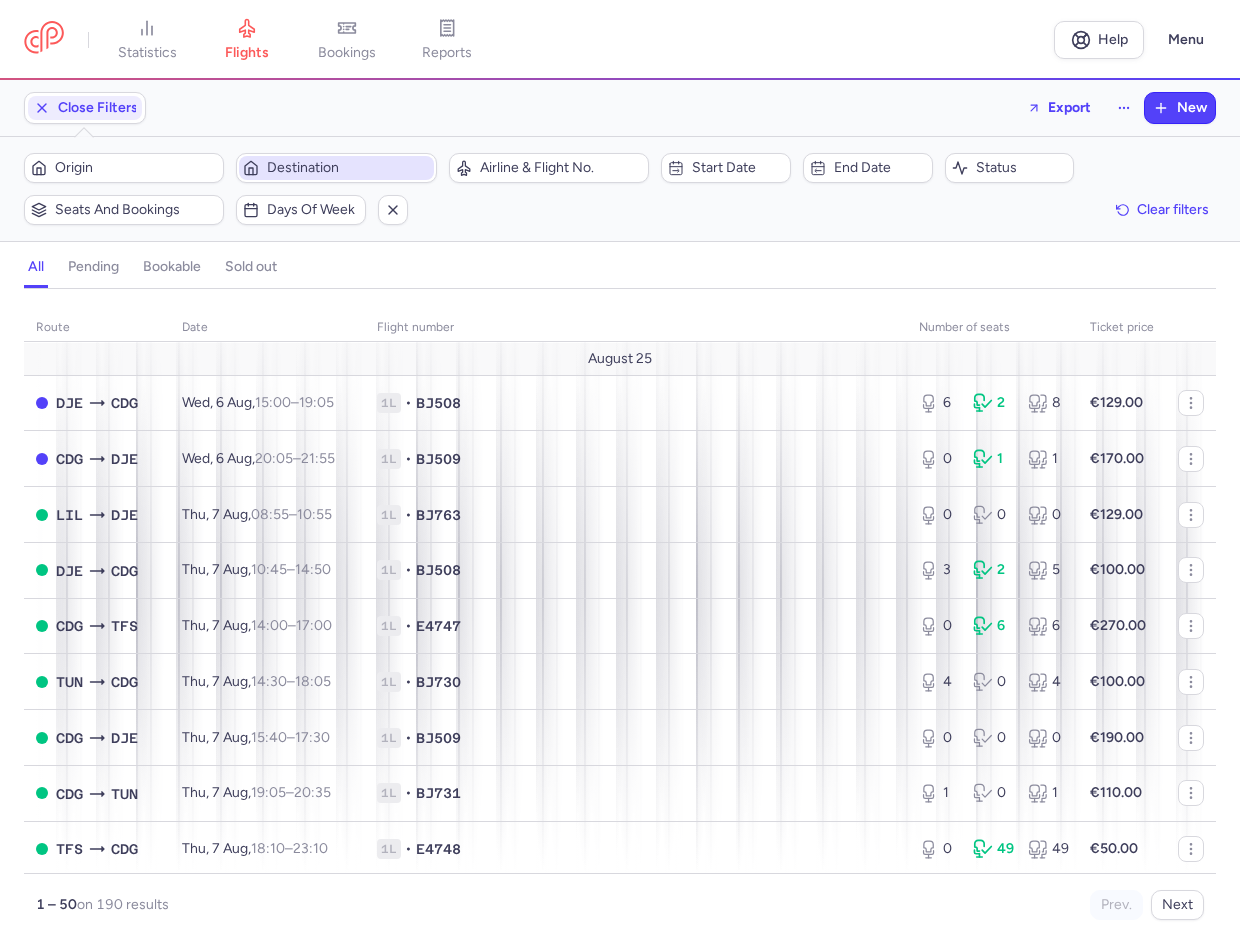 click on "Destination" at bounding box center [348, 168] 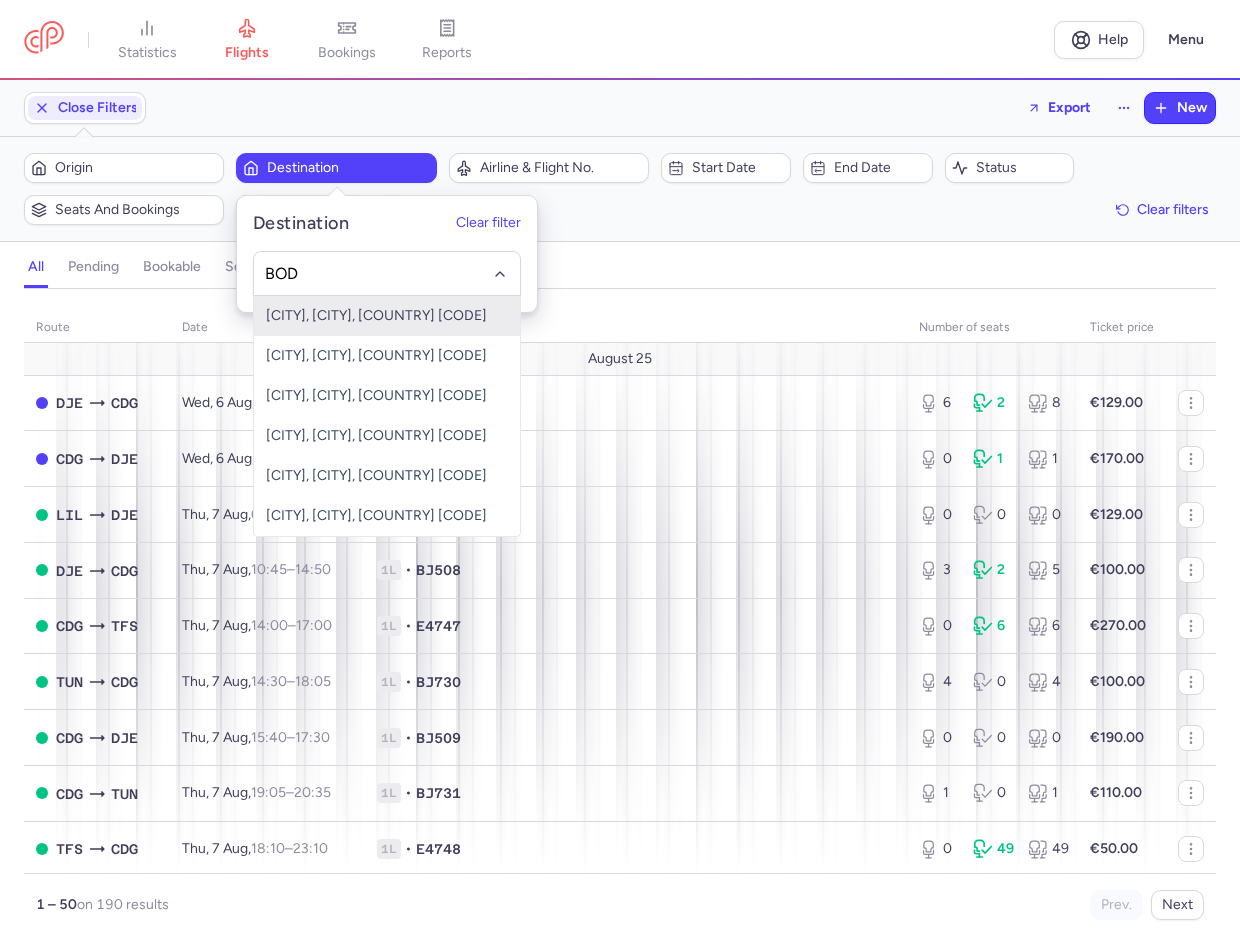 click on "[CITY], [COUNTRY]" at bounding box center (387, 316) 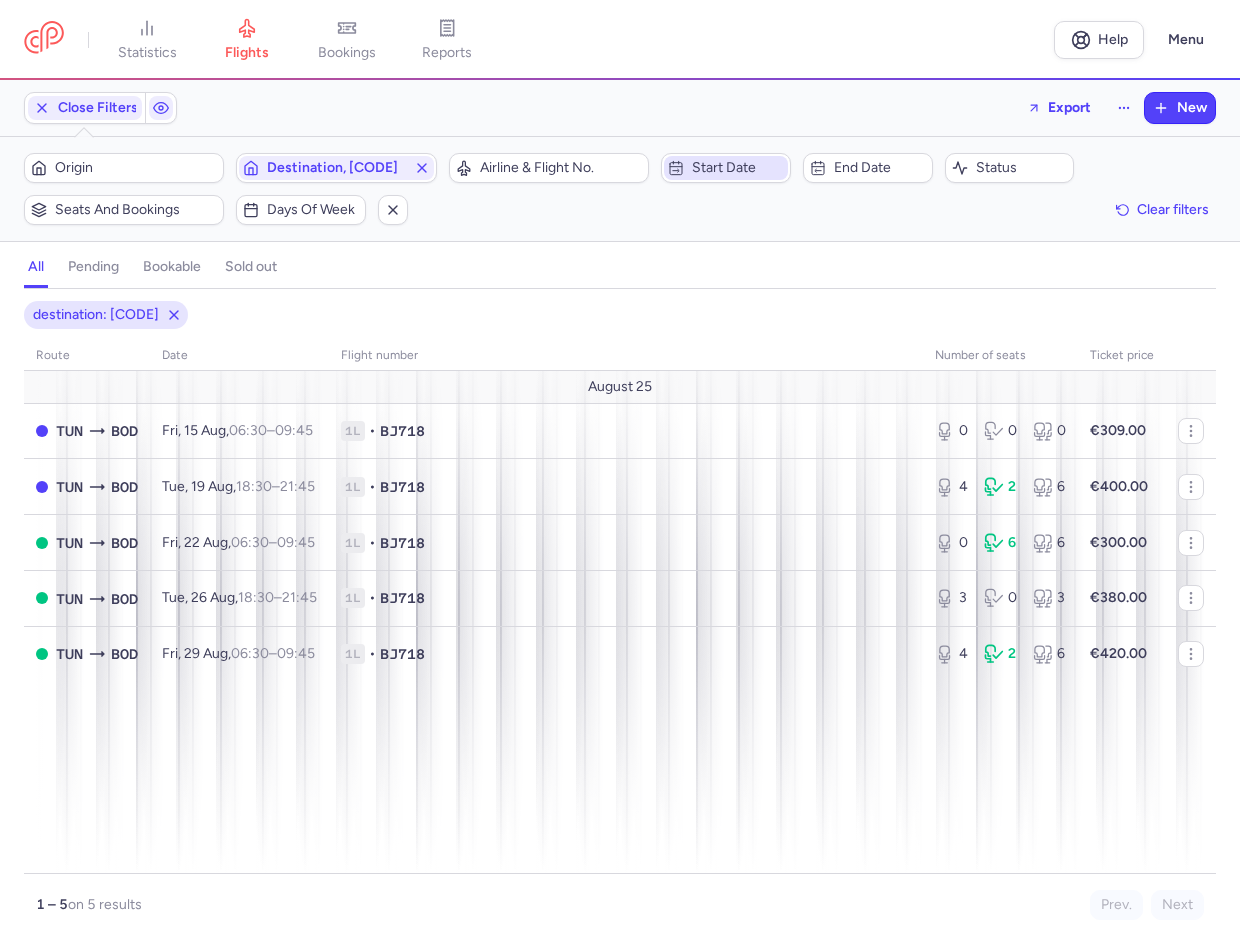click on "Start date" at bounding box center [738, 168] 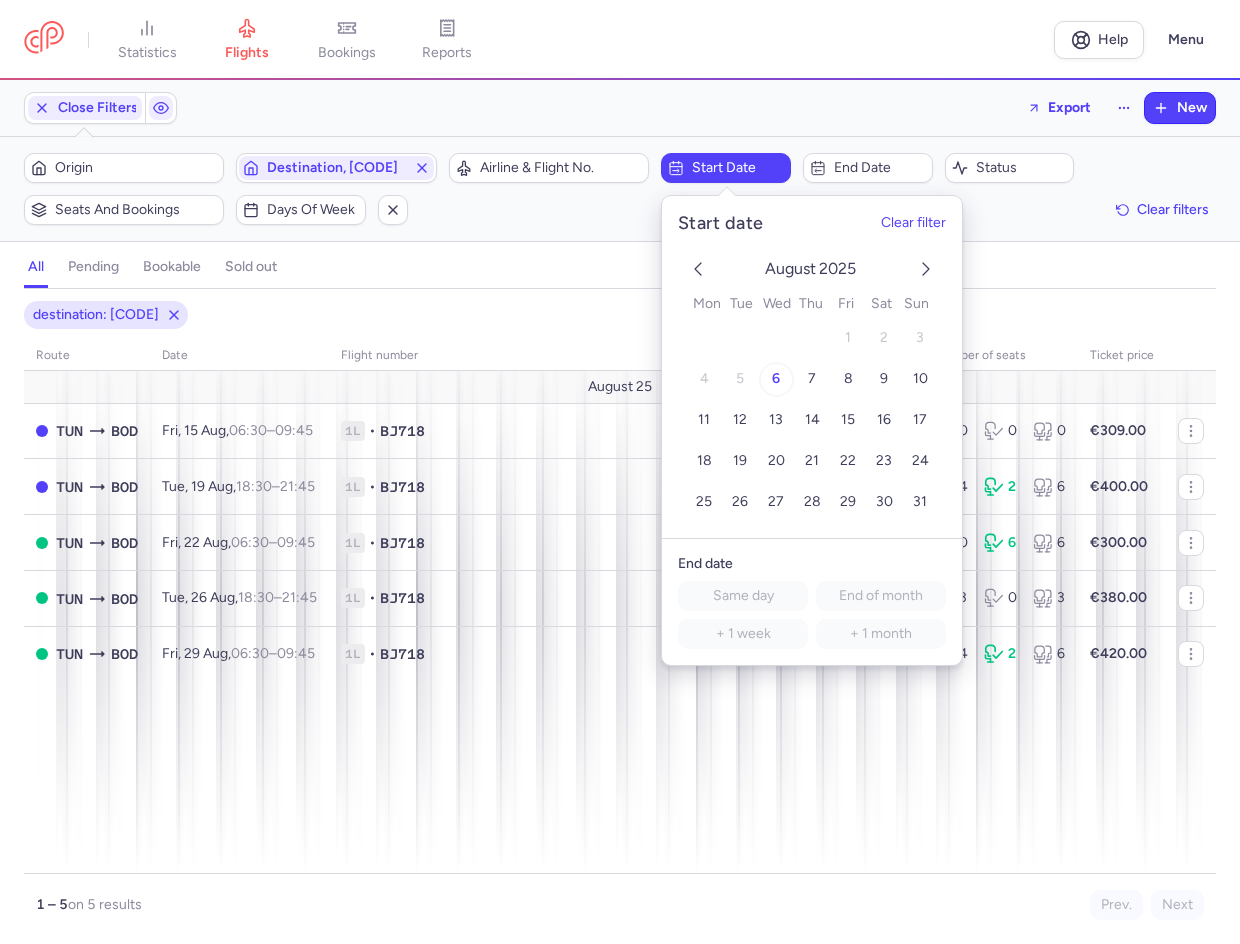 click on "6" at bounding box center [776, 379] 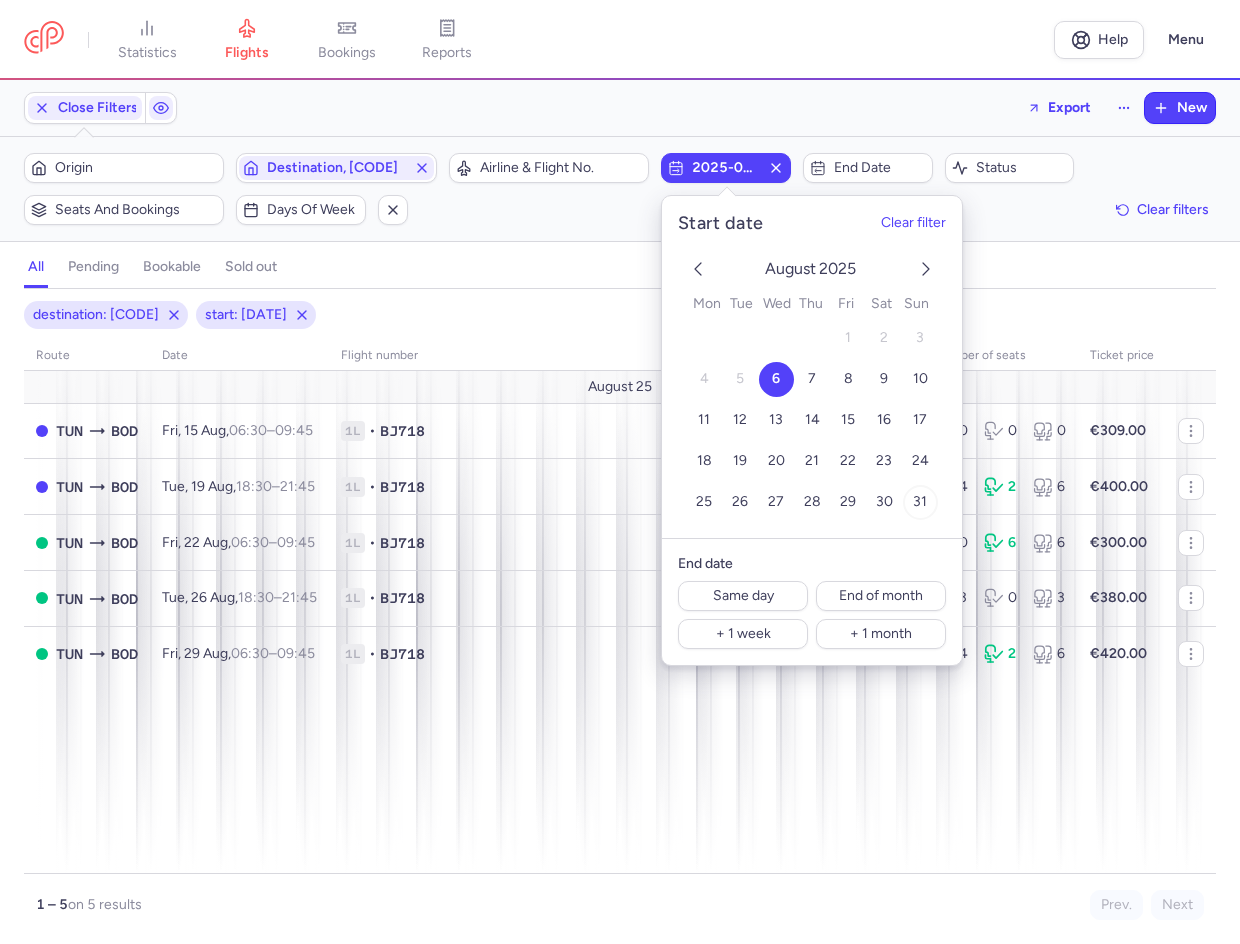 click on "31" at bounding box center (920, 502) 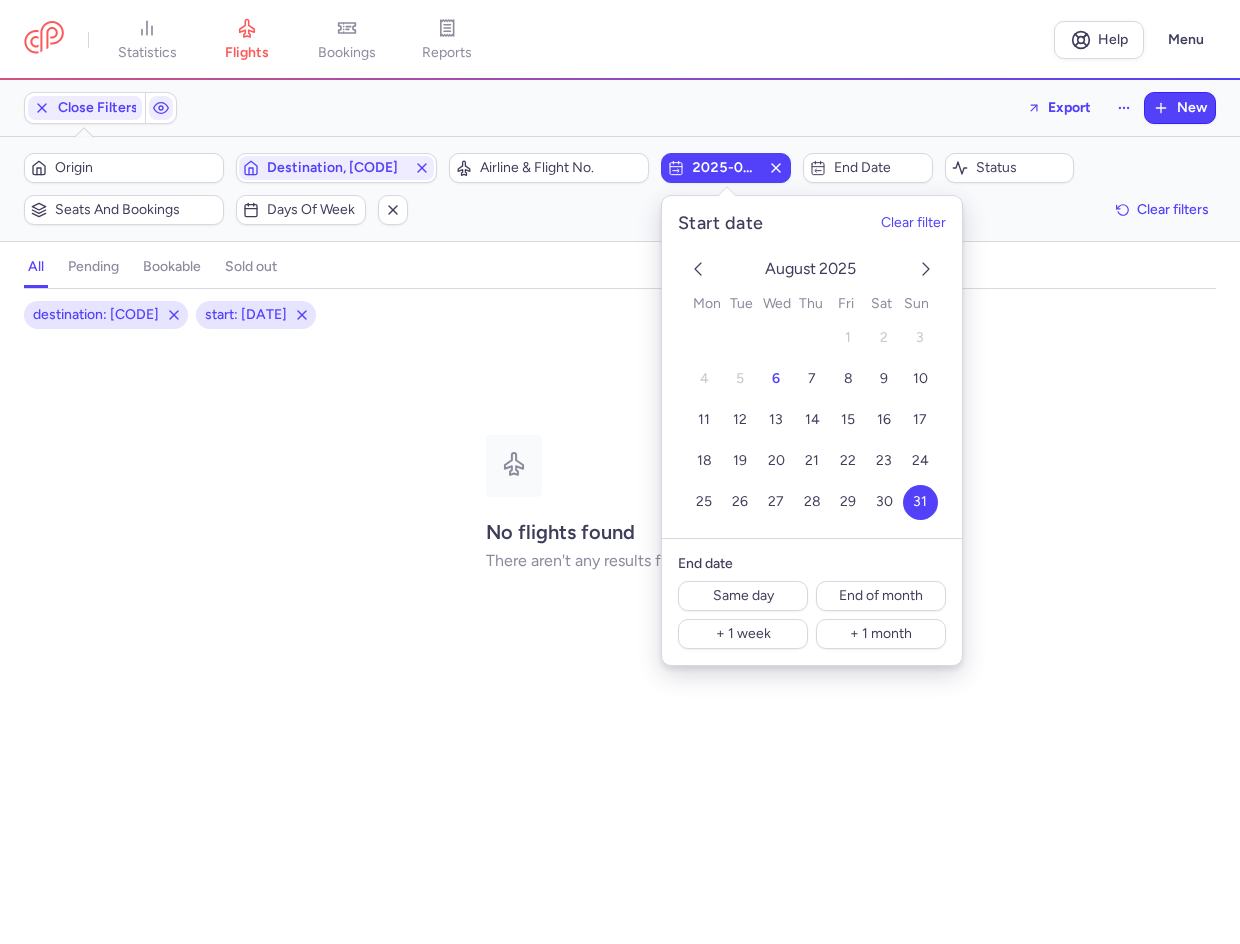 click on "all pending bookable sold out 2" at bounding box center [620, 267] 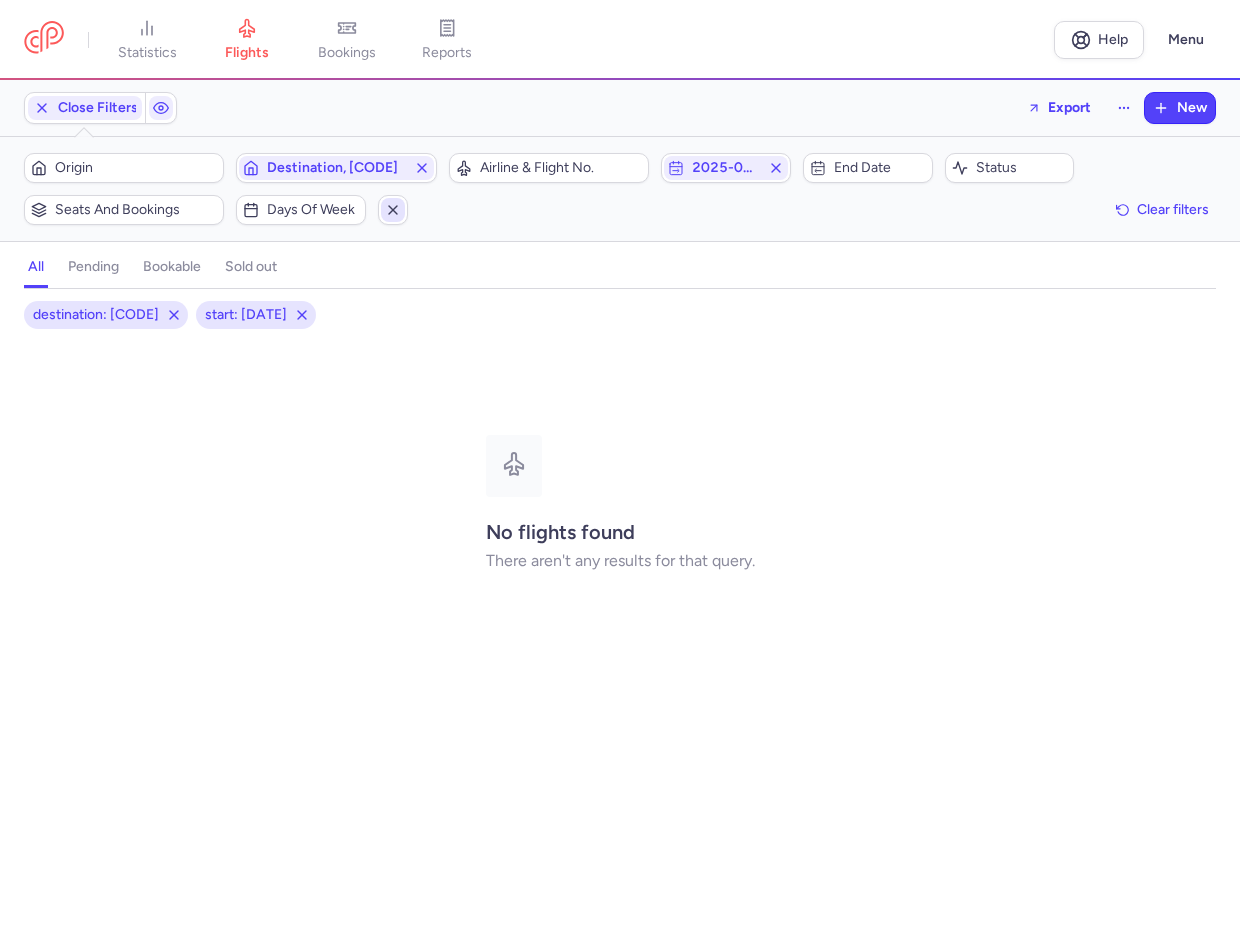 click 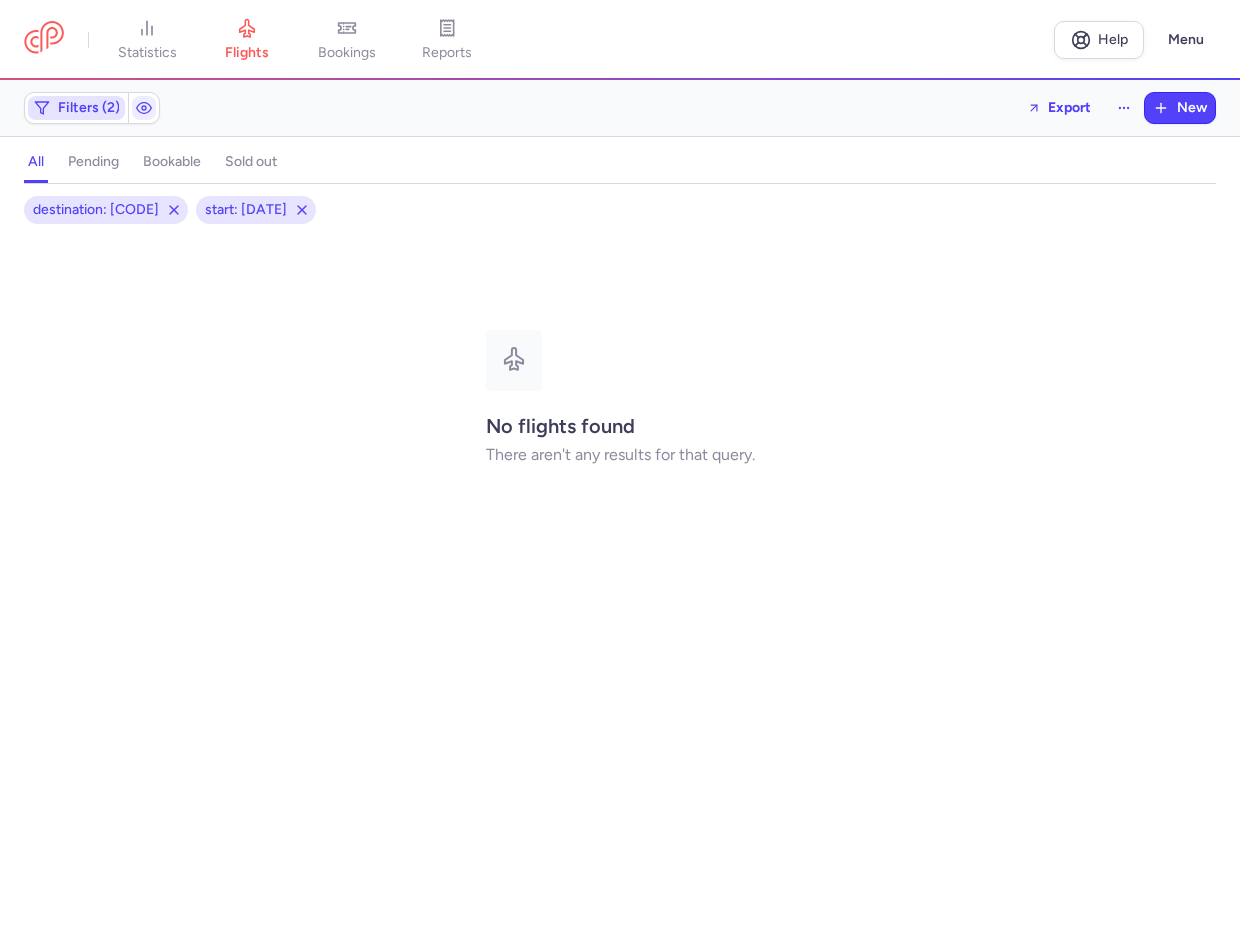 click on "Filters (2)" at bounding box center [89, 108] 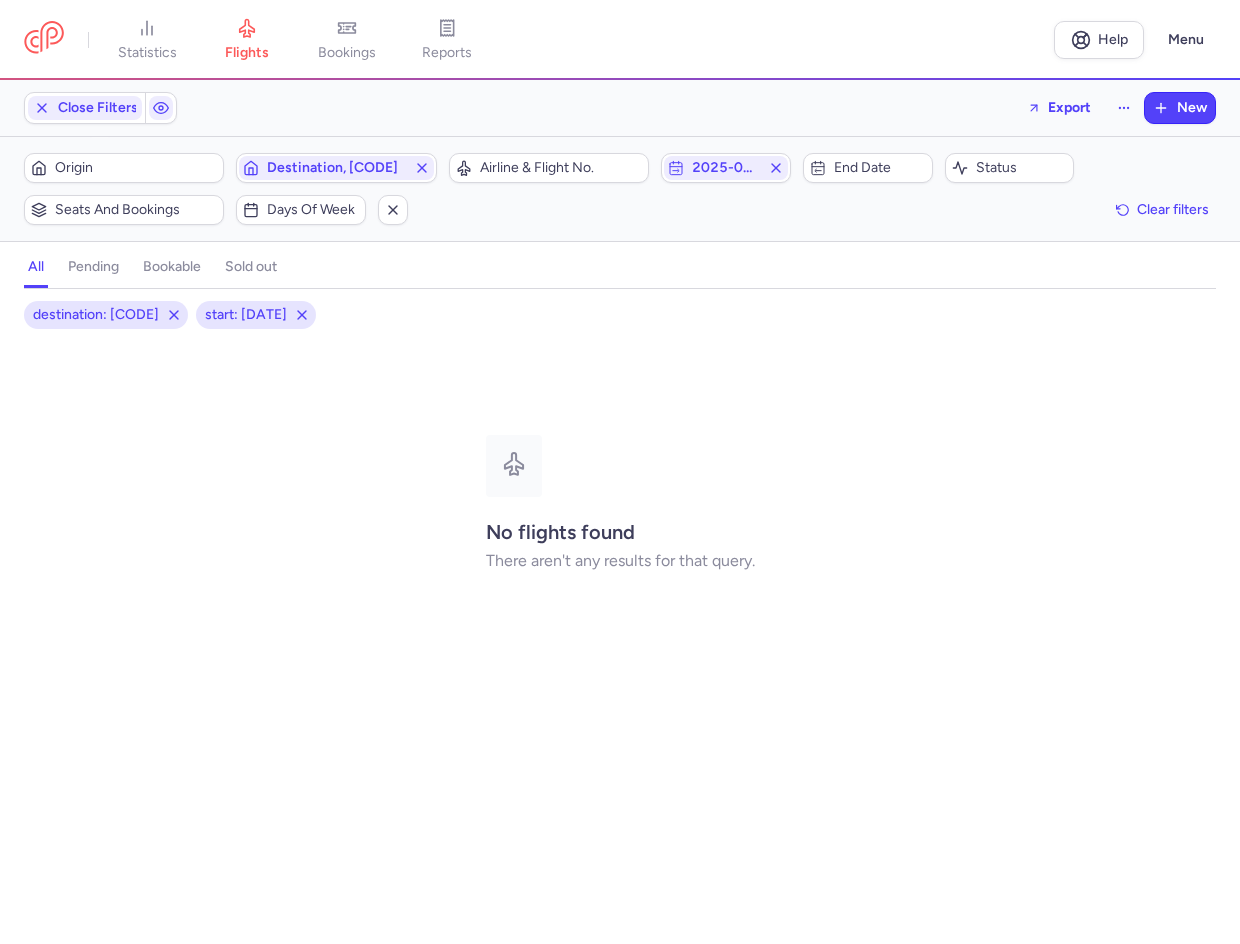 scroll, scrollTop: 0, scrollLeft: 0, axis: both 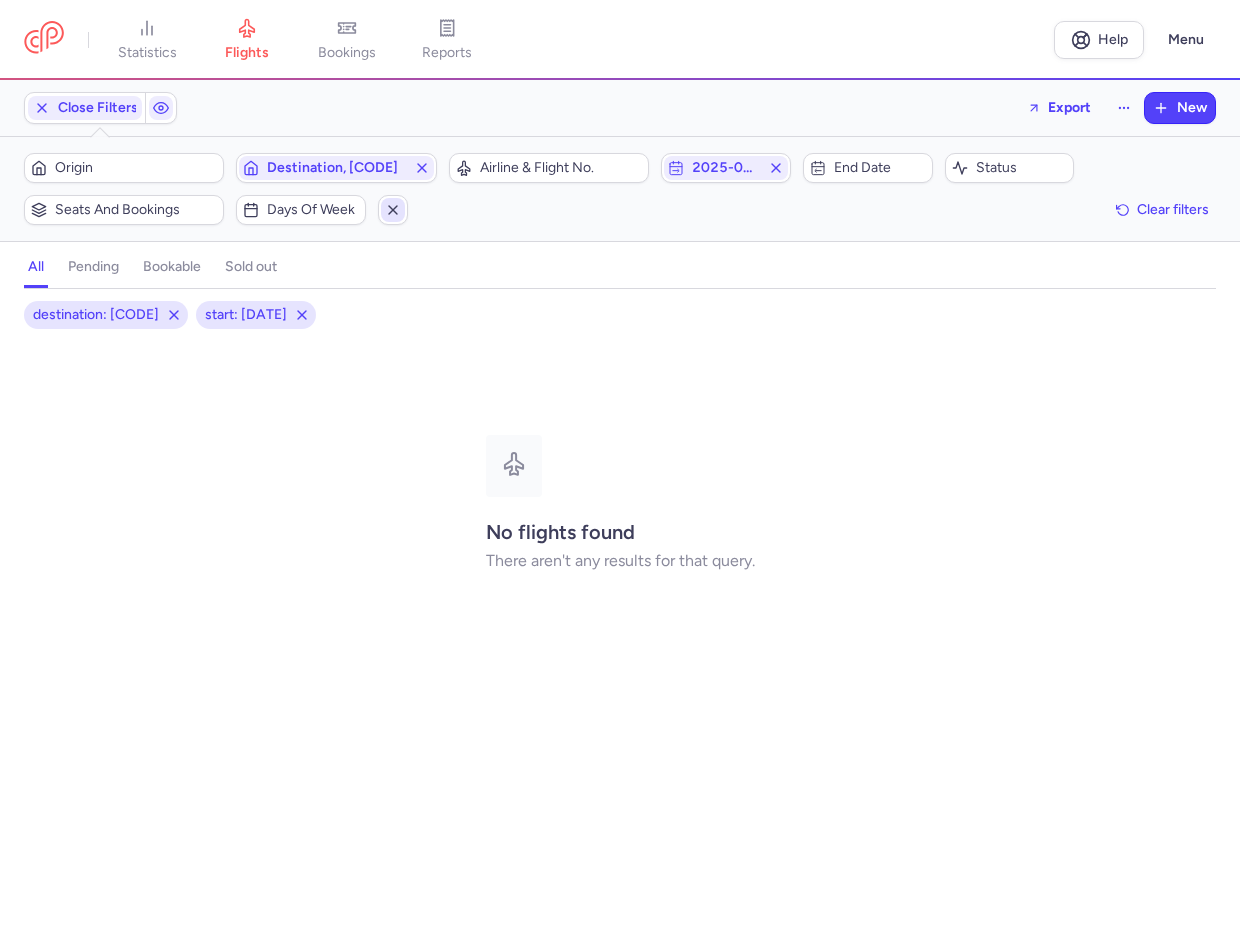 click 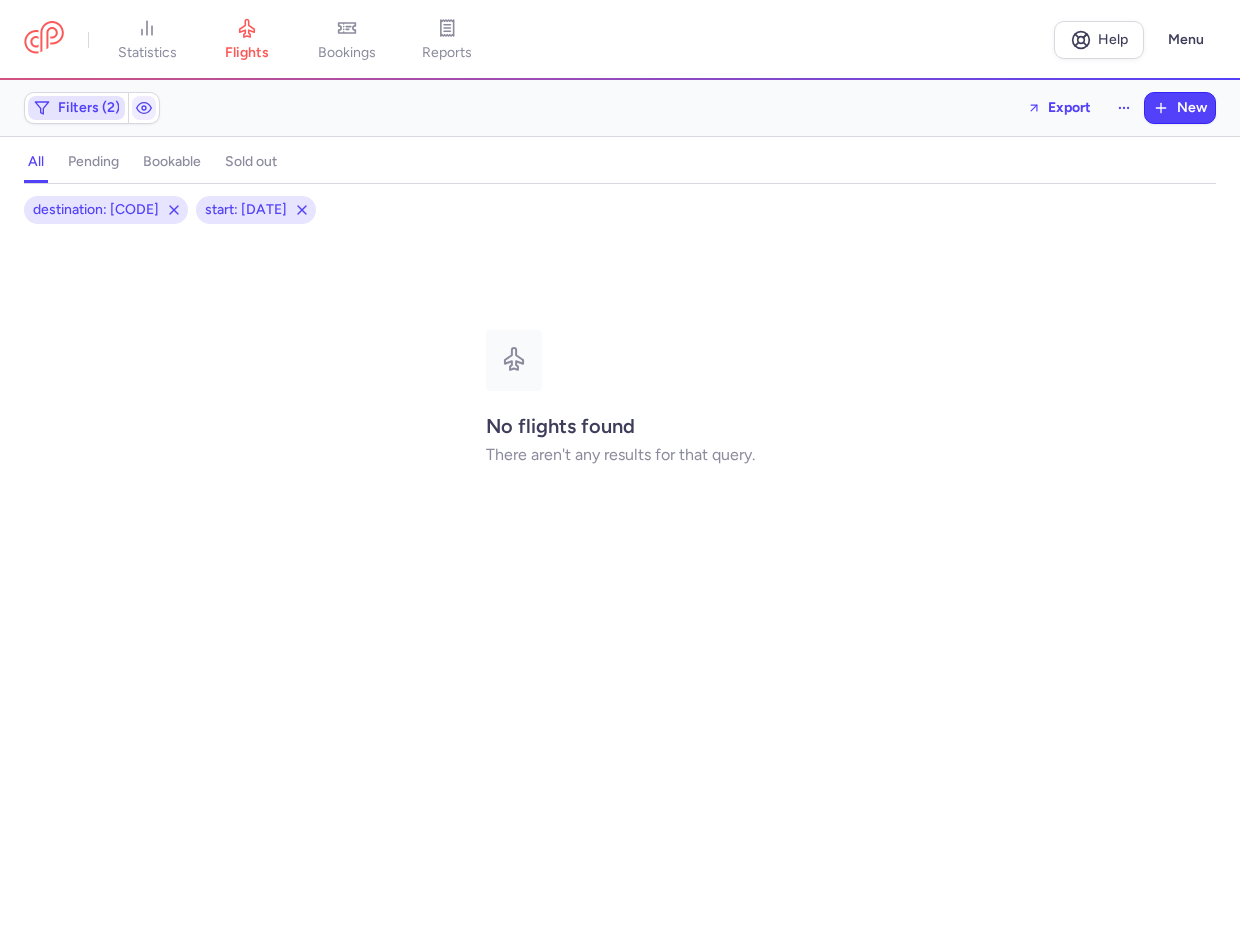 click on "Filters (2)" at bounding box center [89, 108] 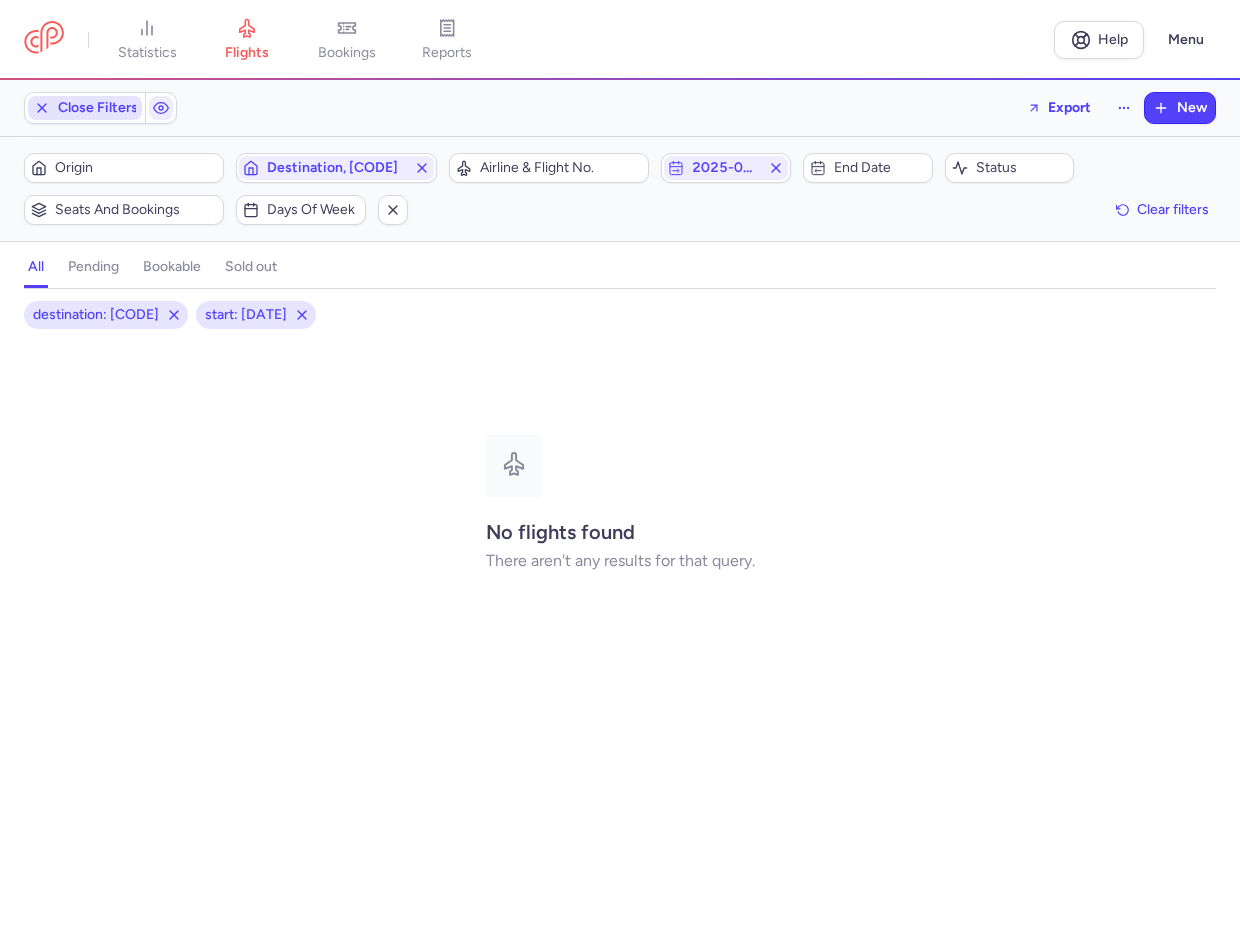 scroll, scrollTop: 0, scrollLeft: 0, axis: both 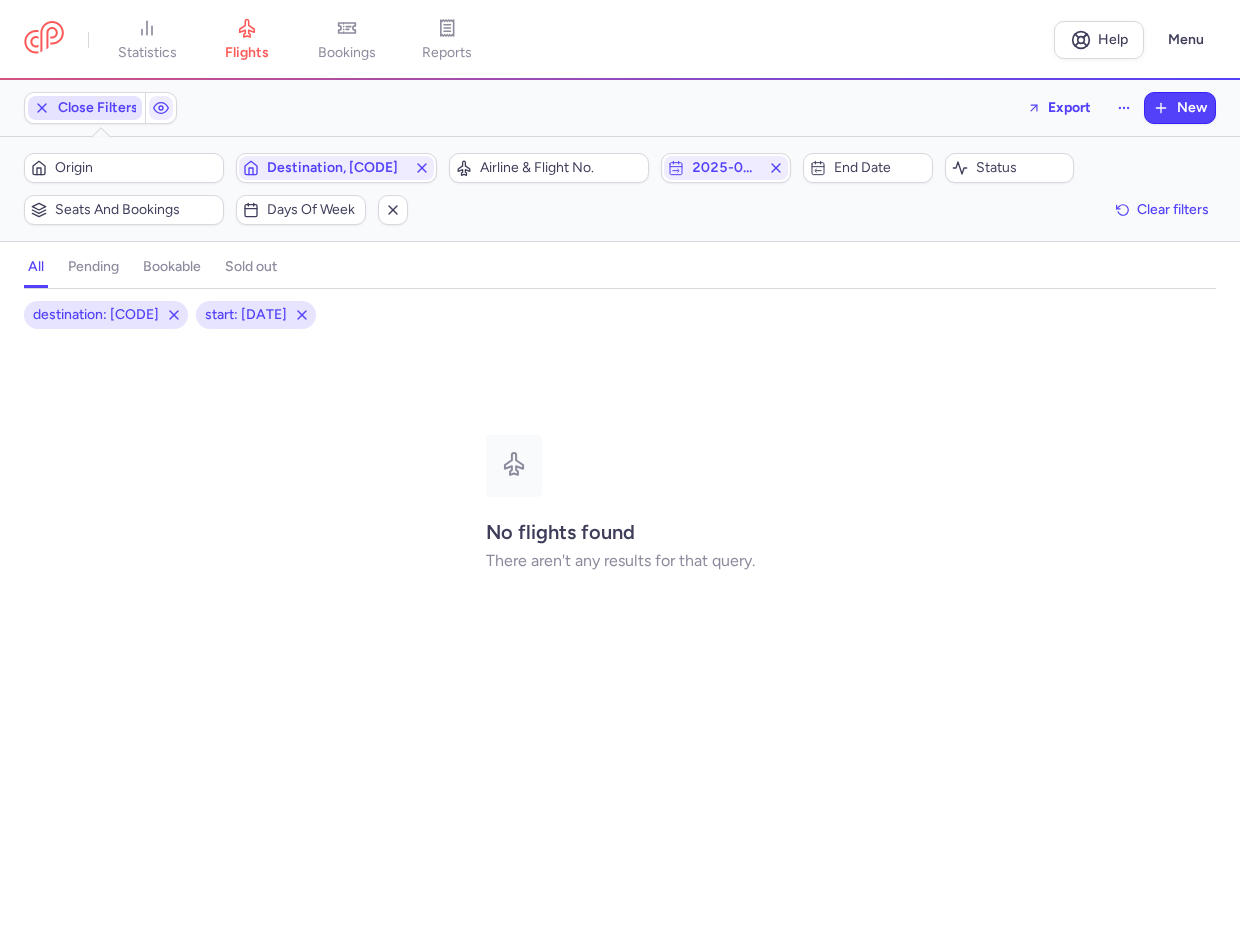 click 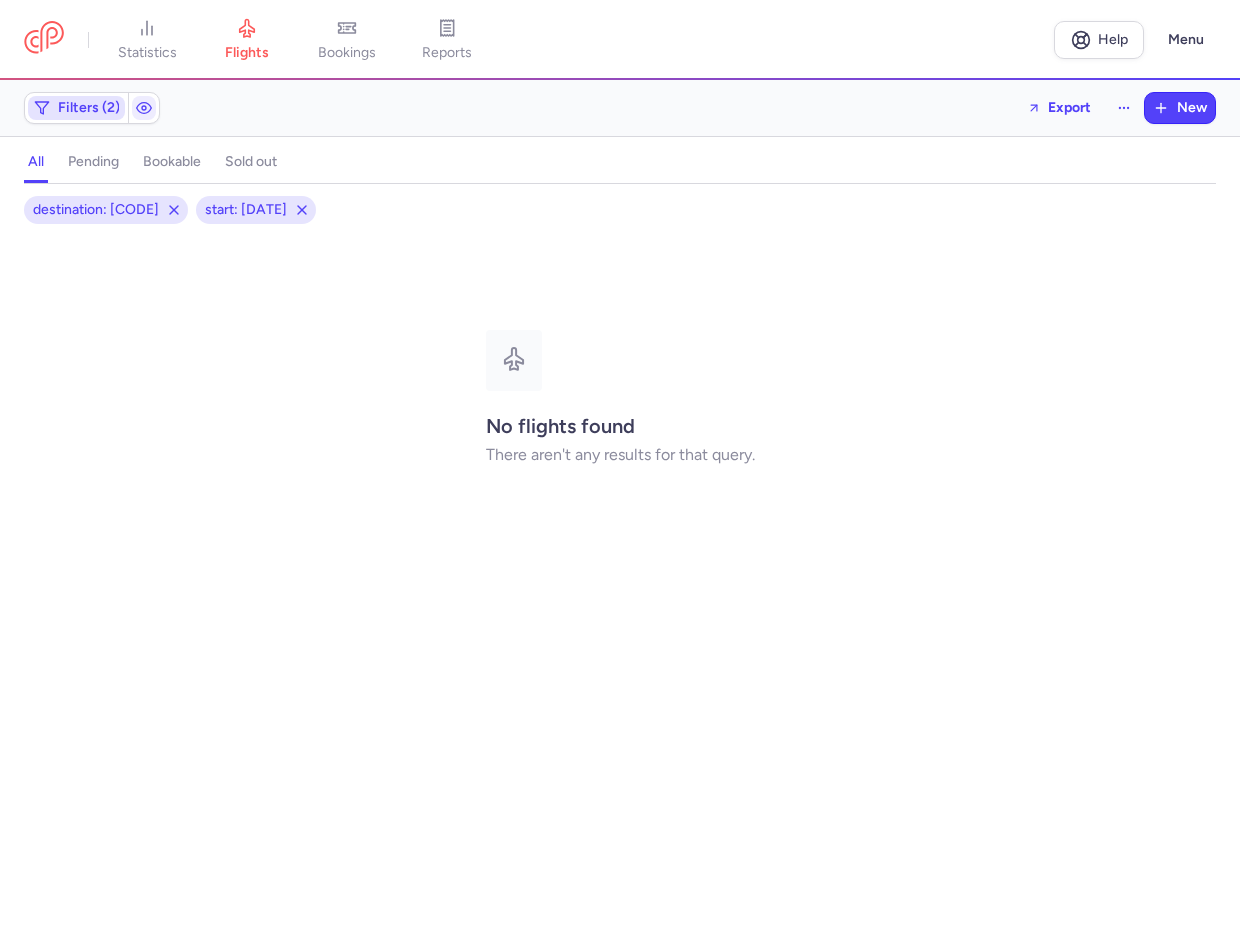 click 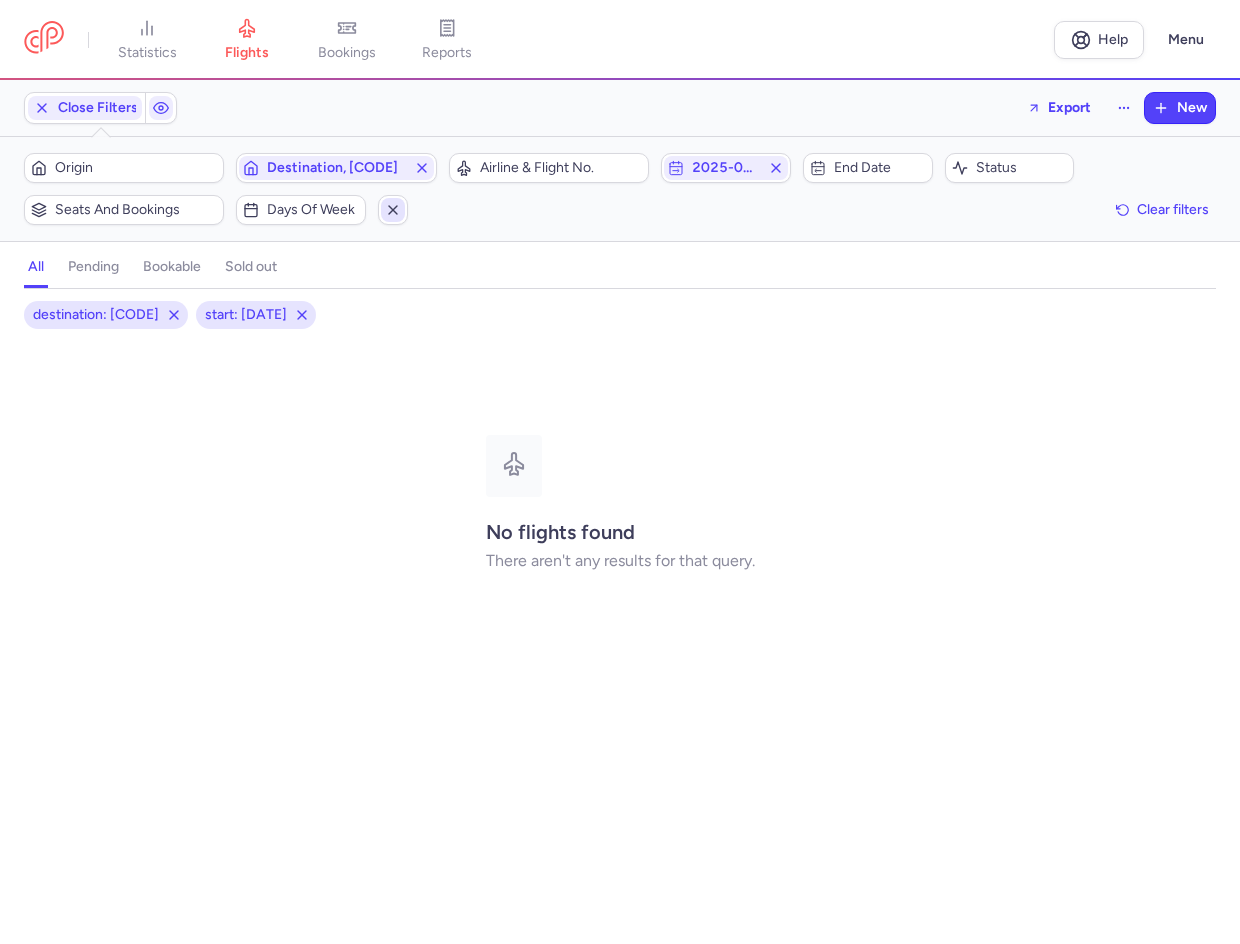 click 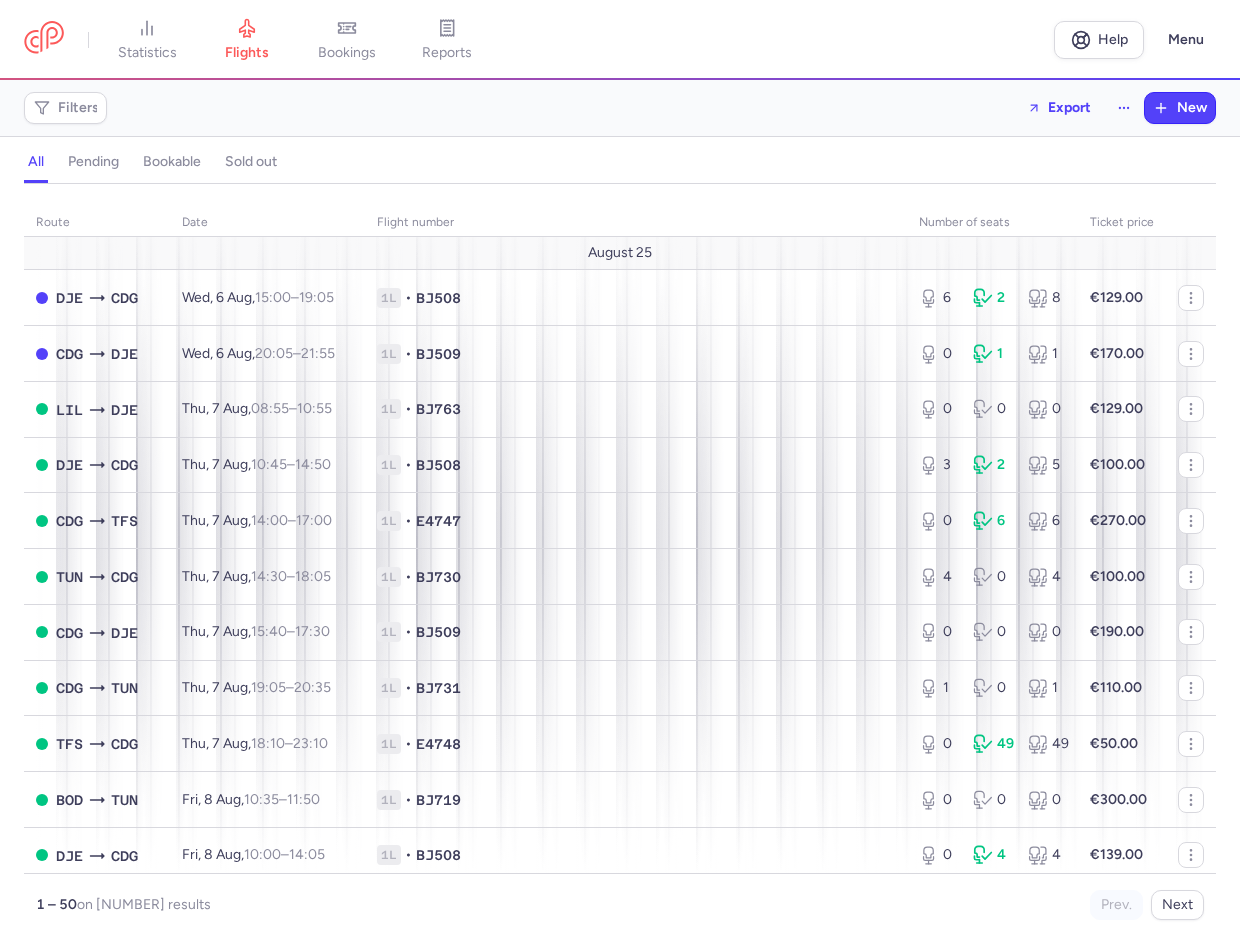 scroll, scrollTop: 0, scrollLeft: 0, axis: both 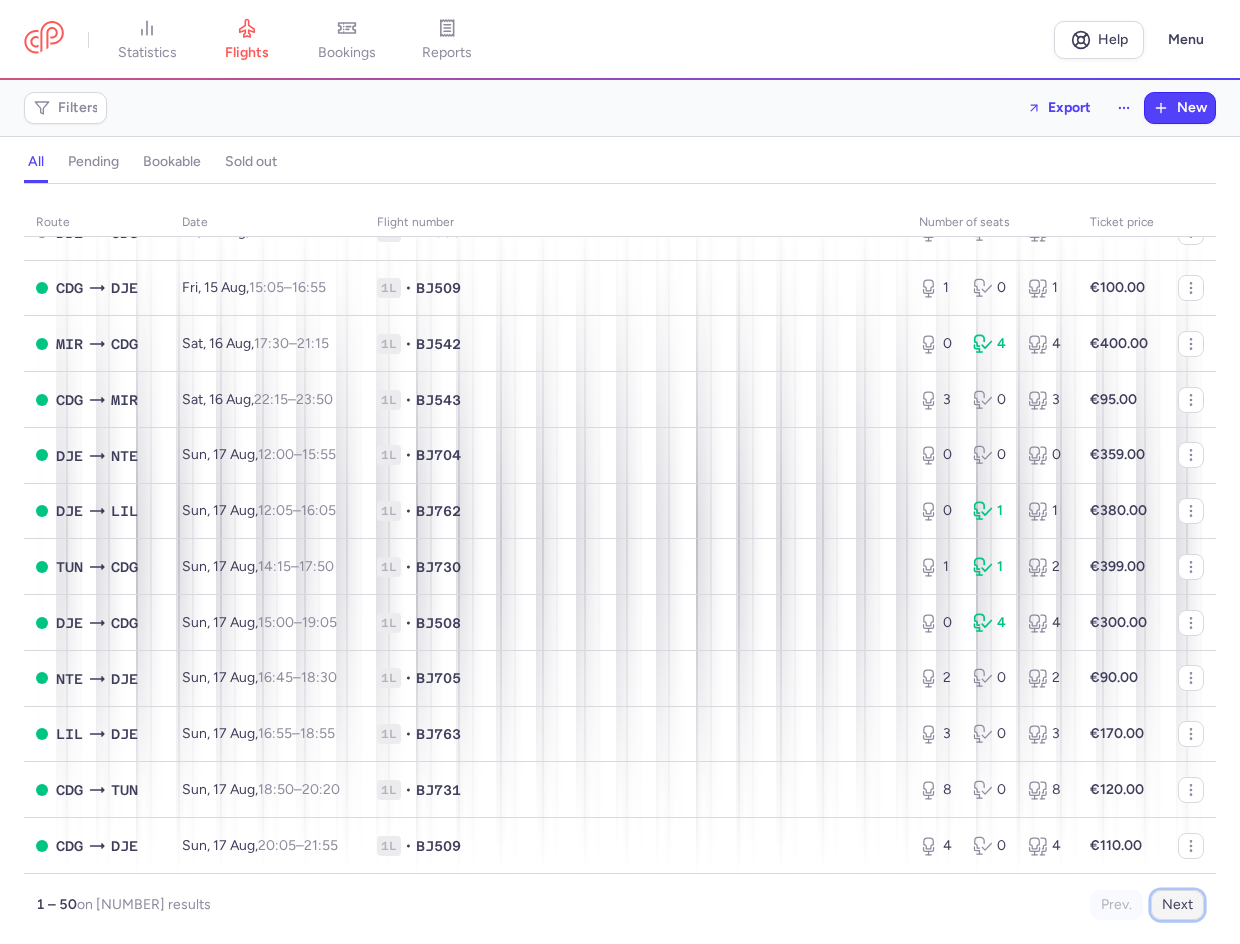 click on "Next" at bounding box center [1177, 905] 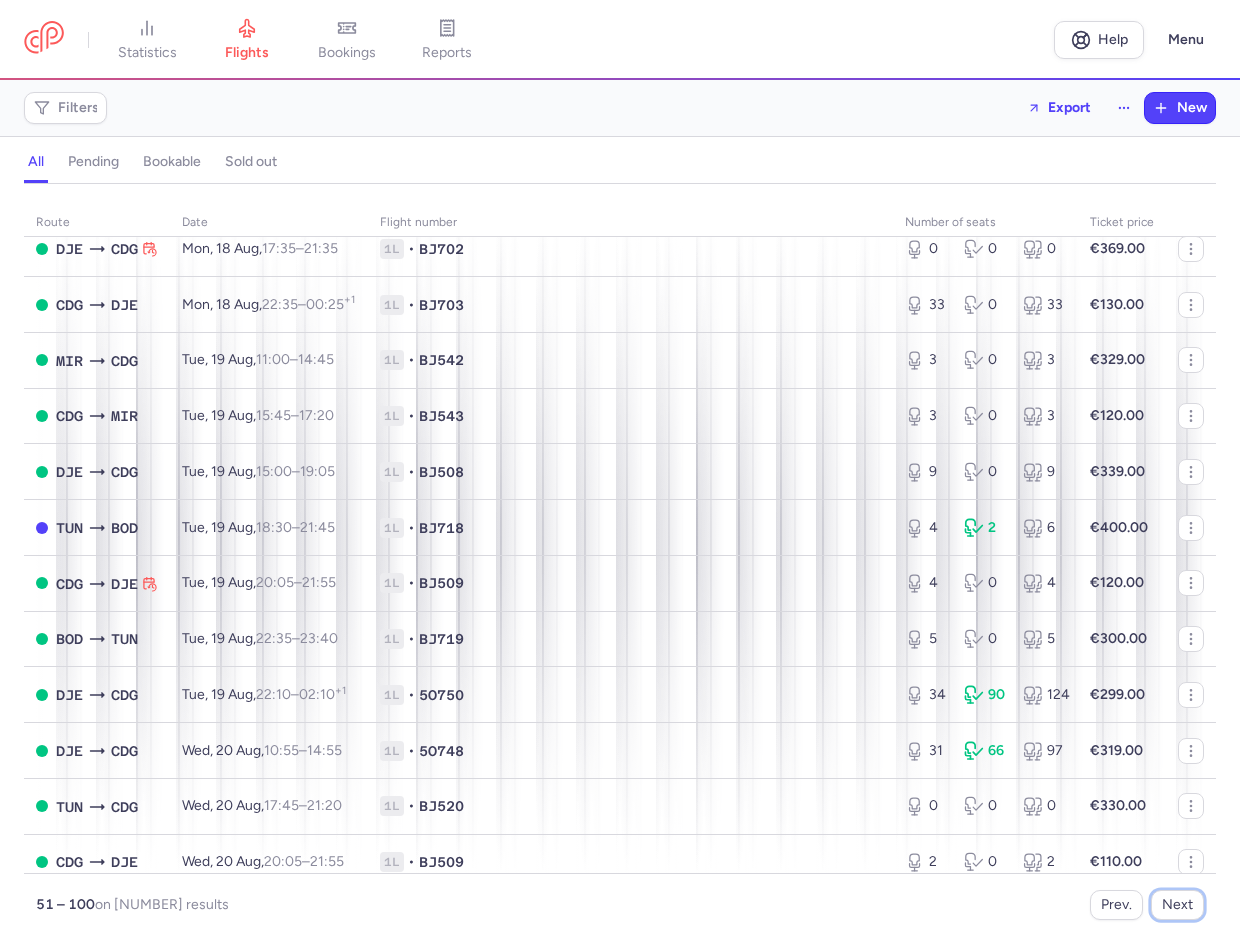 scroll, scrollTop: 300, scrollLeft: 0, axis: vertical 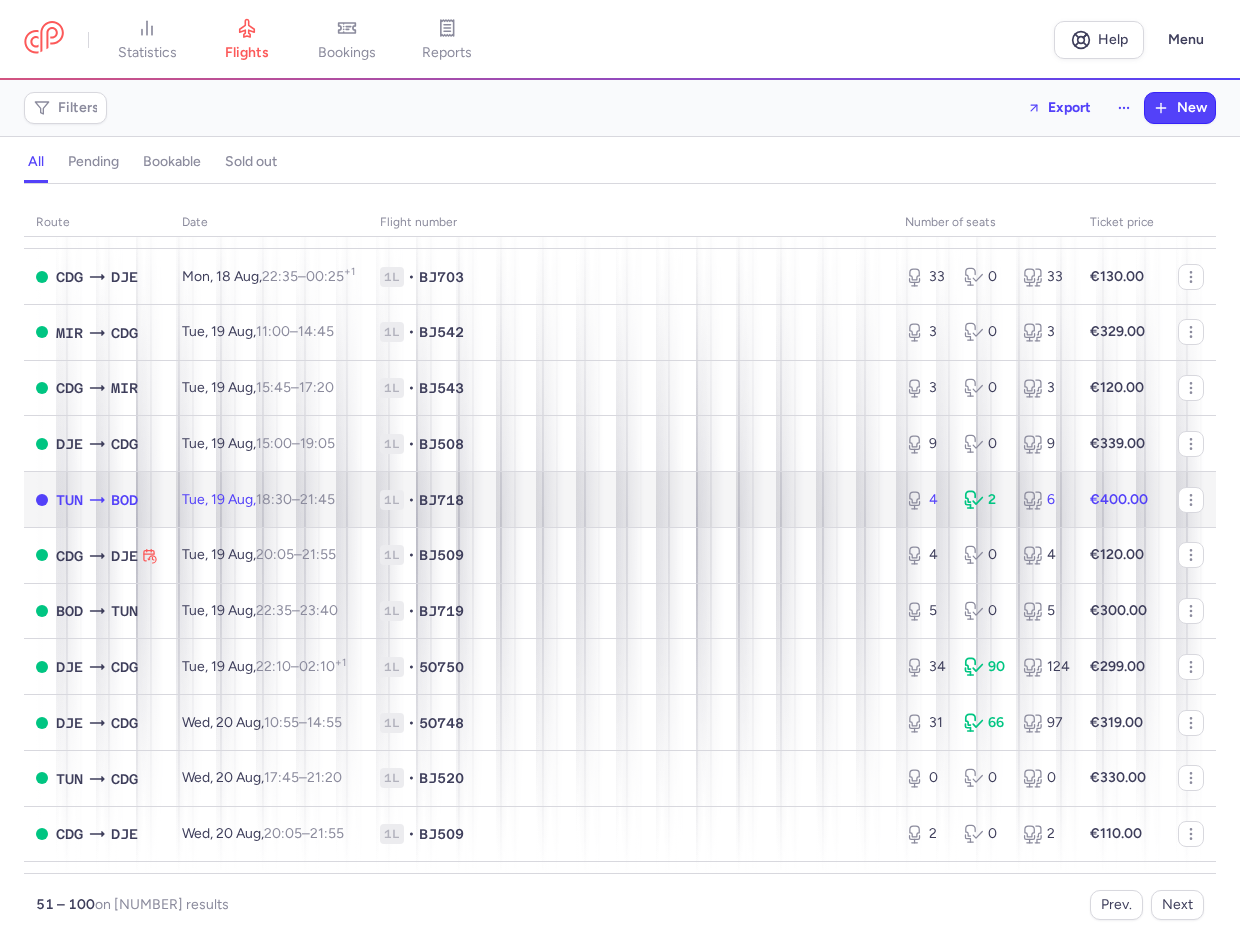click on "1L • BJ718" at bounding box center (630, 500) 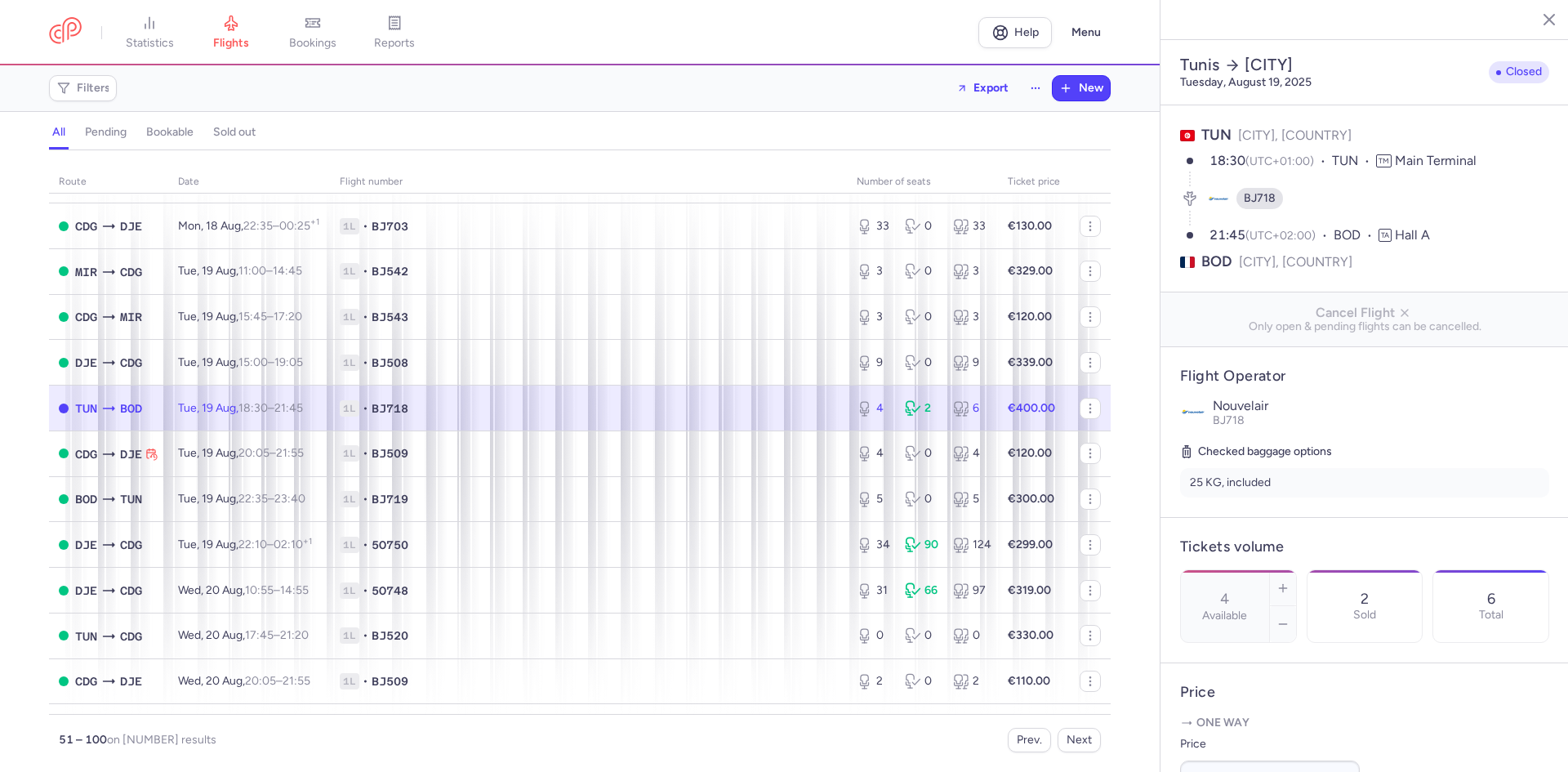 click on "1L • BJ718" at bounding box center (588, 408) 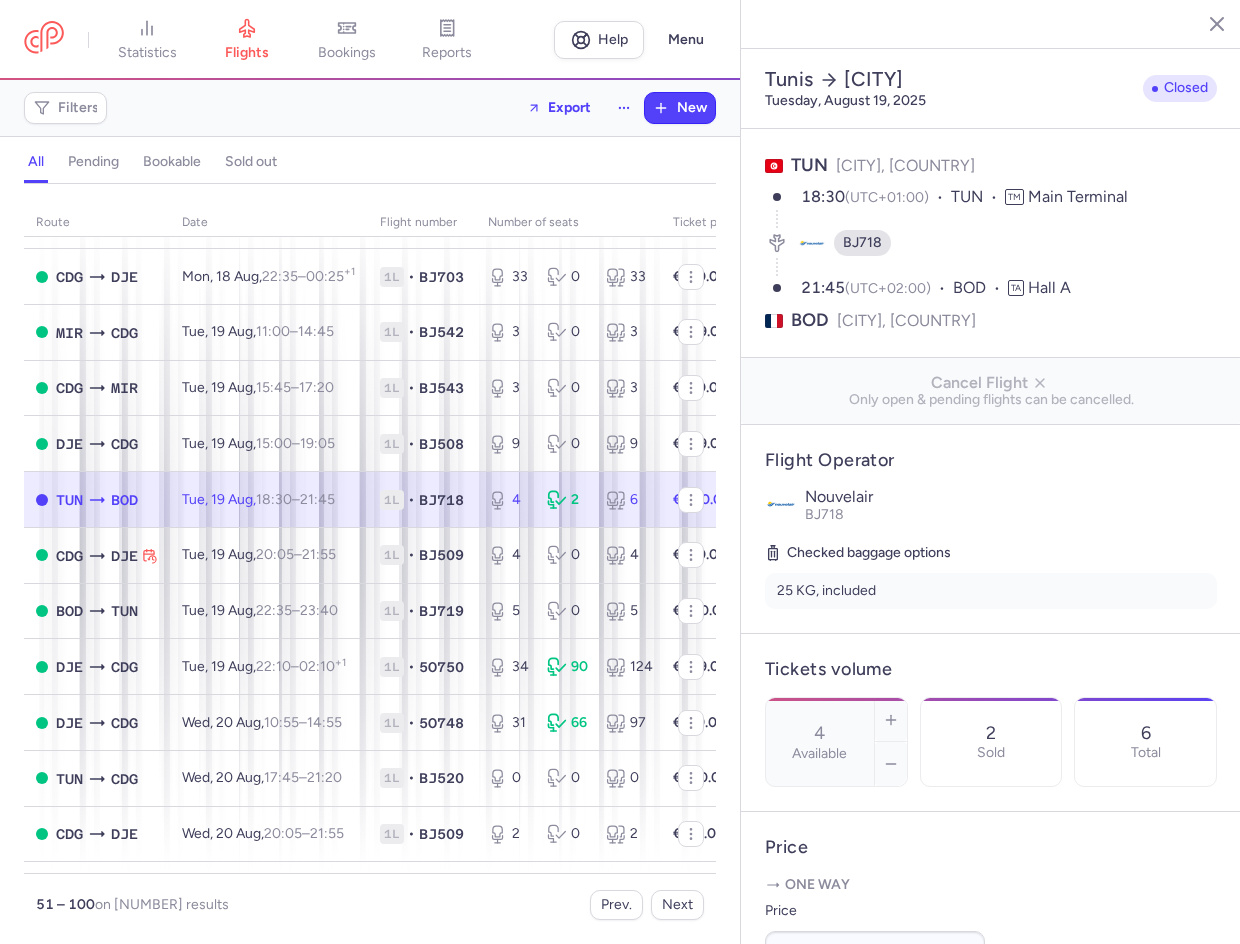 click on "Tue, 19 Aug,  18:30  –  21:45  +0" at bounding box center (269, 500) 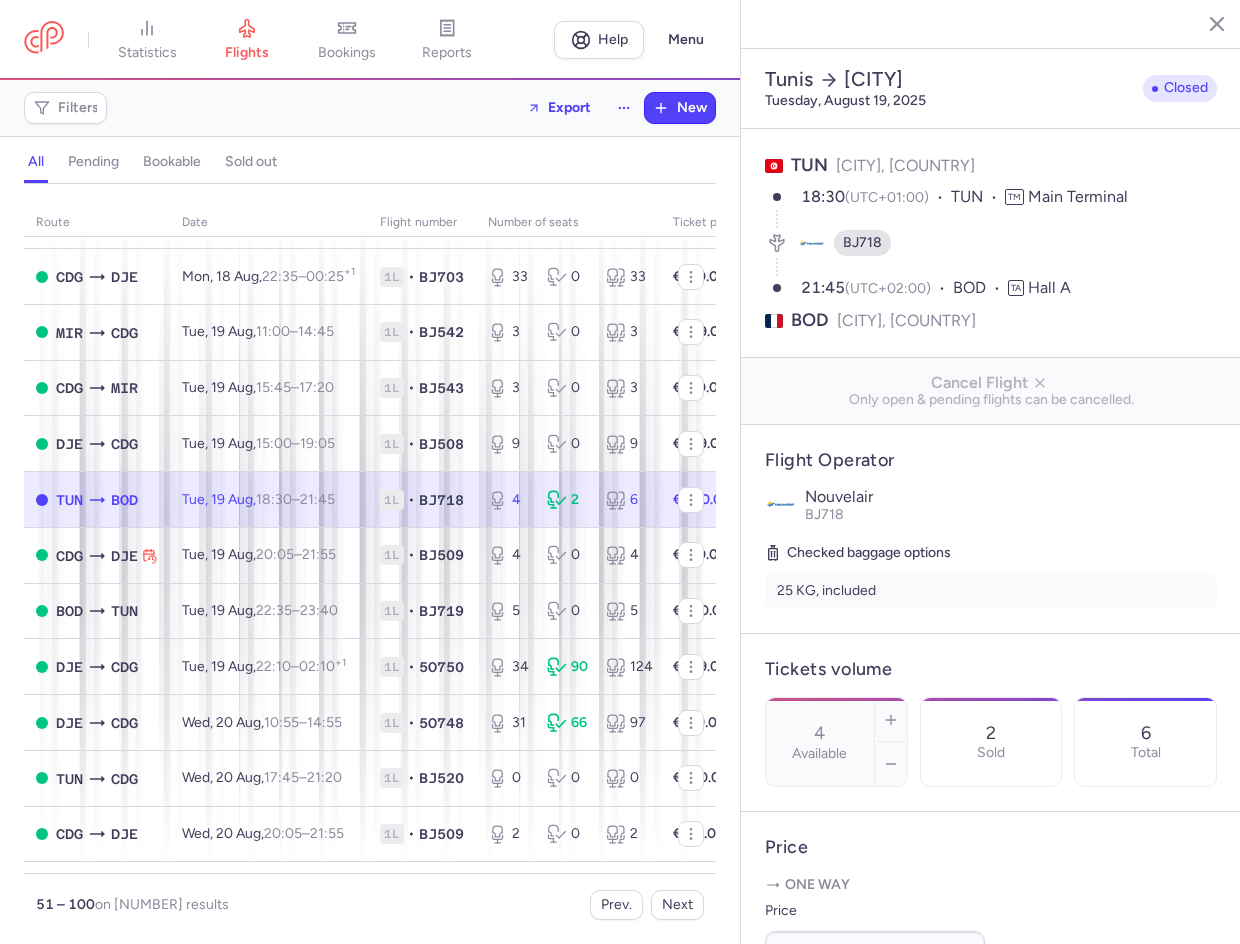 click on "Tue, 19 Aug,  18:30  –  21:45  +0" at bounding box center [258, 499] 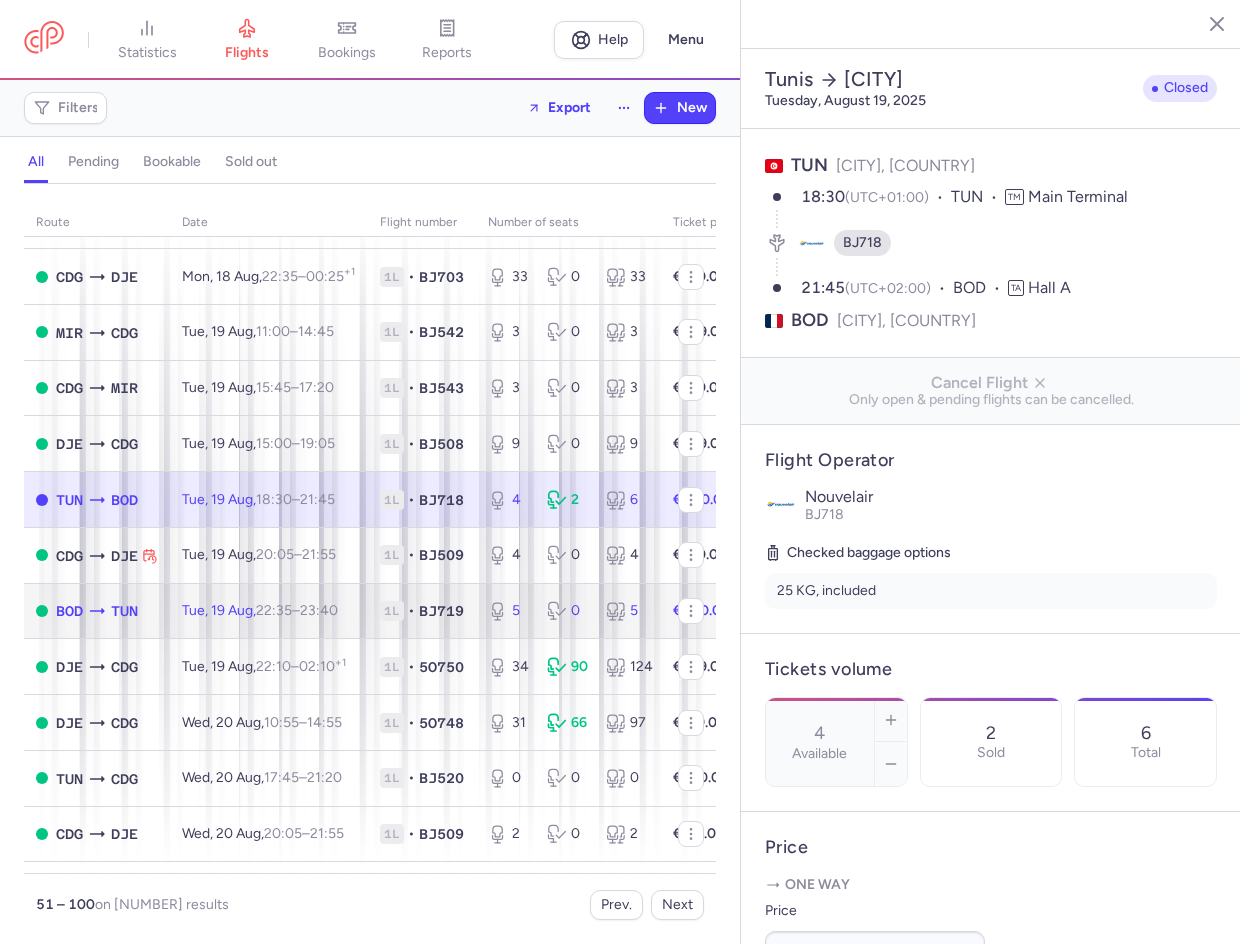 click on "[DAY], [DAY] [MONTH], [YEAR]	[TIME] – [TIME] [TIMEZONE]" at bounding box center [260, 610] 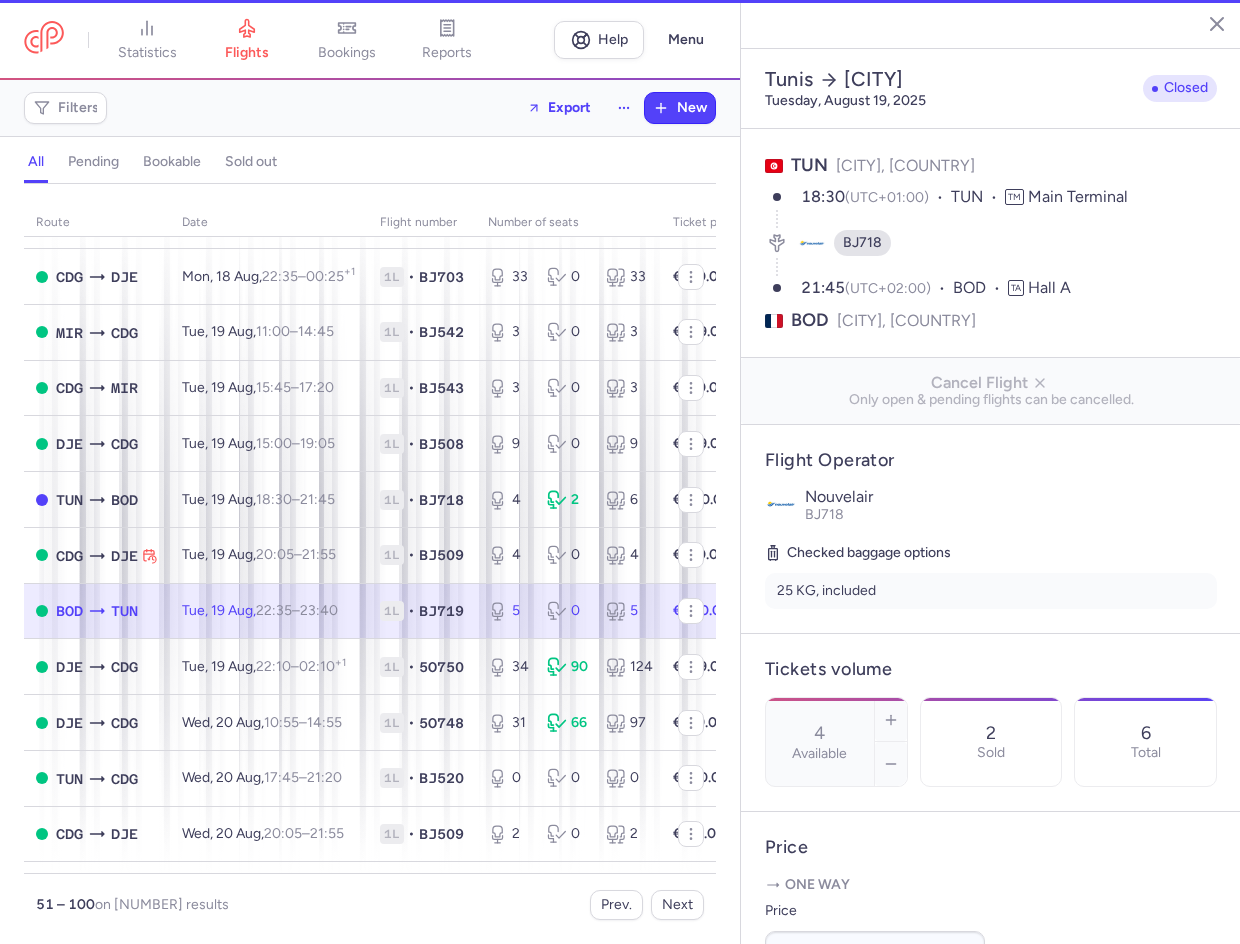 type on "5" 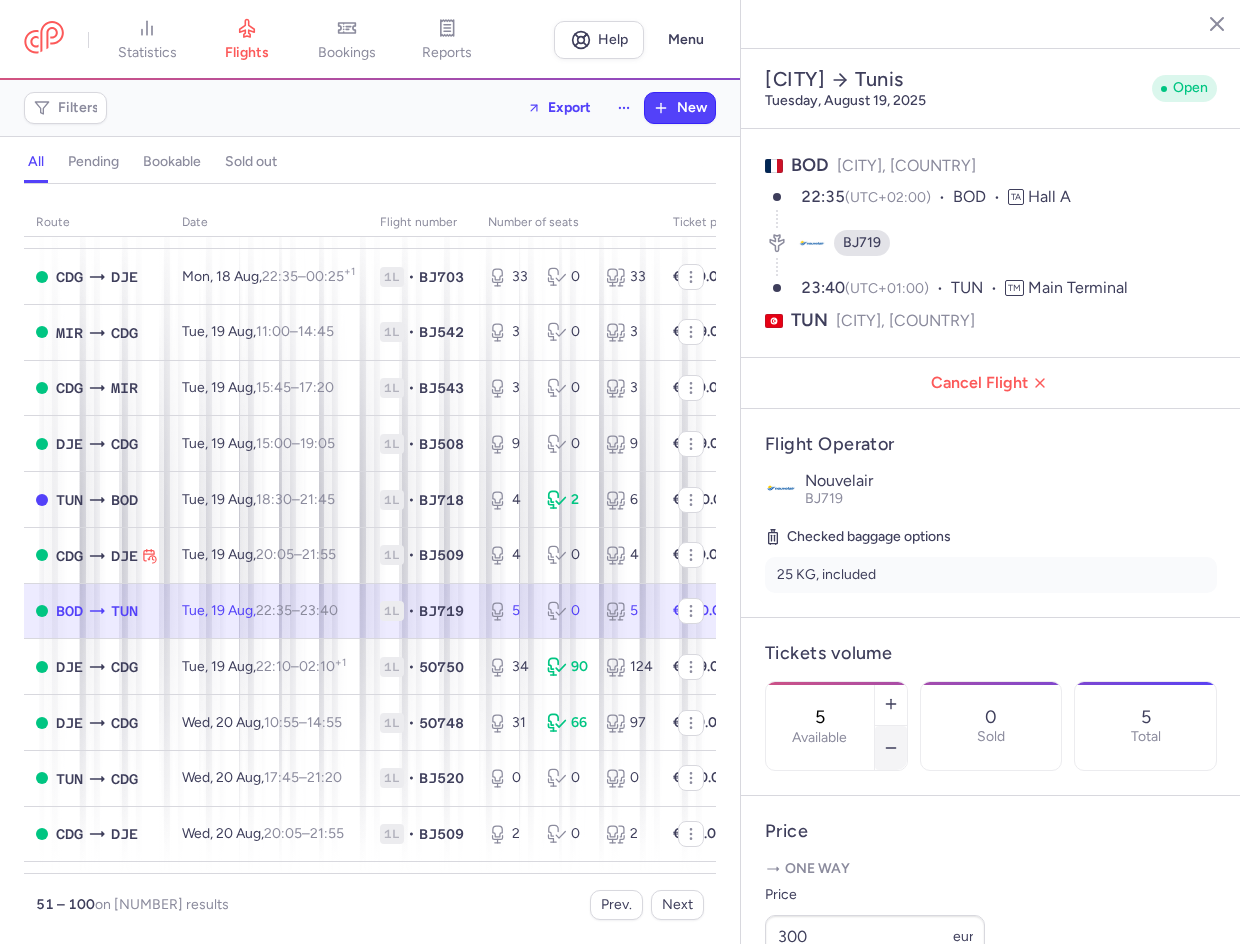 click 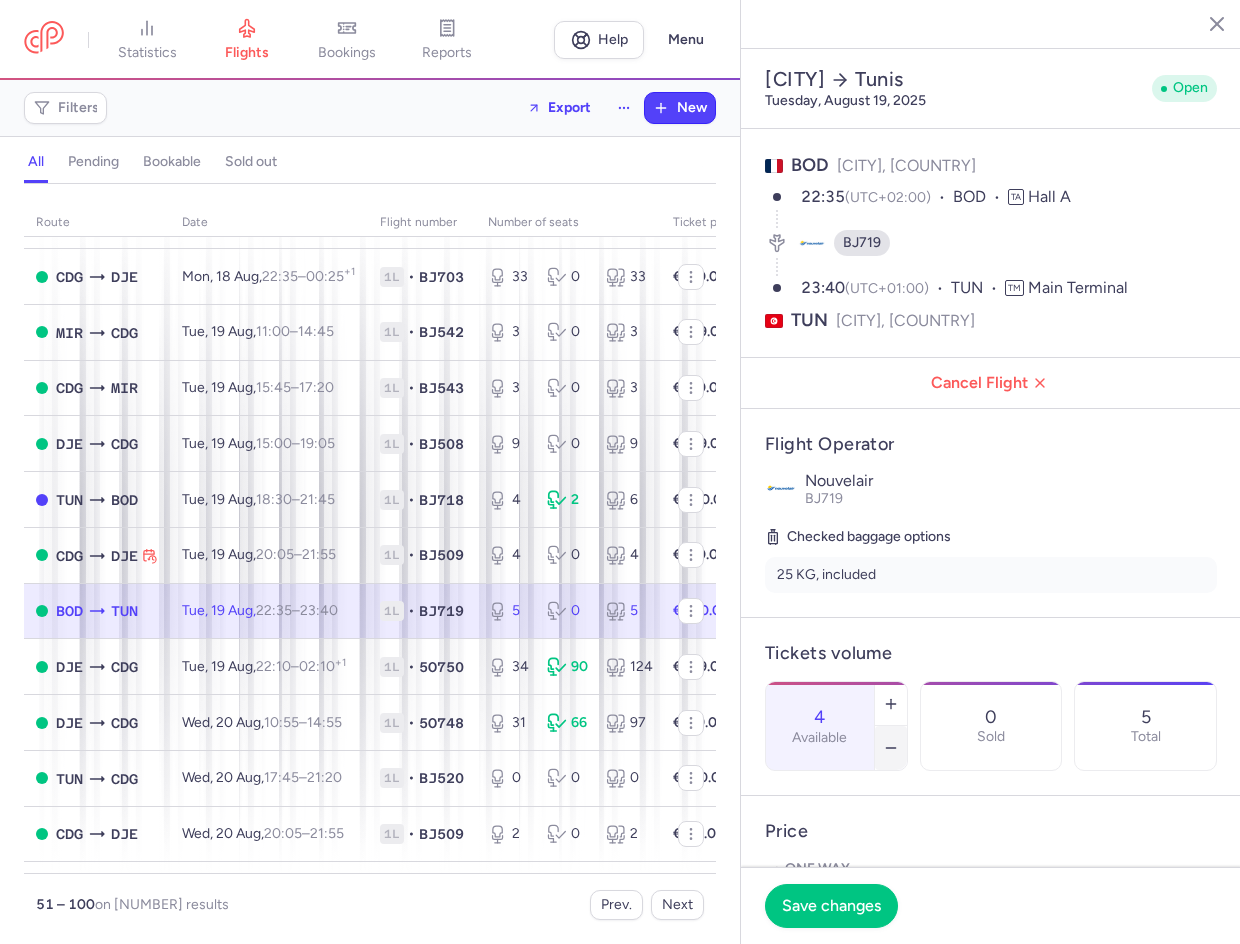 click 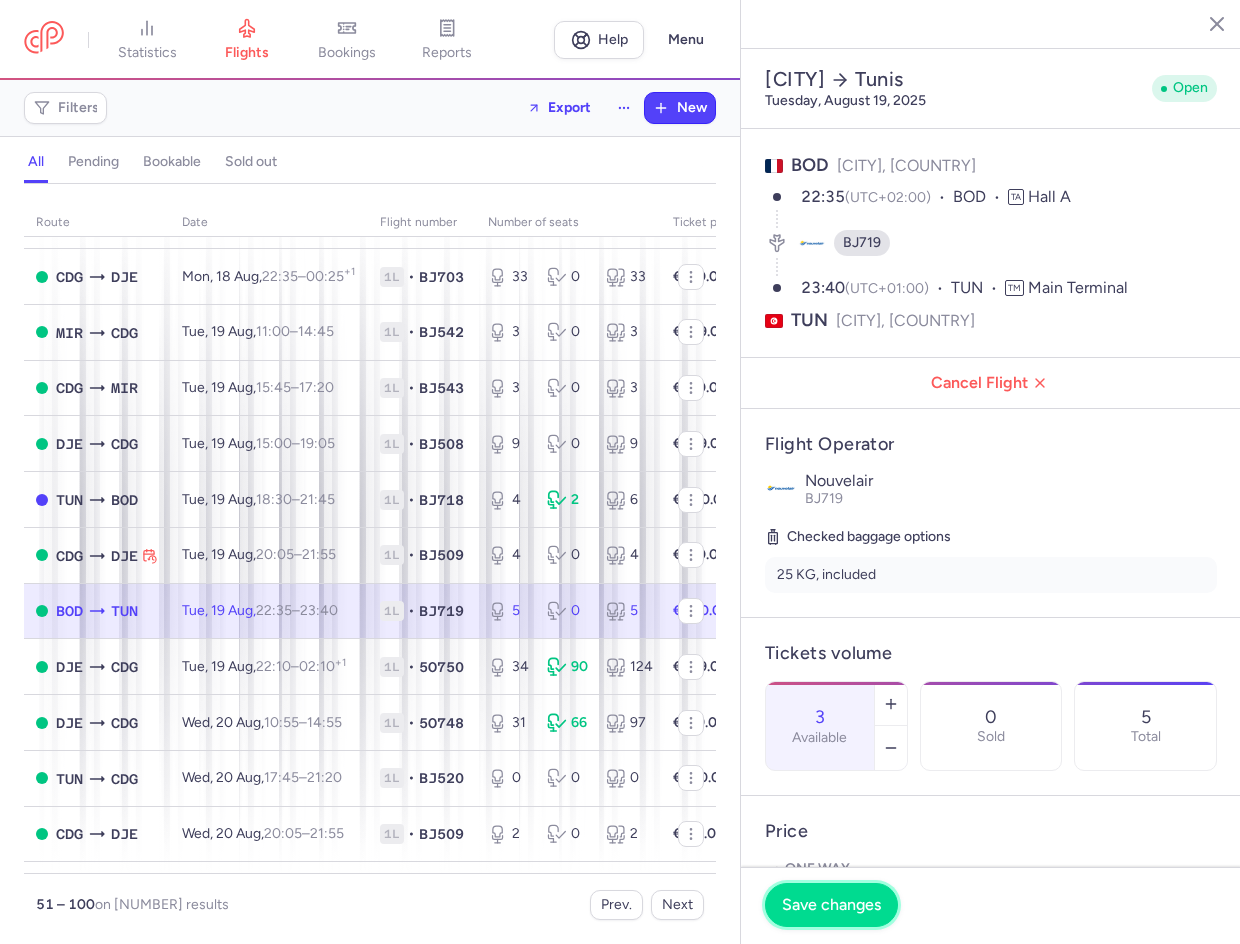 click on "Save changes" at bounding box center [831, 905] 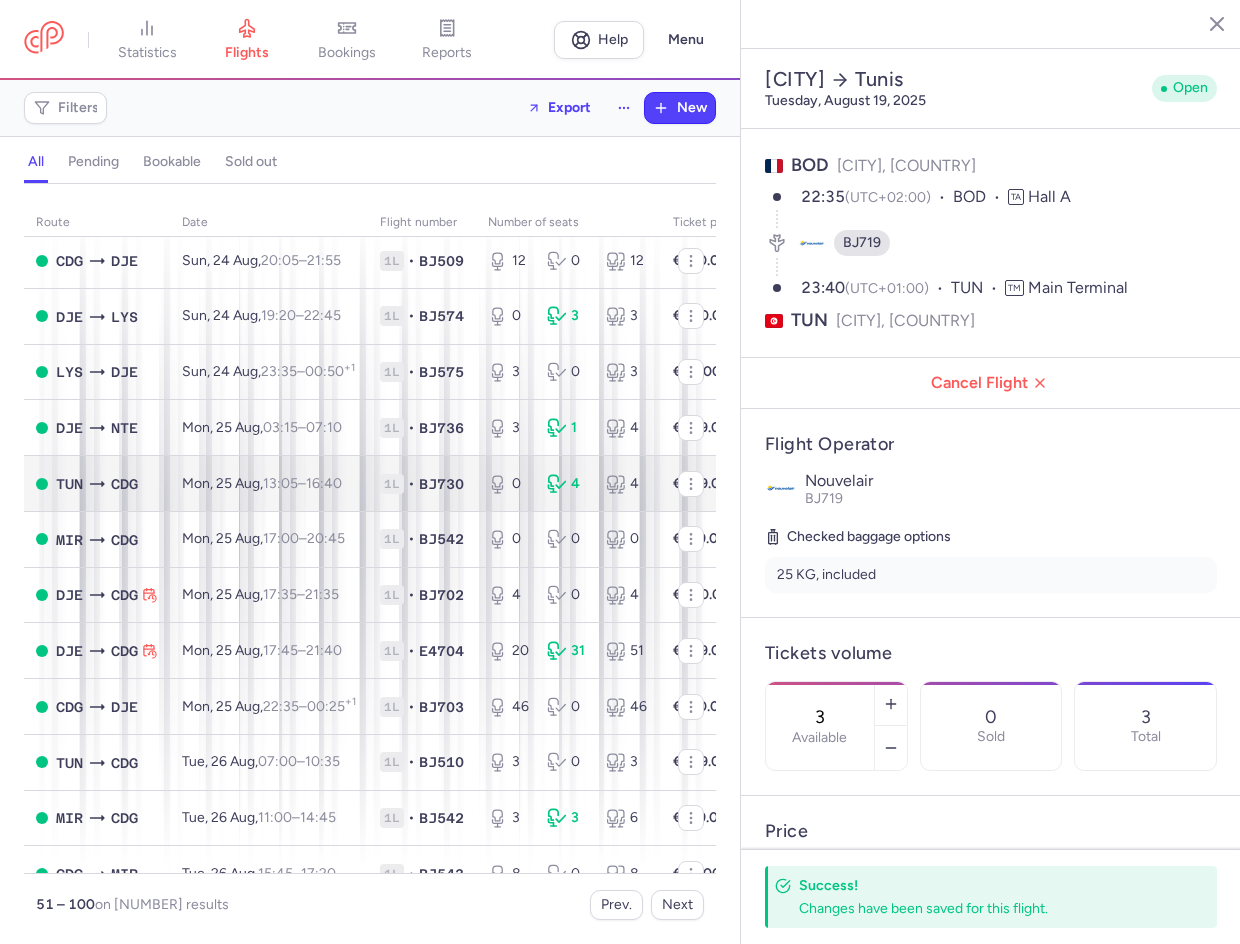 scroll, scrollTop: 2199, scrollLeft: 0, axis: vertical 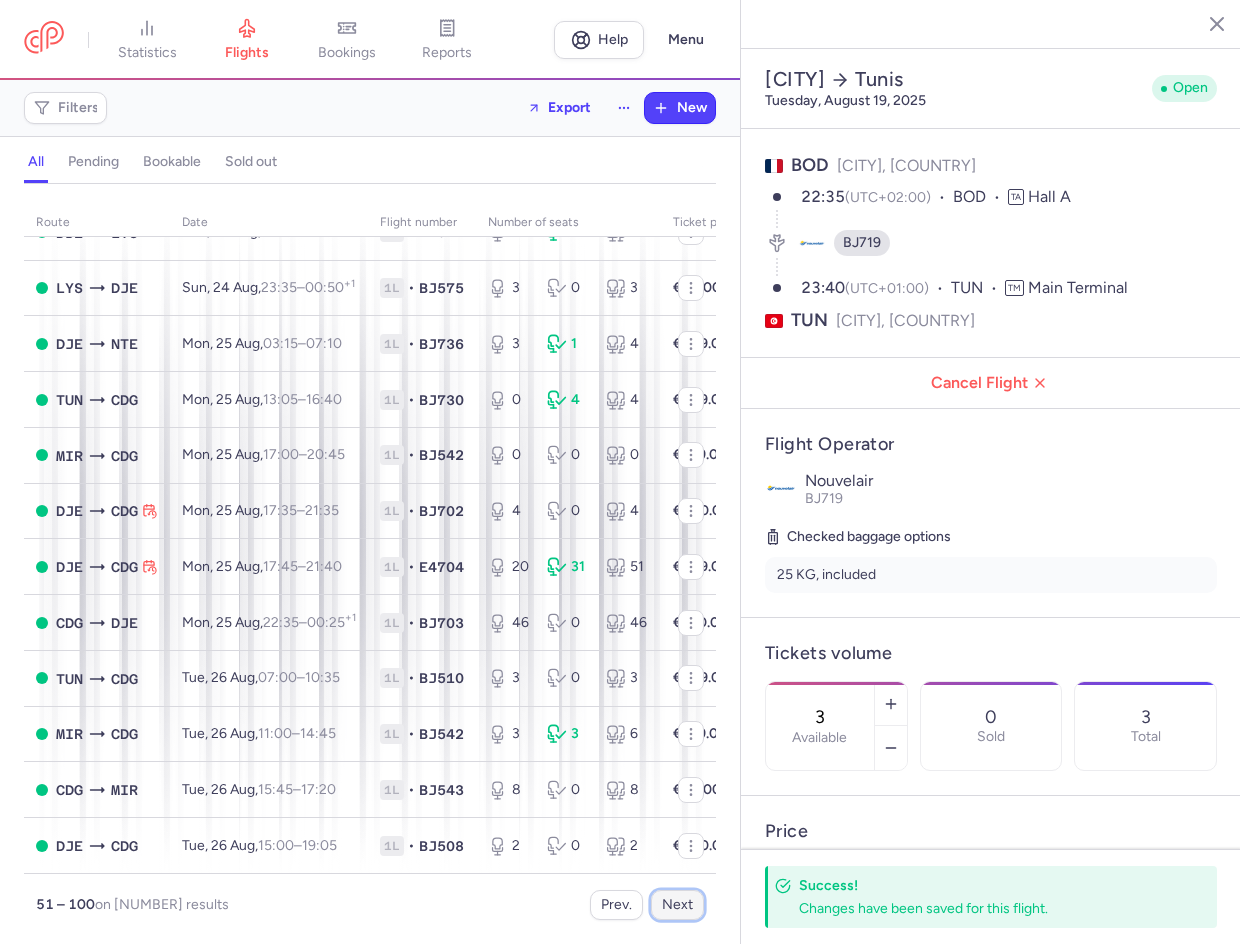 click on "Next" at bounding box center [677, 905] 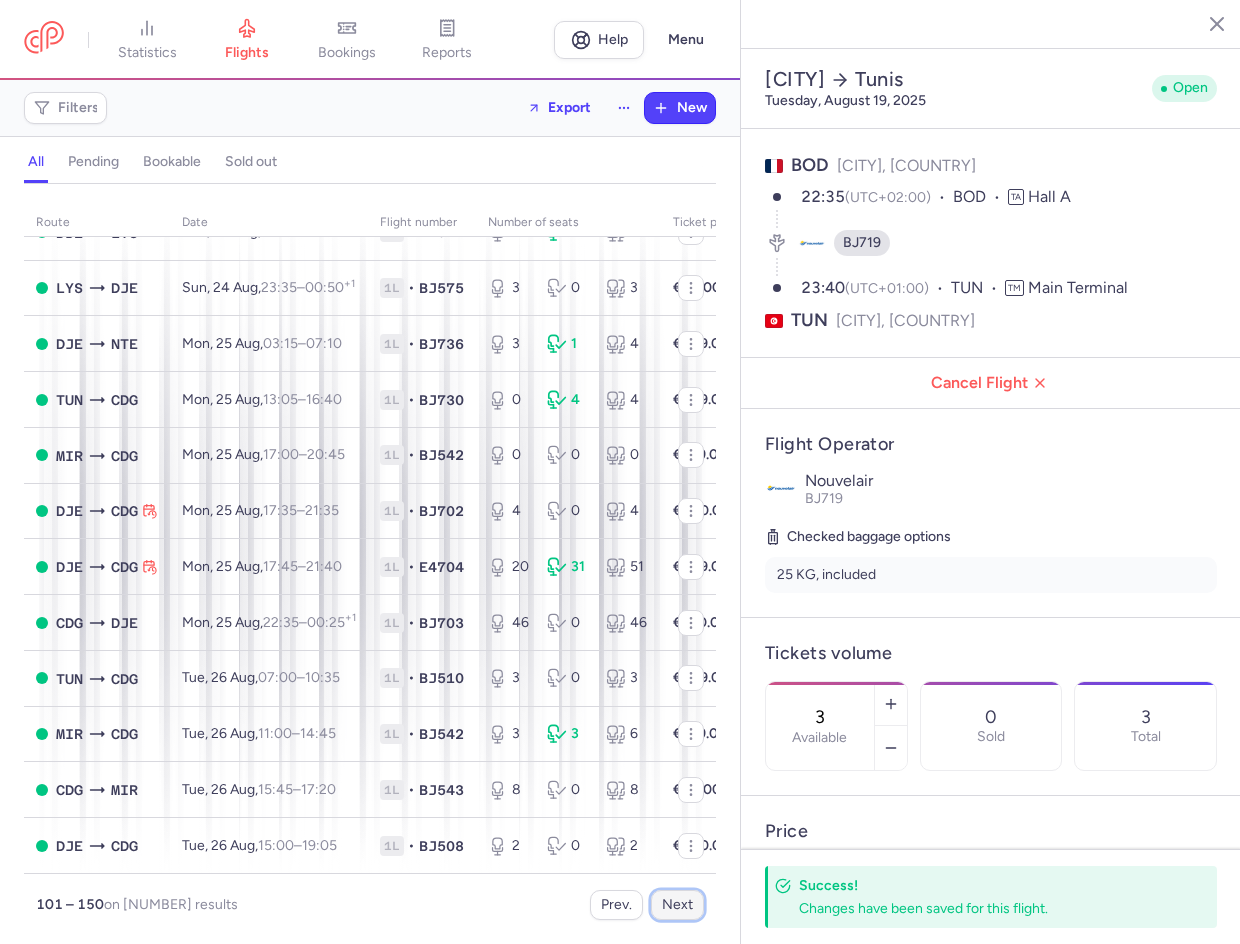 scroll, scrollTop: 0, scrollLeft: 0, axis: both 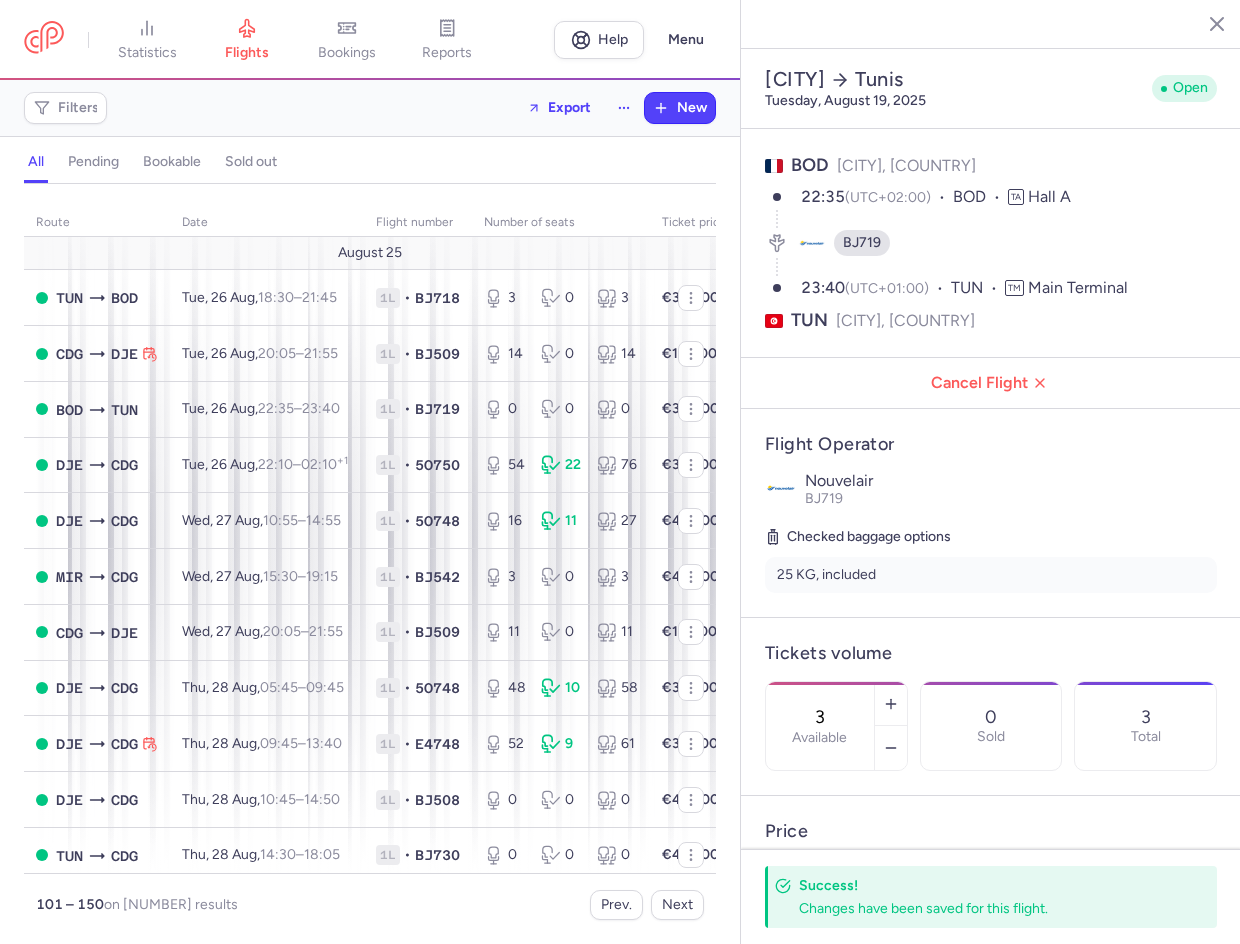 click on "statistics flights bookings reports" at bounding box center [289, 40] 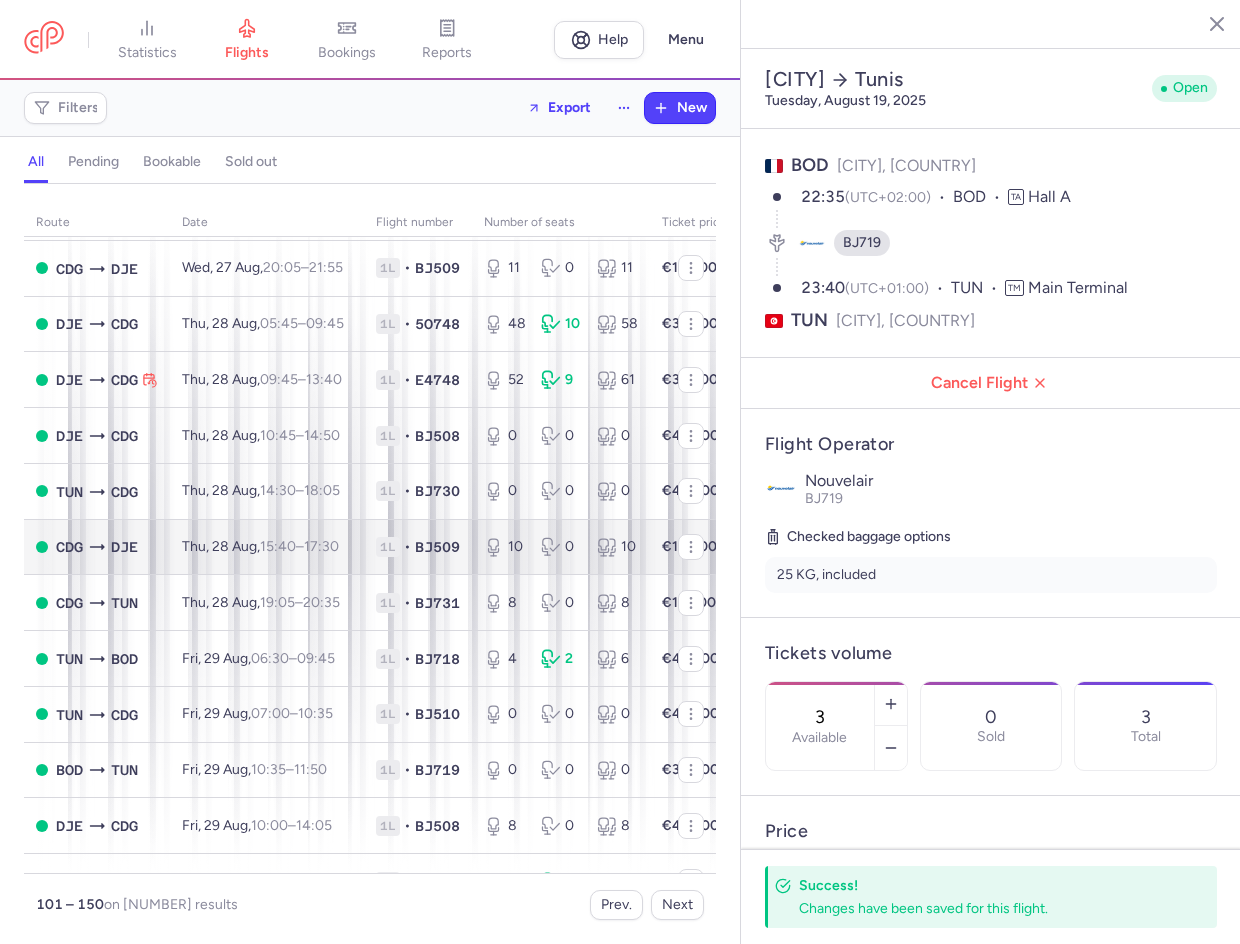 scroll, scrollTop: 400, scrollLeft: 0, axis: vertical 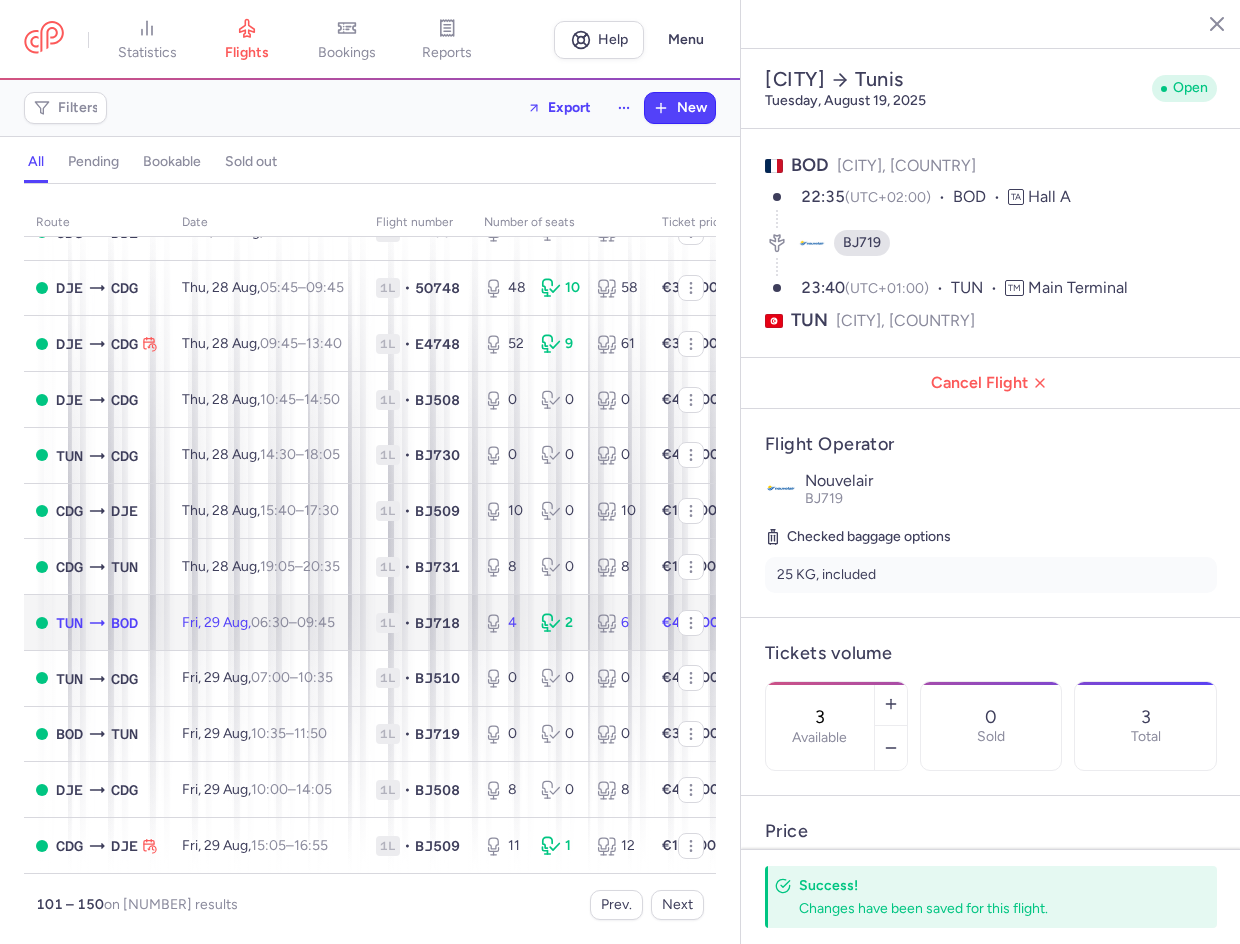 click on "Fri, 29 Aug,  06:30  –  09:45  +0" at bounding box center (267, 623) 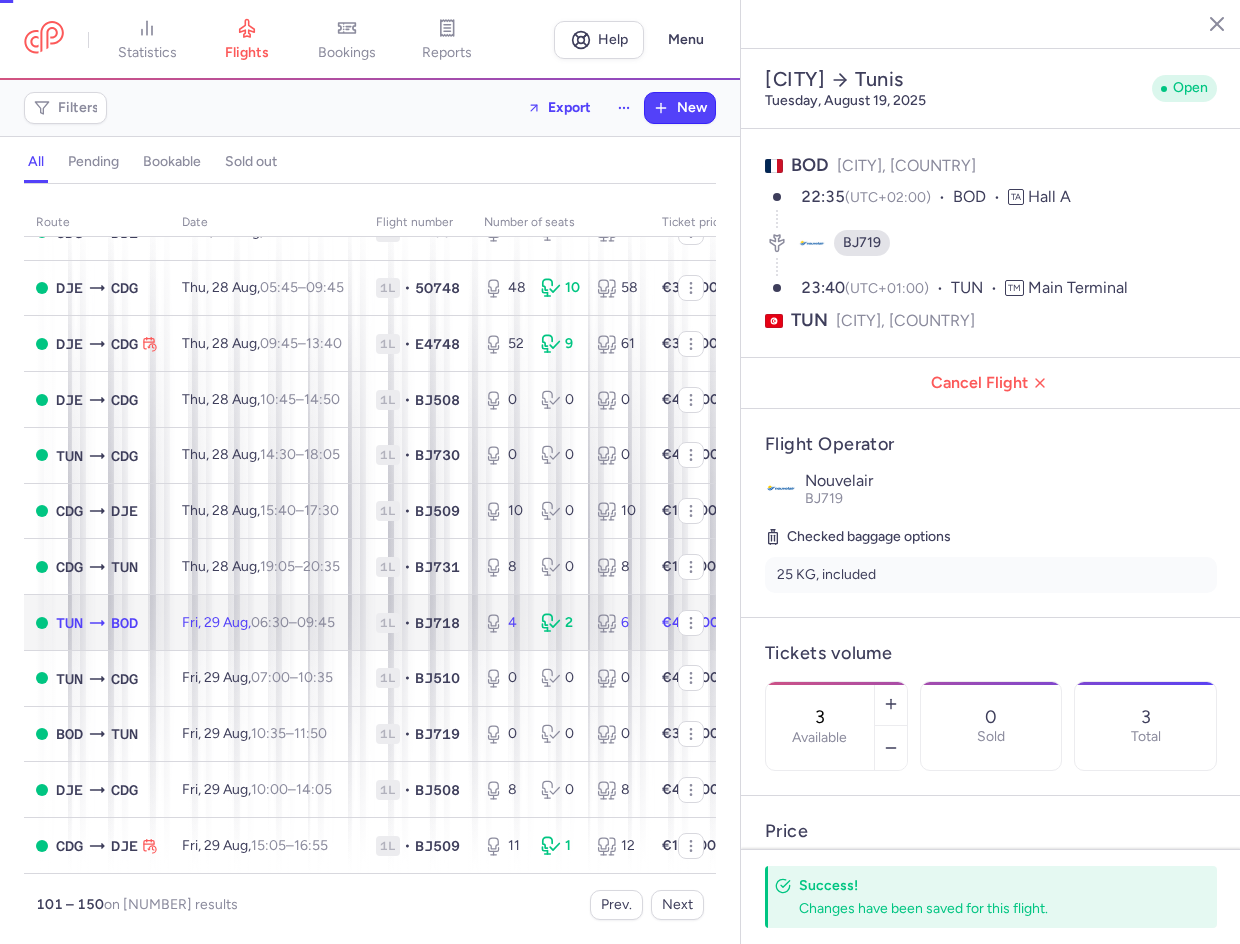 type on "4" 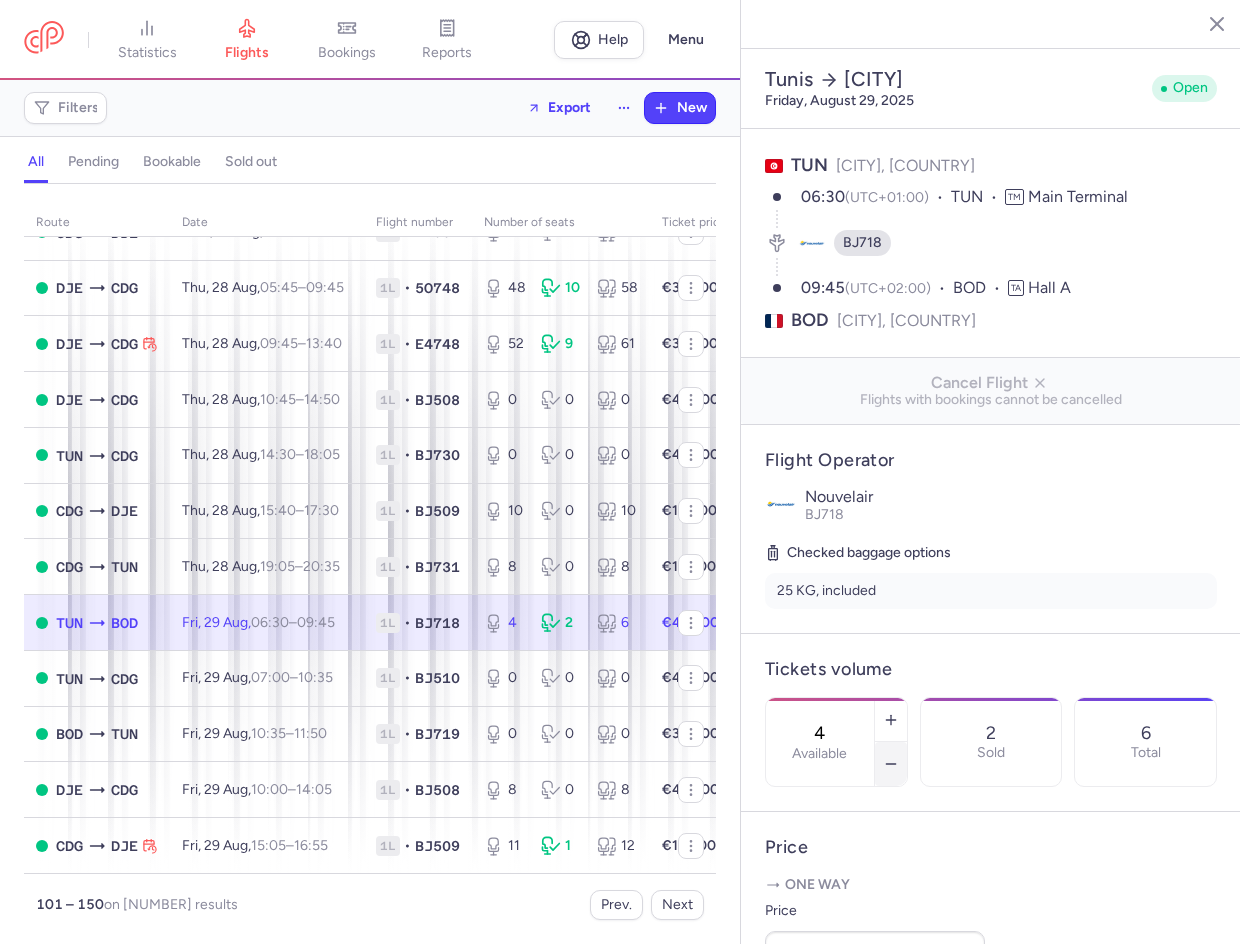 click at bounding box center [891, 764] 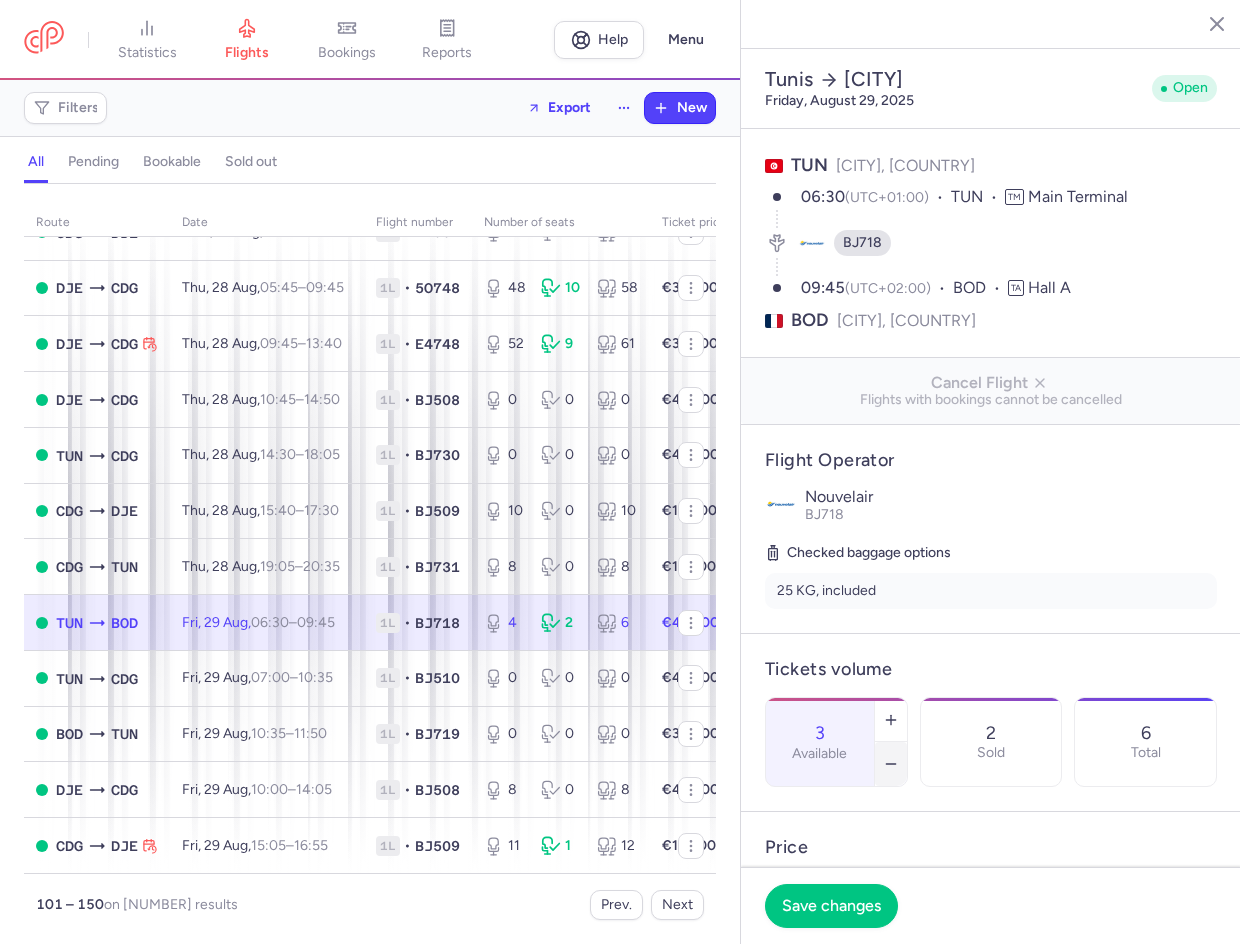 click at bounding box center (891, 764) 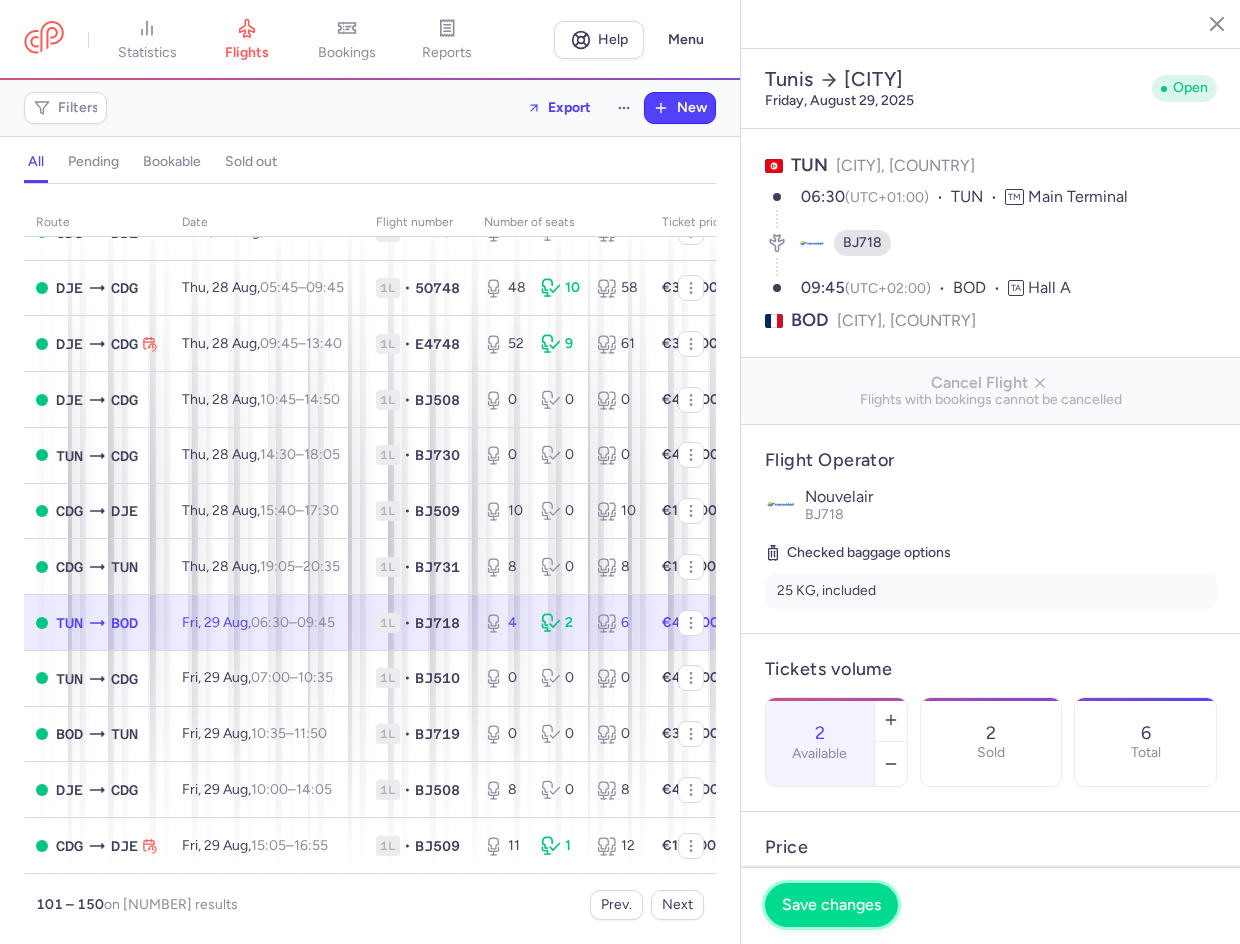 click on "Save changes" at bounding box center [831, 905] 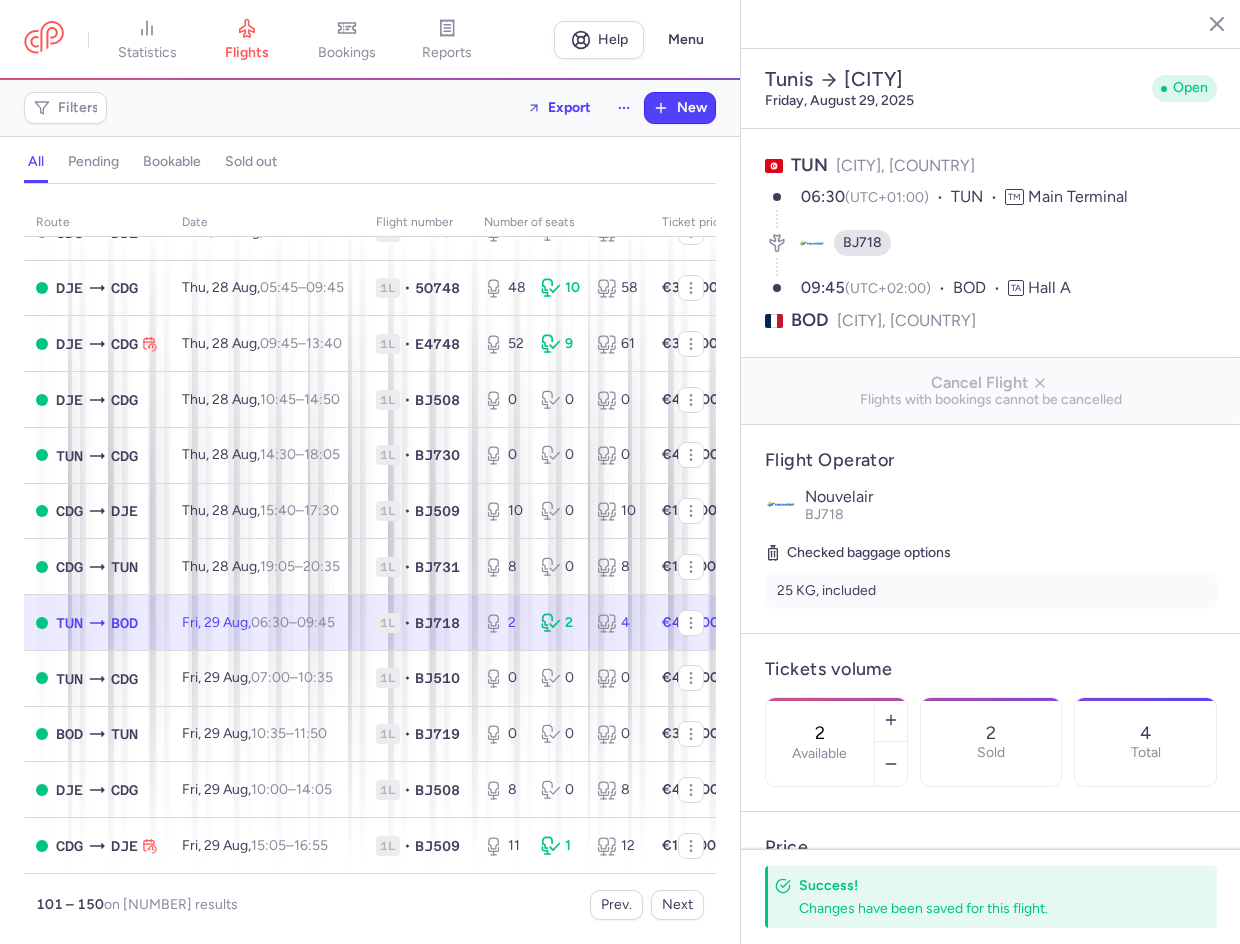 click 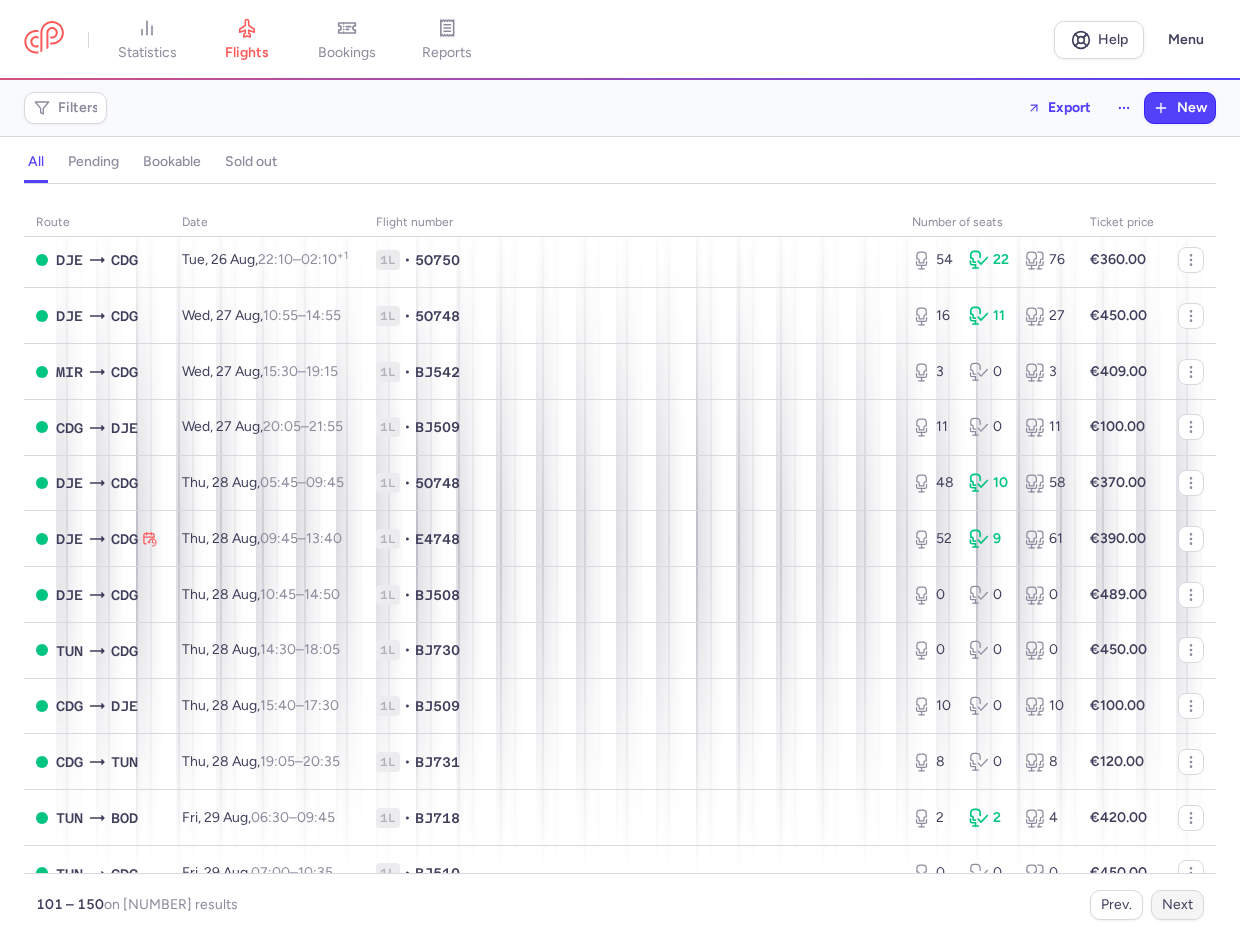 scroll, scrollTop: 200, scrollLeft: 0, axis: vertical 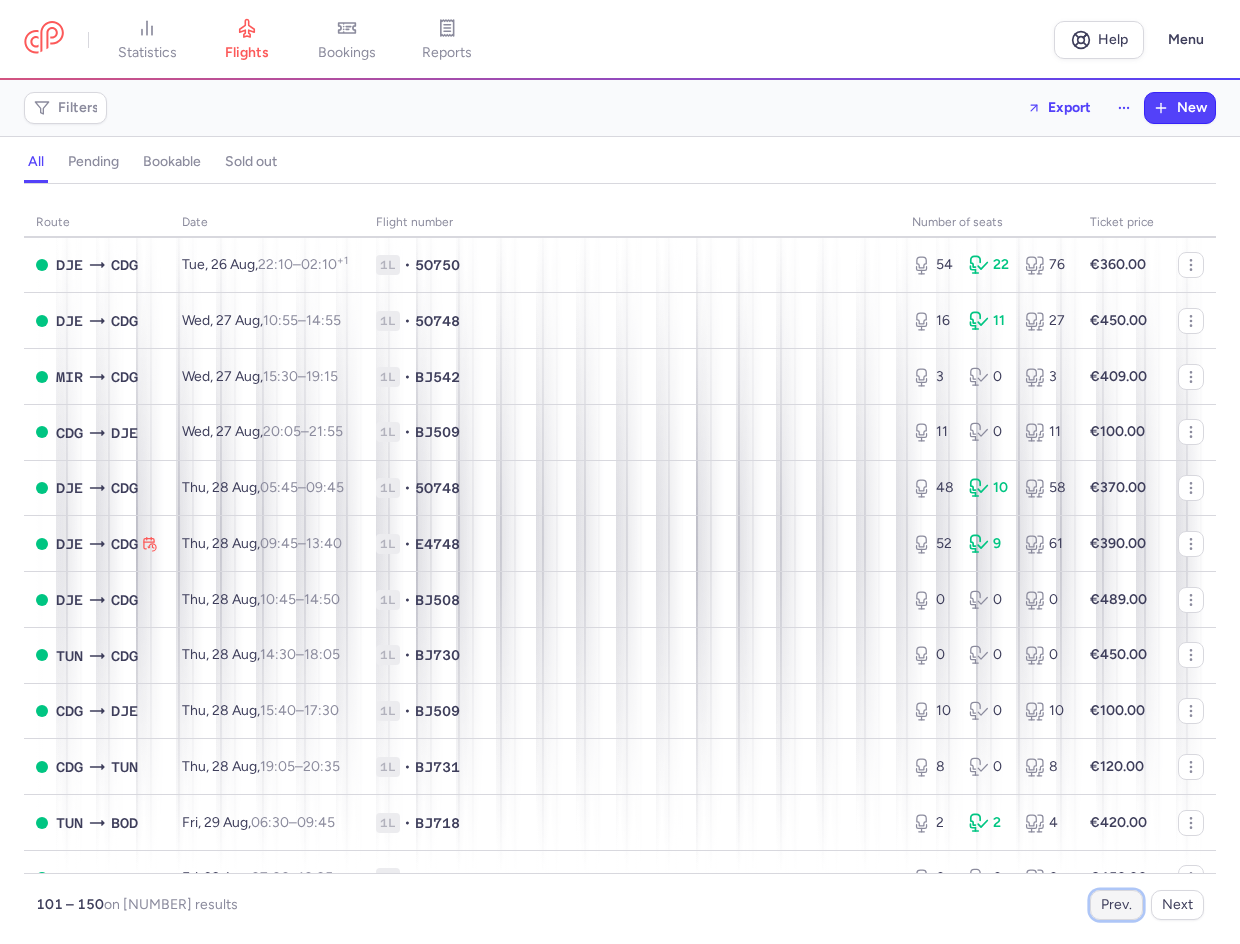 click on "Prev." at bounding box center [1116, 905] 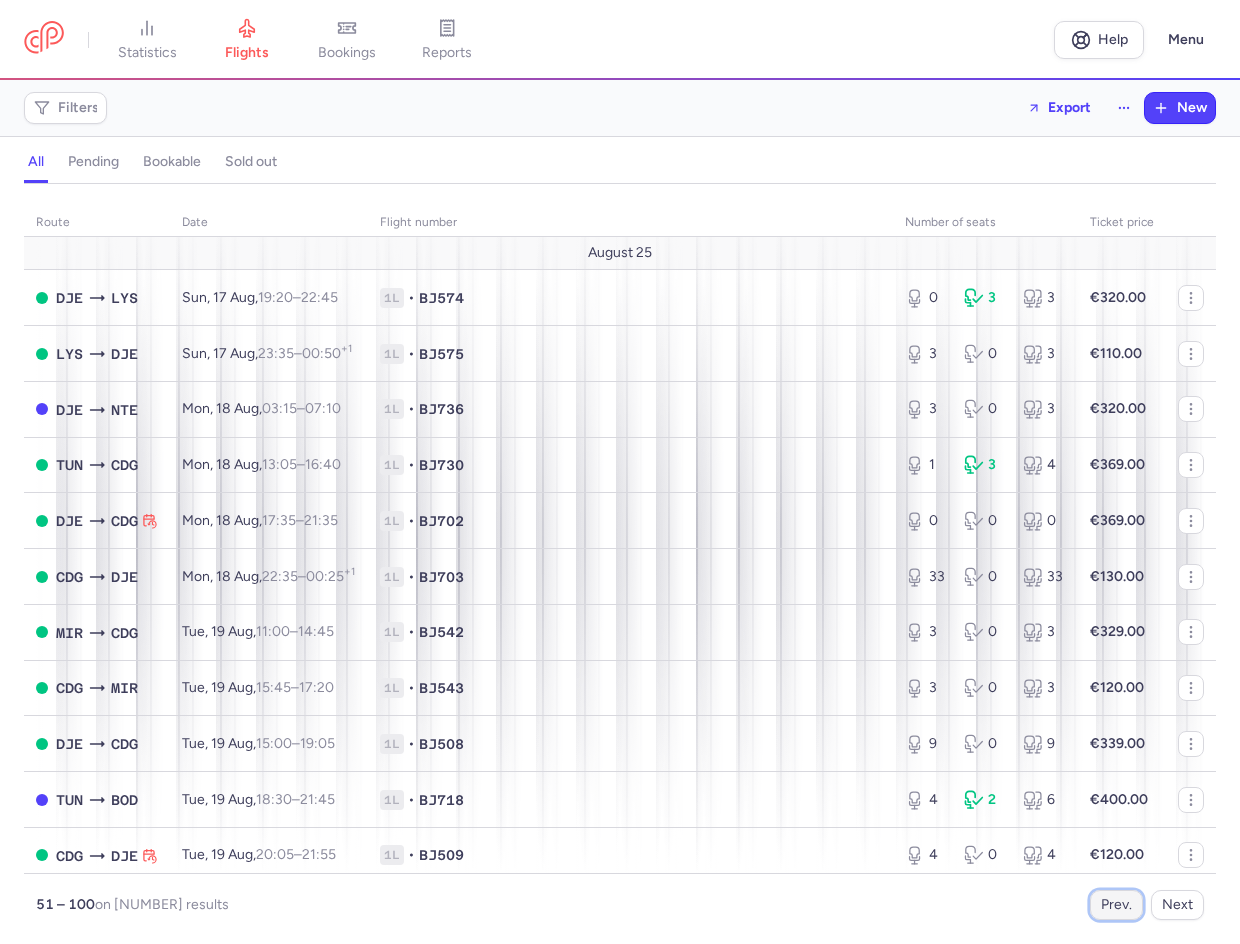 click on "Prev." at bounding box center [1116, 905] 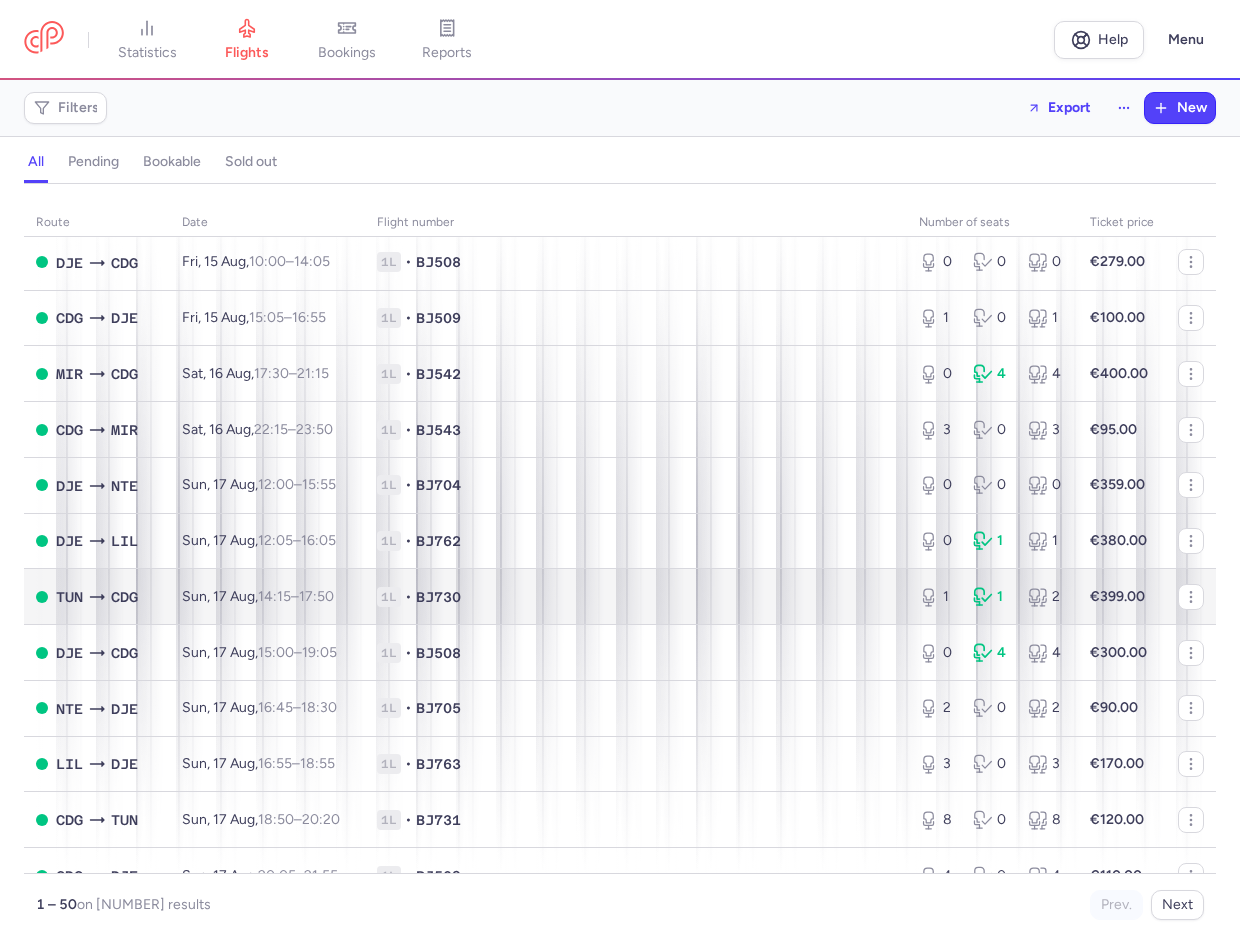 scroll, scrollTop: 2184, scrollLeft: 0, axis: vertical 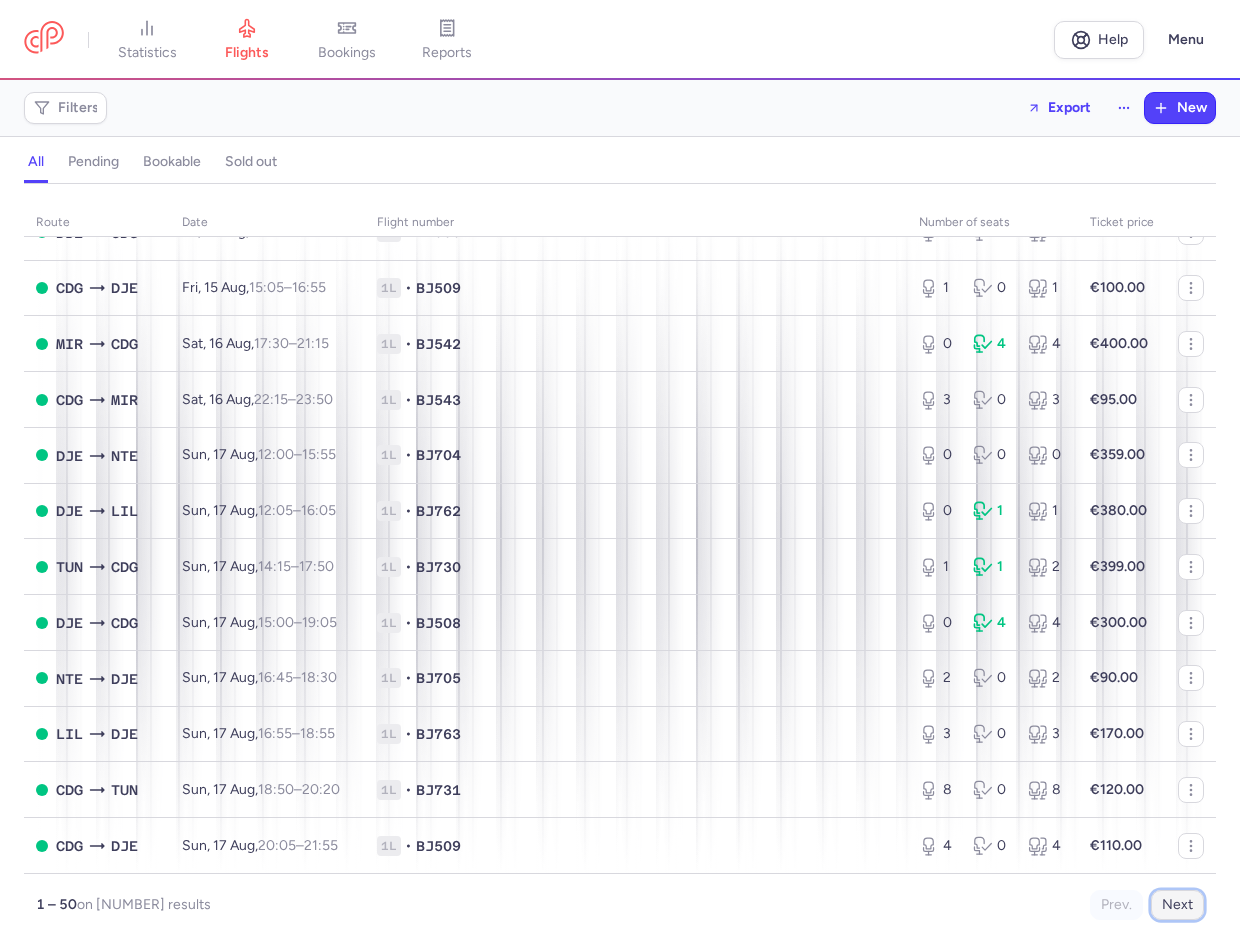 click on "Next" at bounding box center (1177, 905) 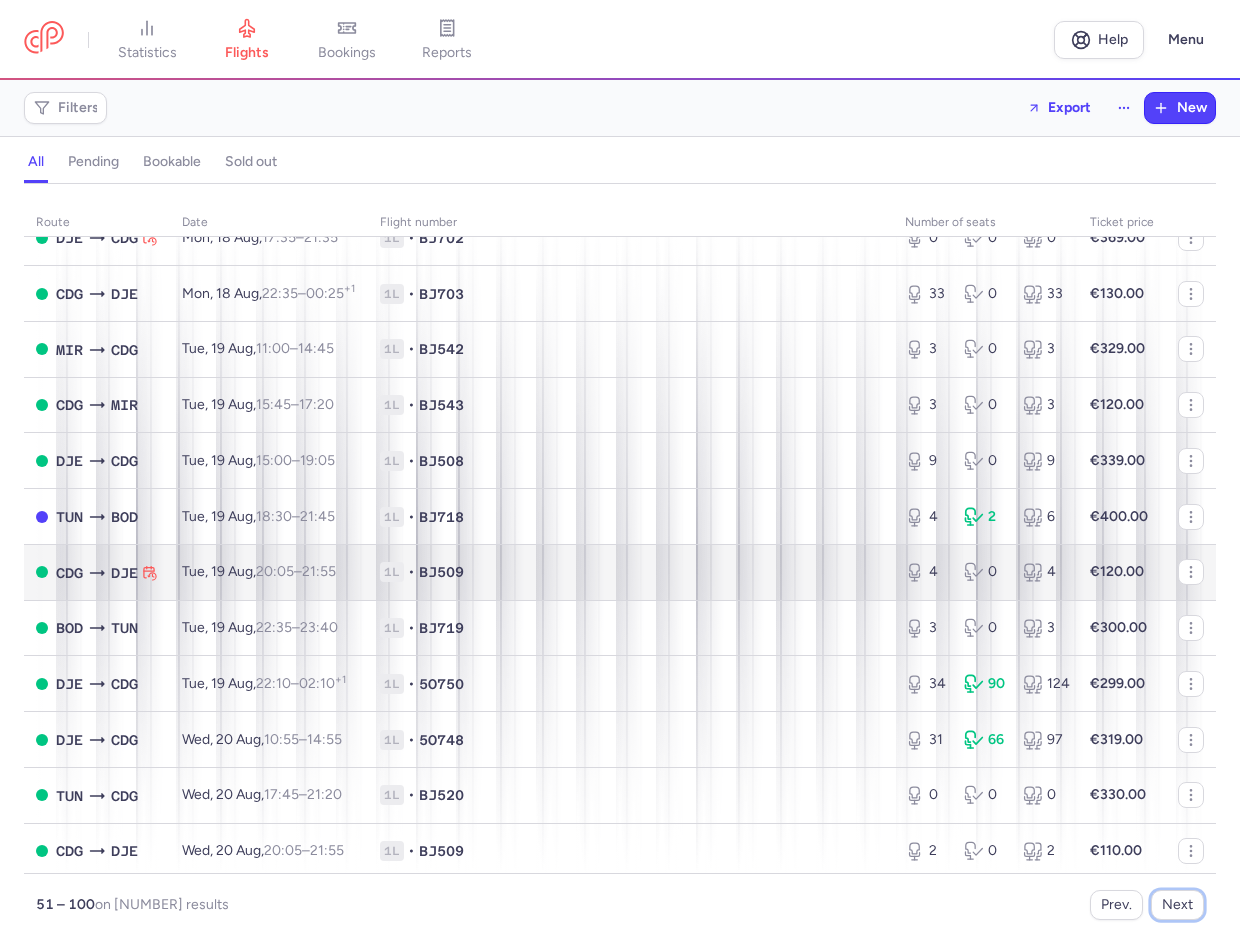scroll, scrollTop: 300, scrollLeft: 0, axis: vertical 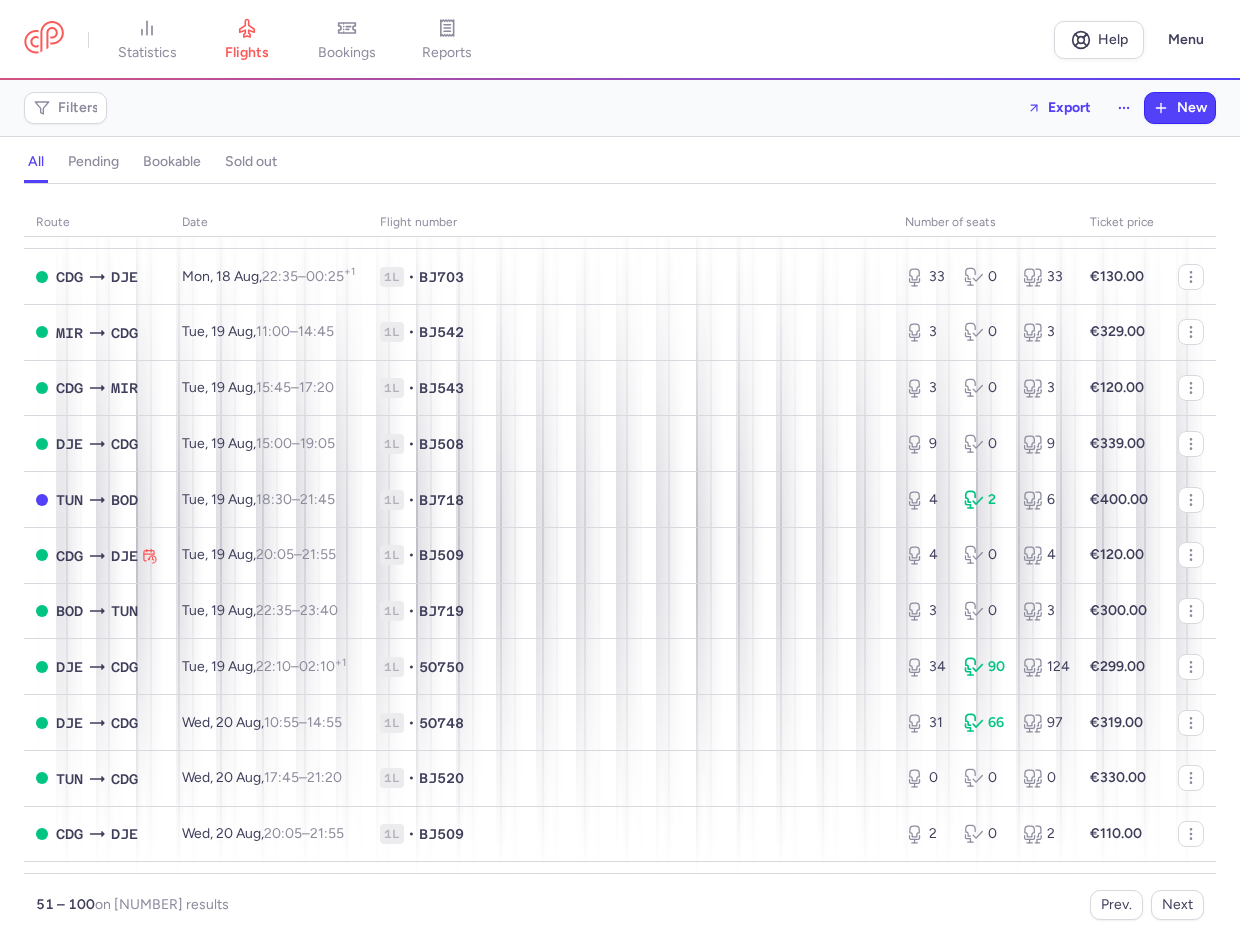 click on "statistics flights bookings reports" at bounding box center [539, 40] 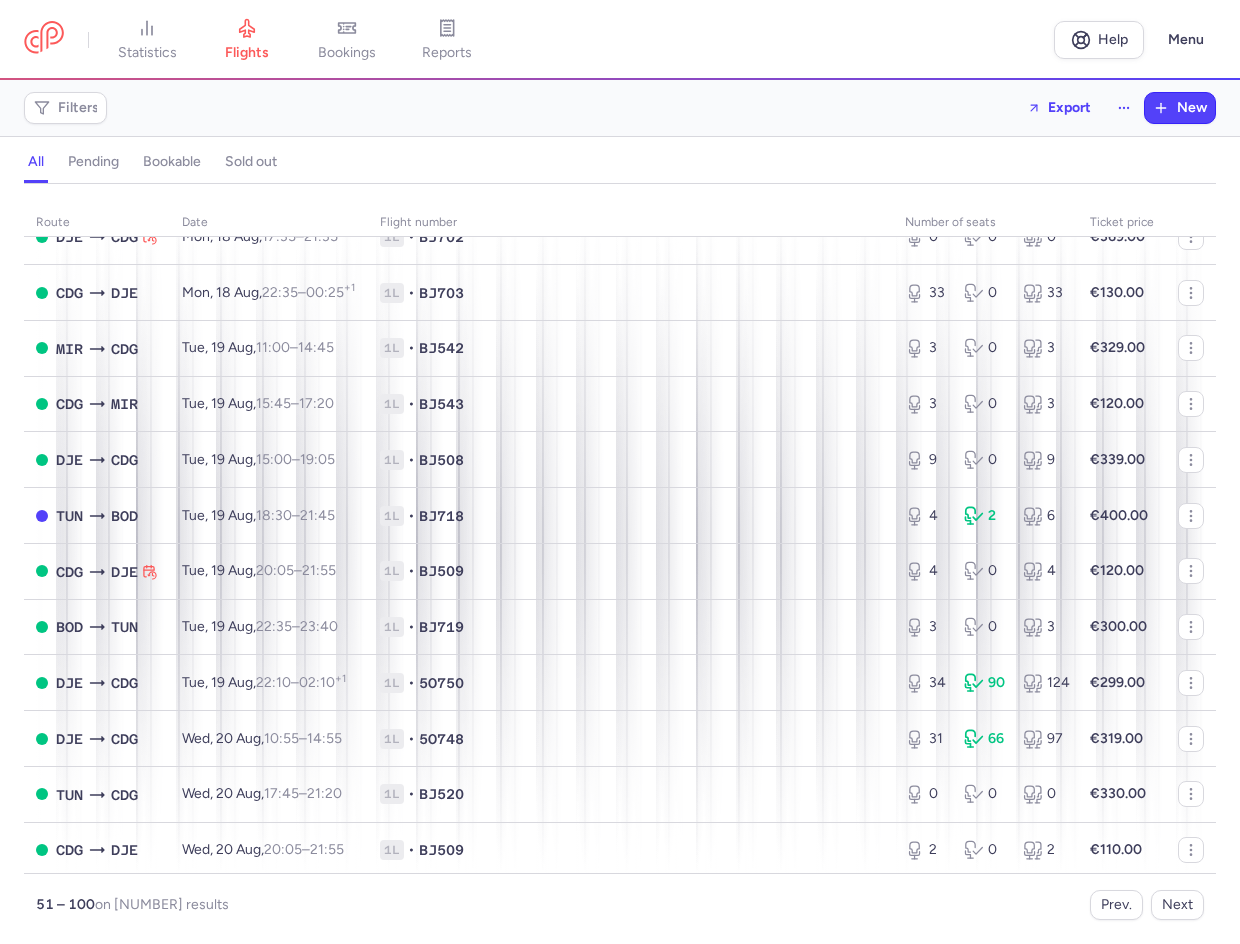 scroll, scrollTop: 0, scrollLeft: 0, axis: both 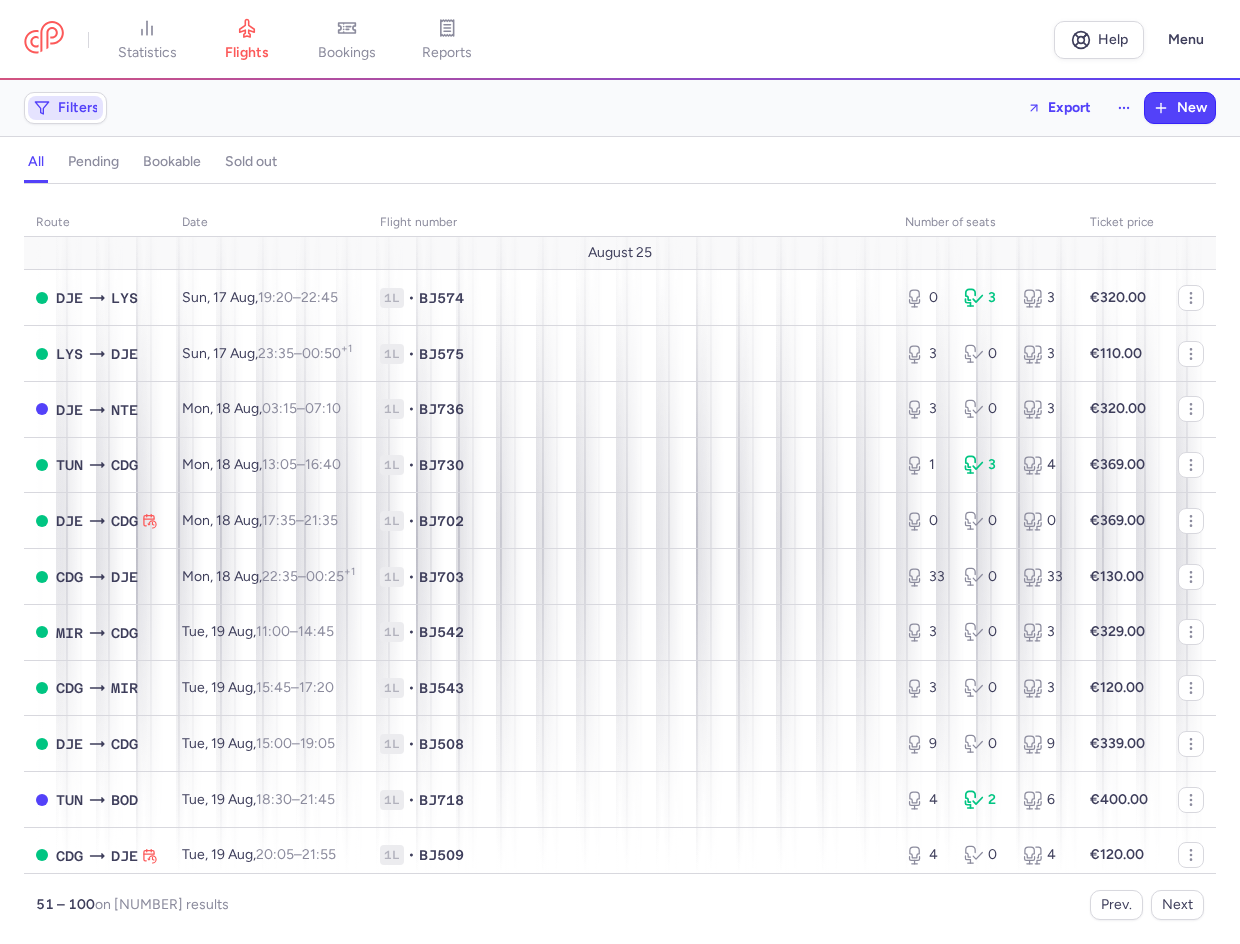 click on "Filters" at bounding box center [65, 108] 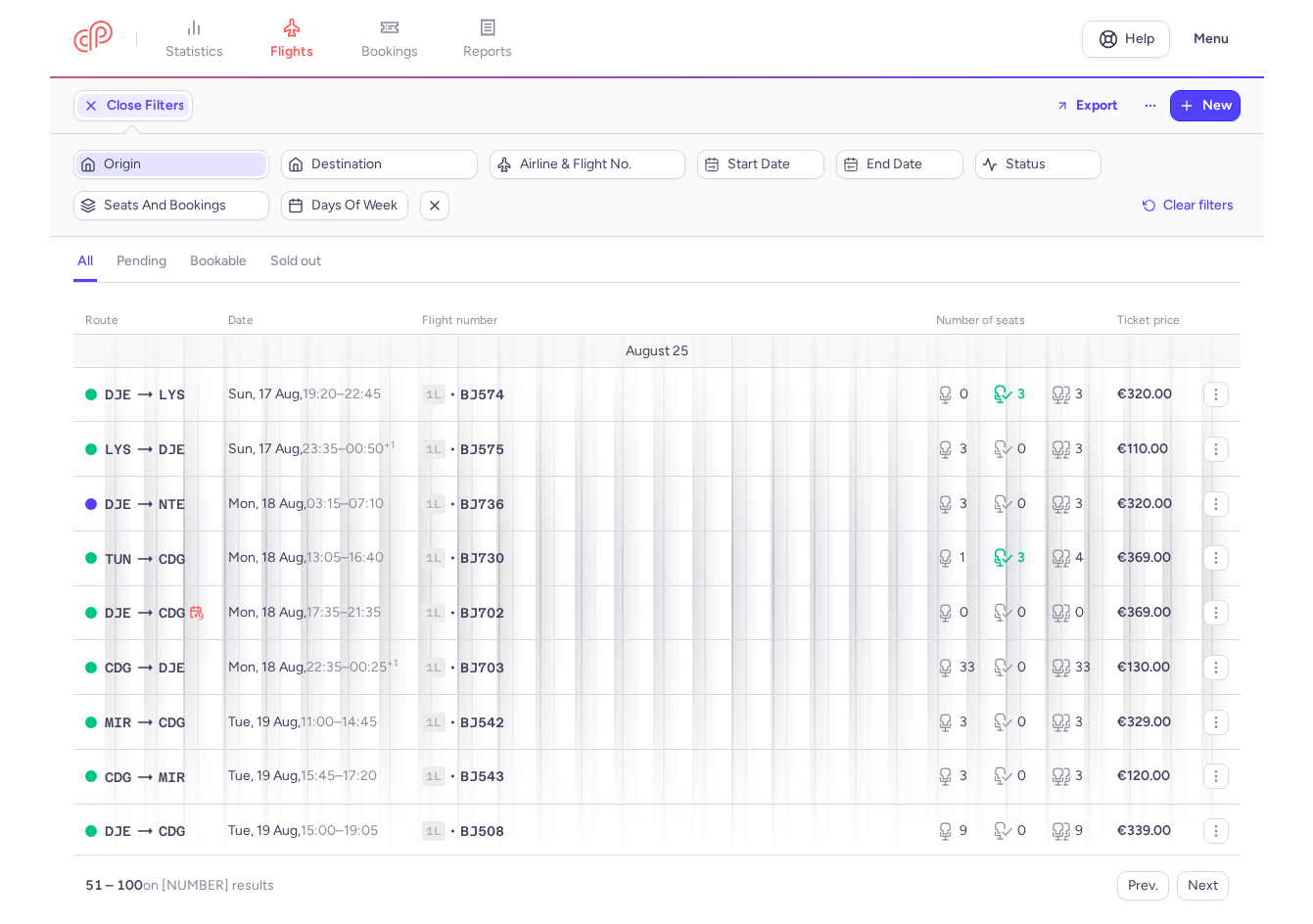 scroll, scrollTop: 0, scrollLeft: 0, axis: both 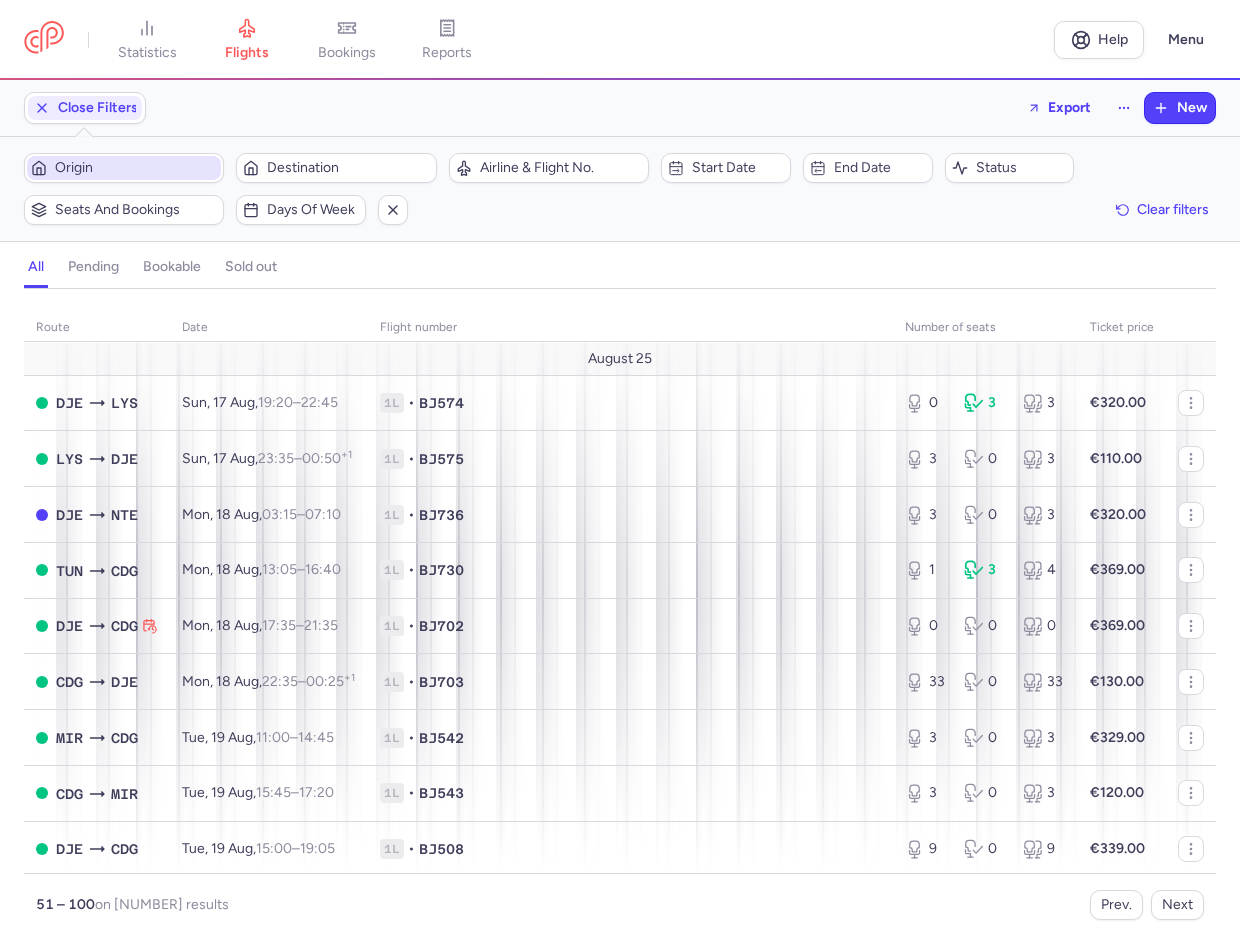 click on "Origin" at bounding box center [136, 168] 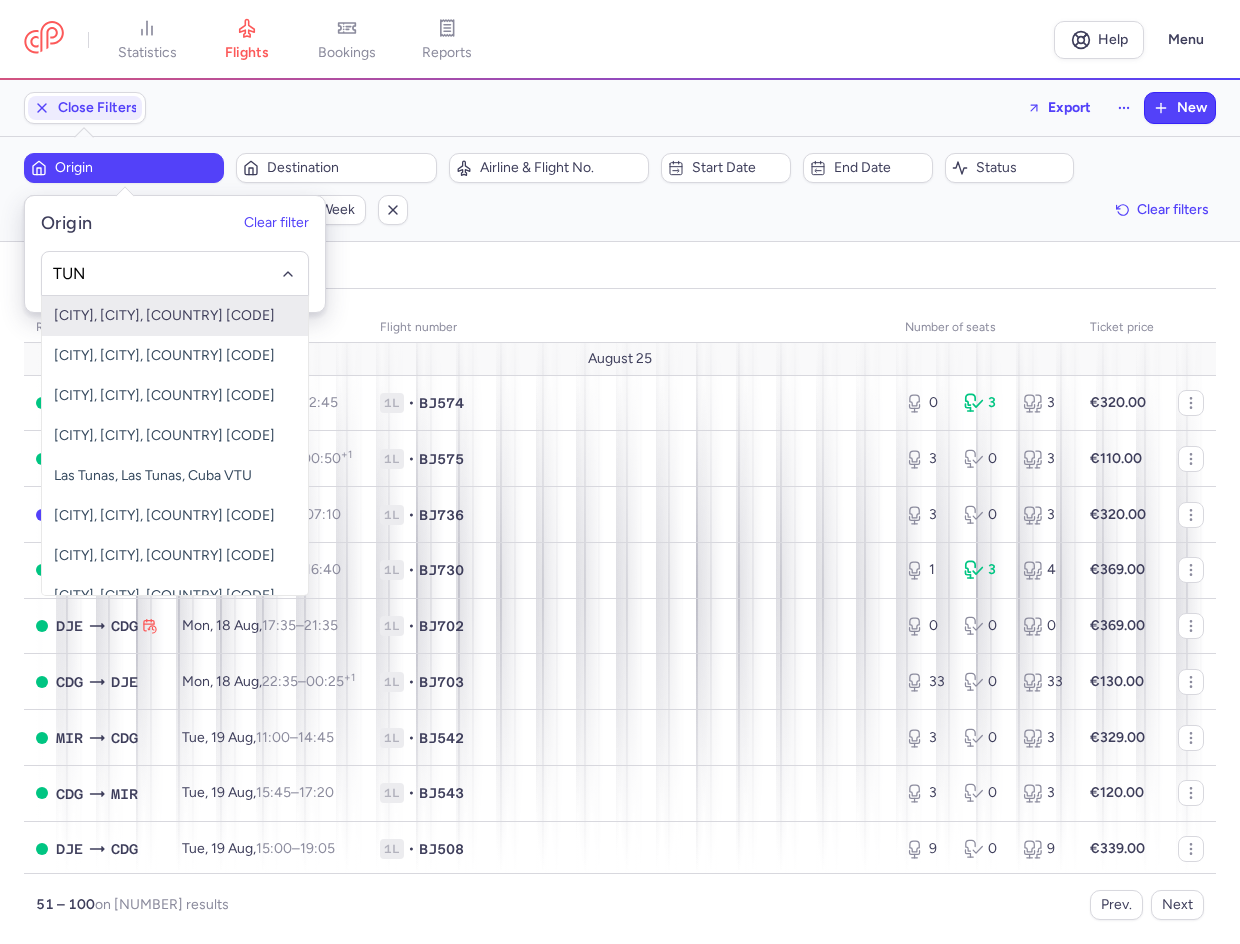 click on "[CITY], [COUNTRY]" at bounding box center [175, 316] 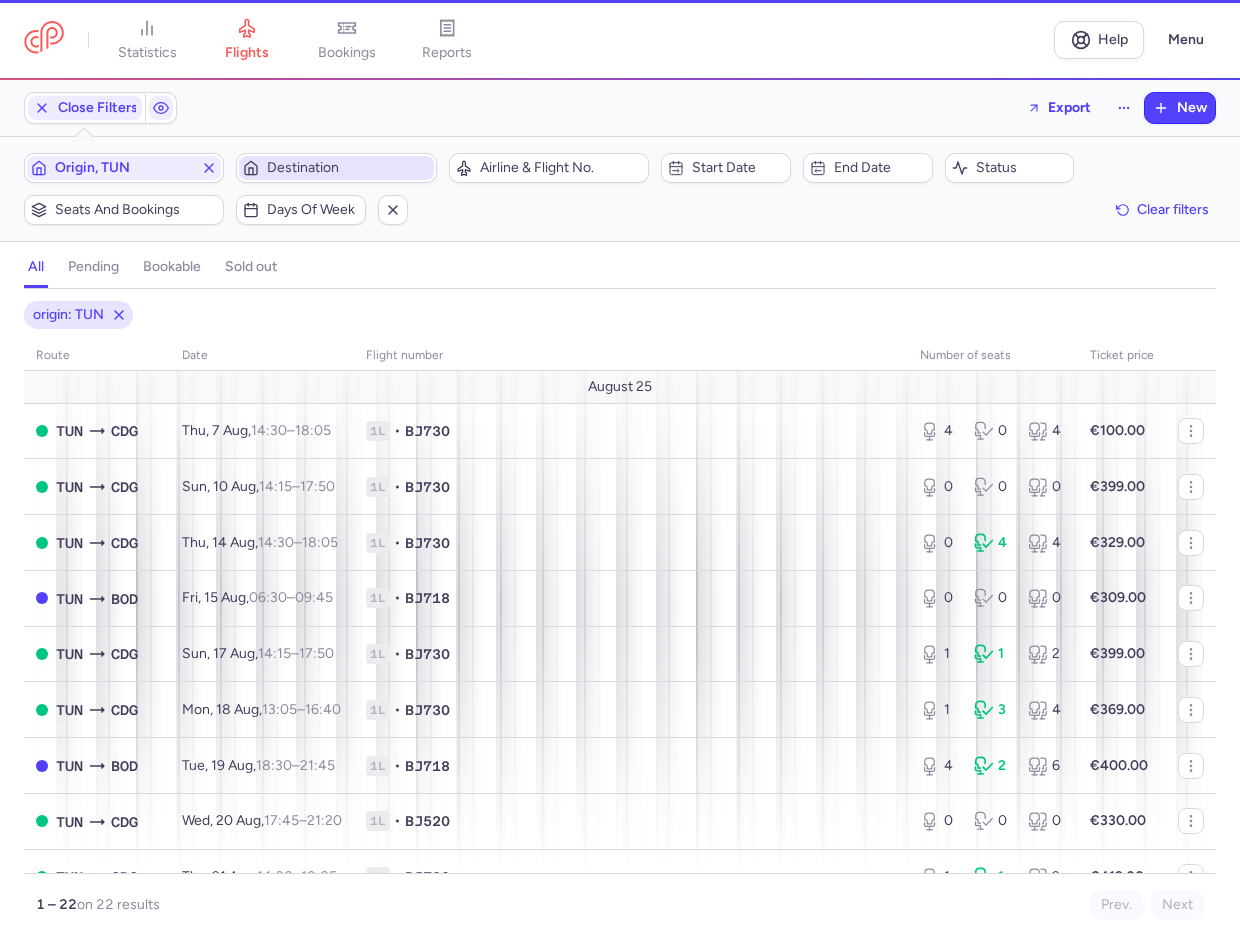 click on "Destination" at bounding box center [348, 168] 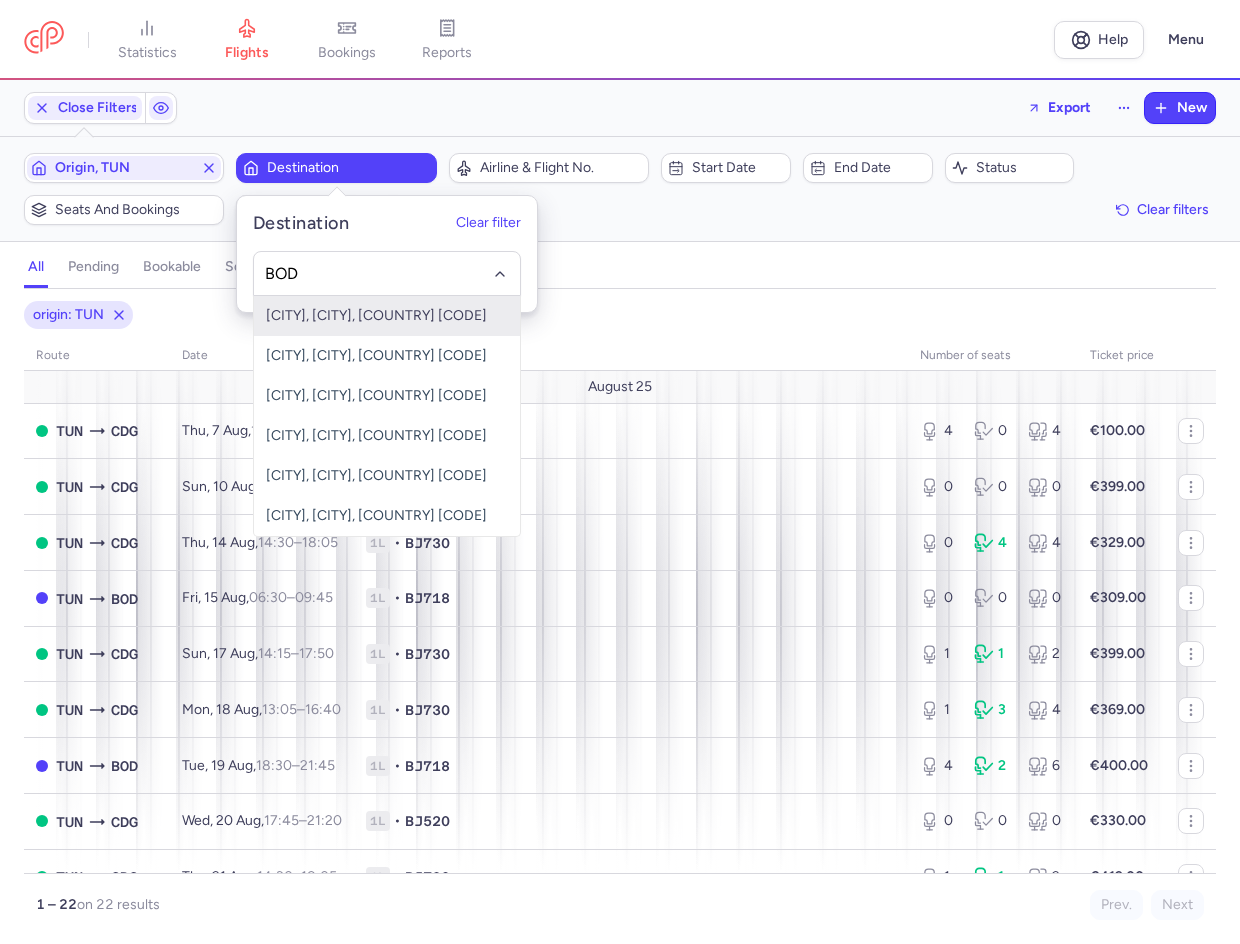click on "[CITY], [COUNTRY]" at bounding box center (387, 316) 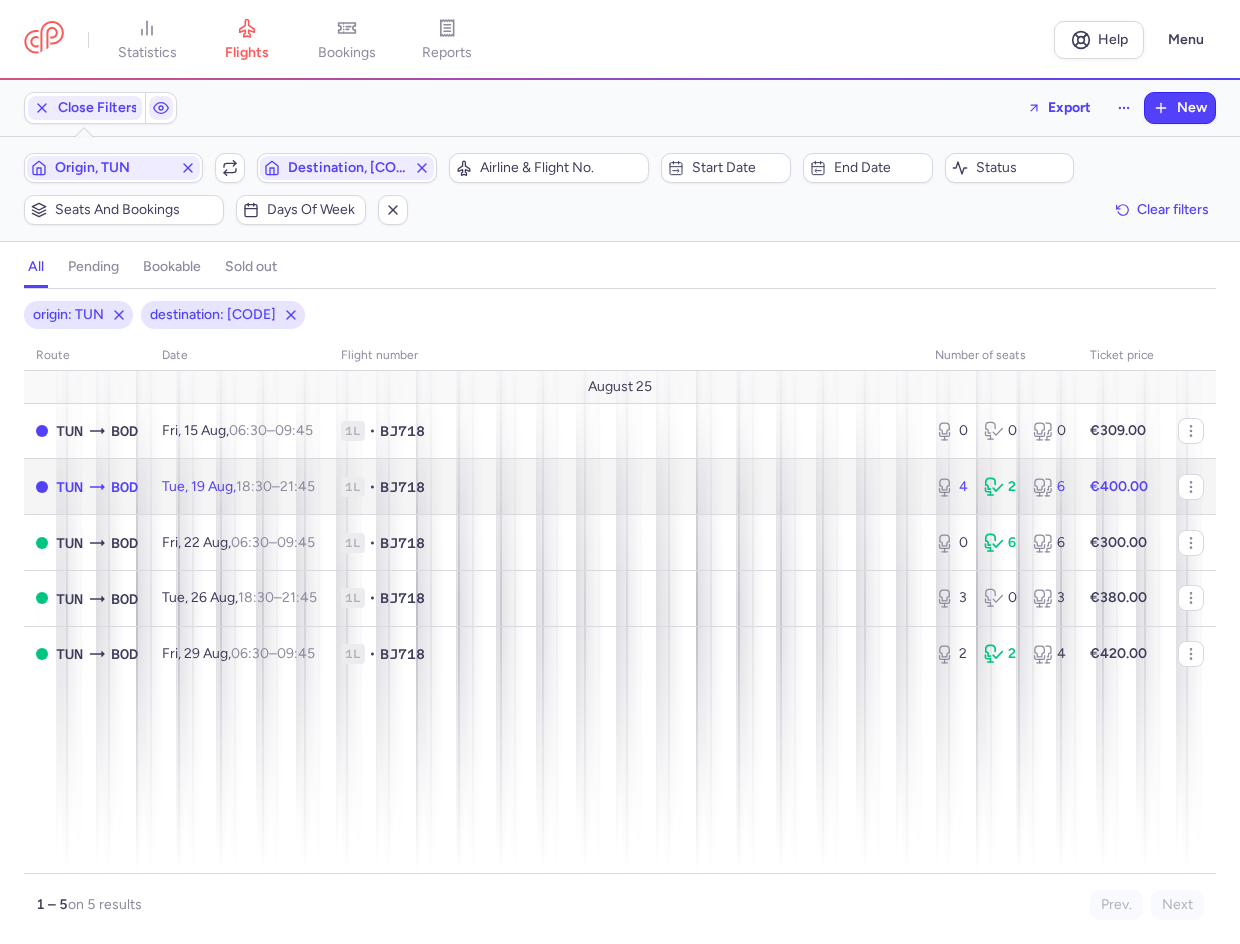 click on "1L • BJ718" at bounding box center [626, 487] 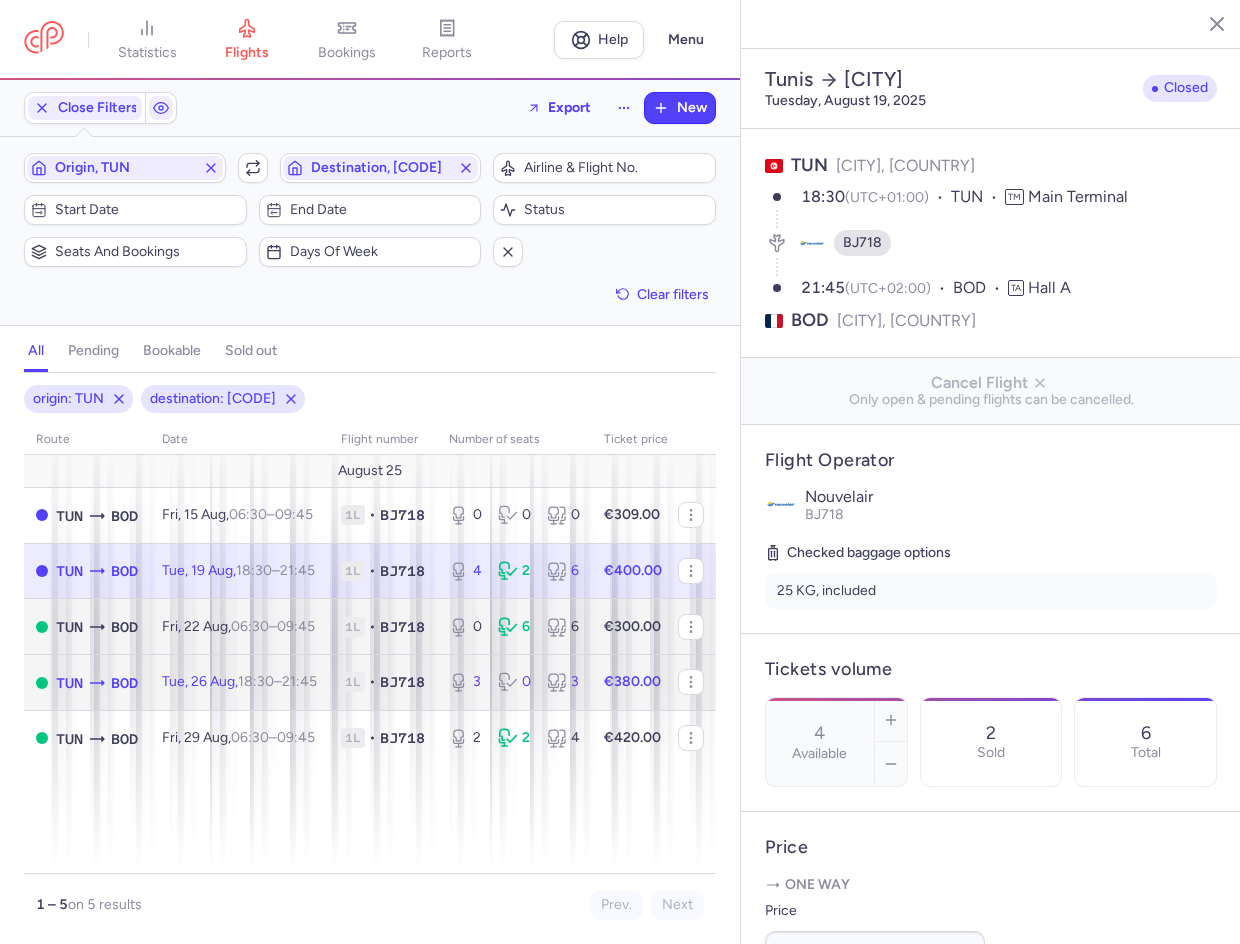 click on "Tue, 26 Aug,  18:30  –  21:45  +0" at bounding box center (239, 681) 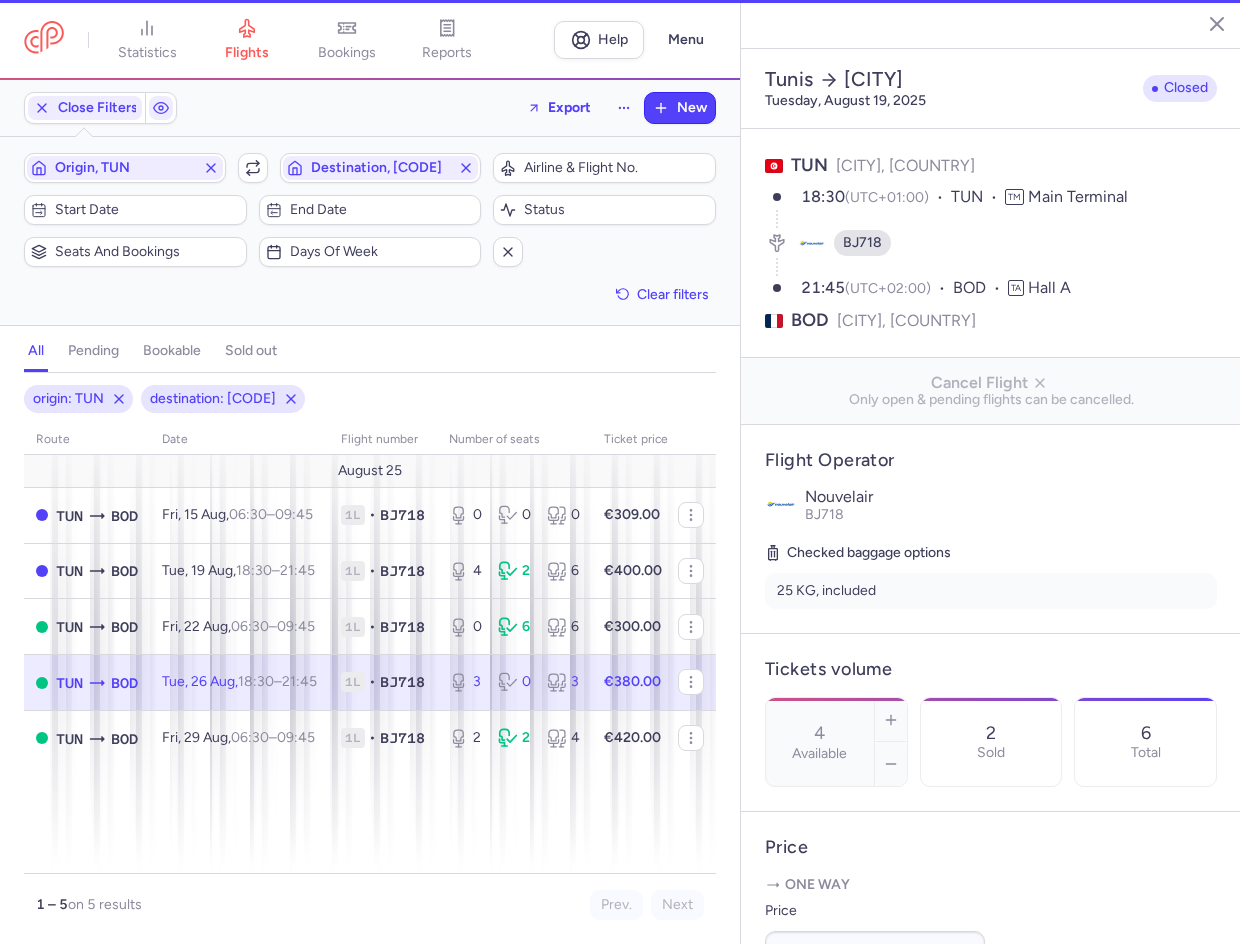 type on "3" 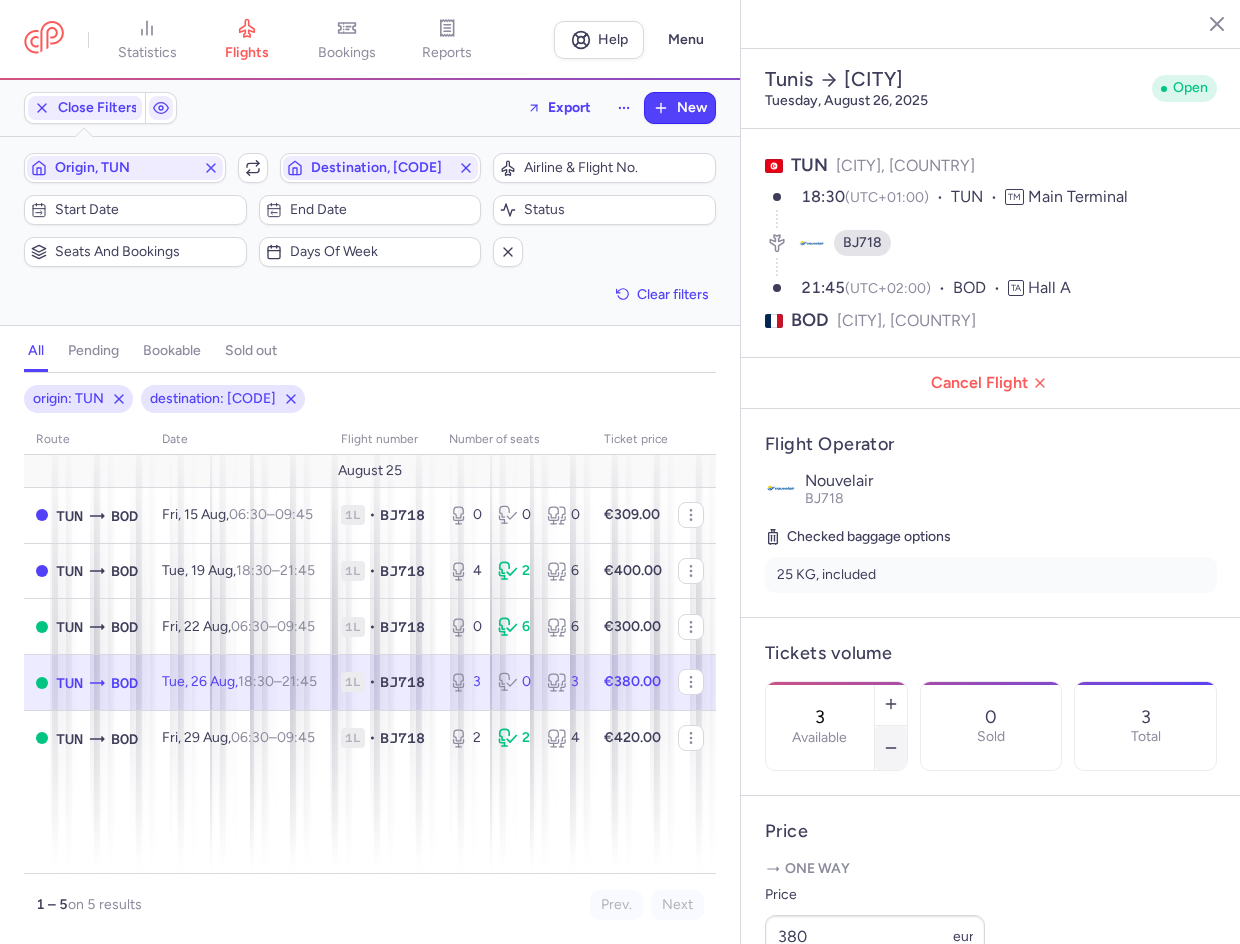 click 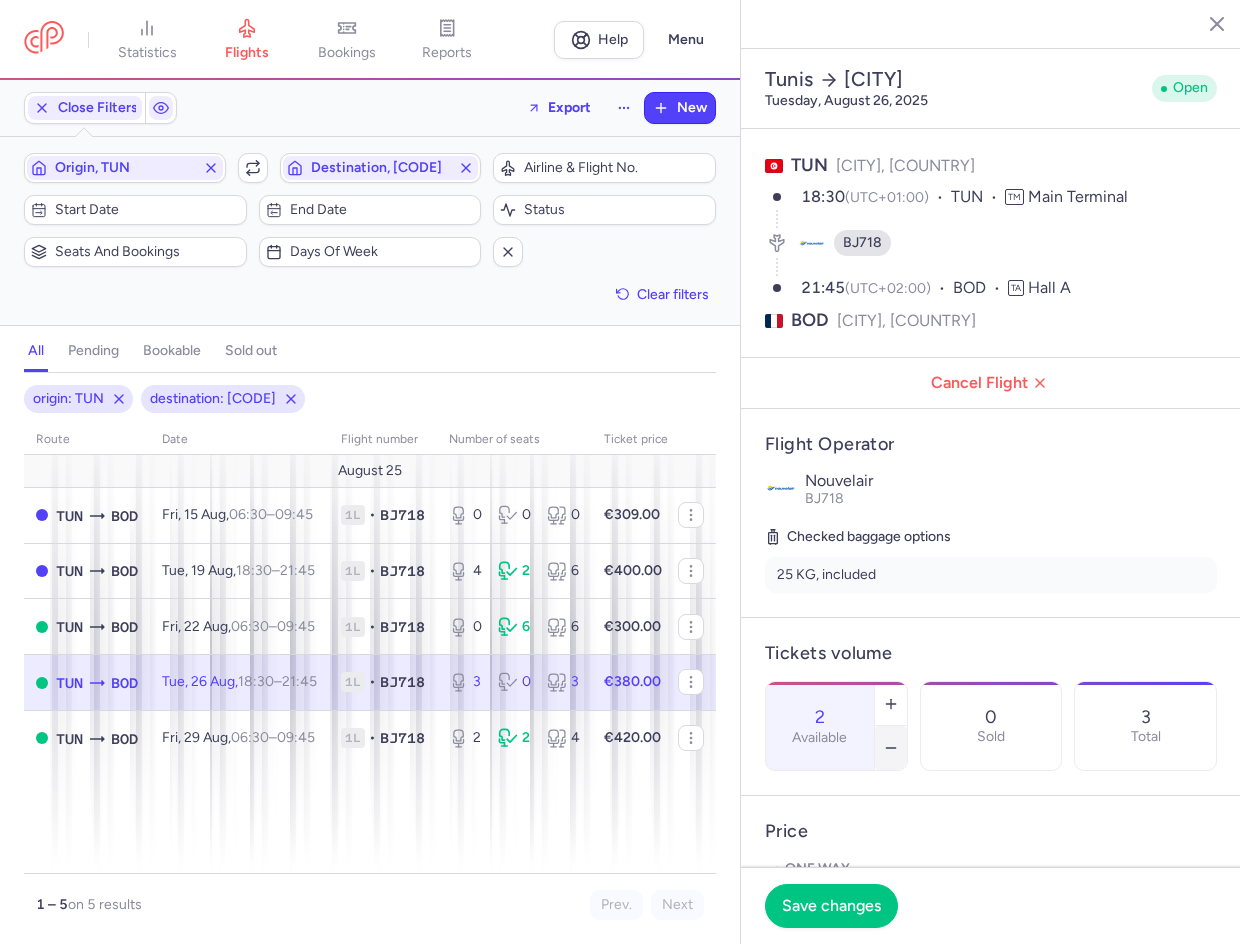 click 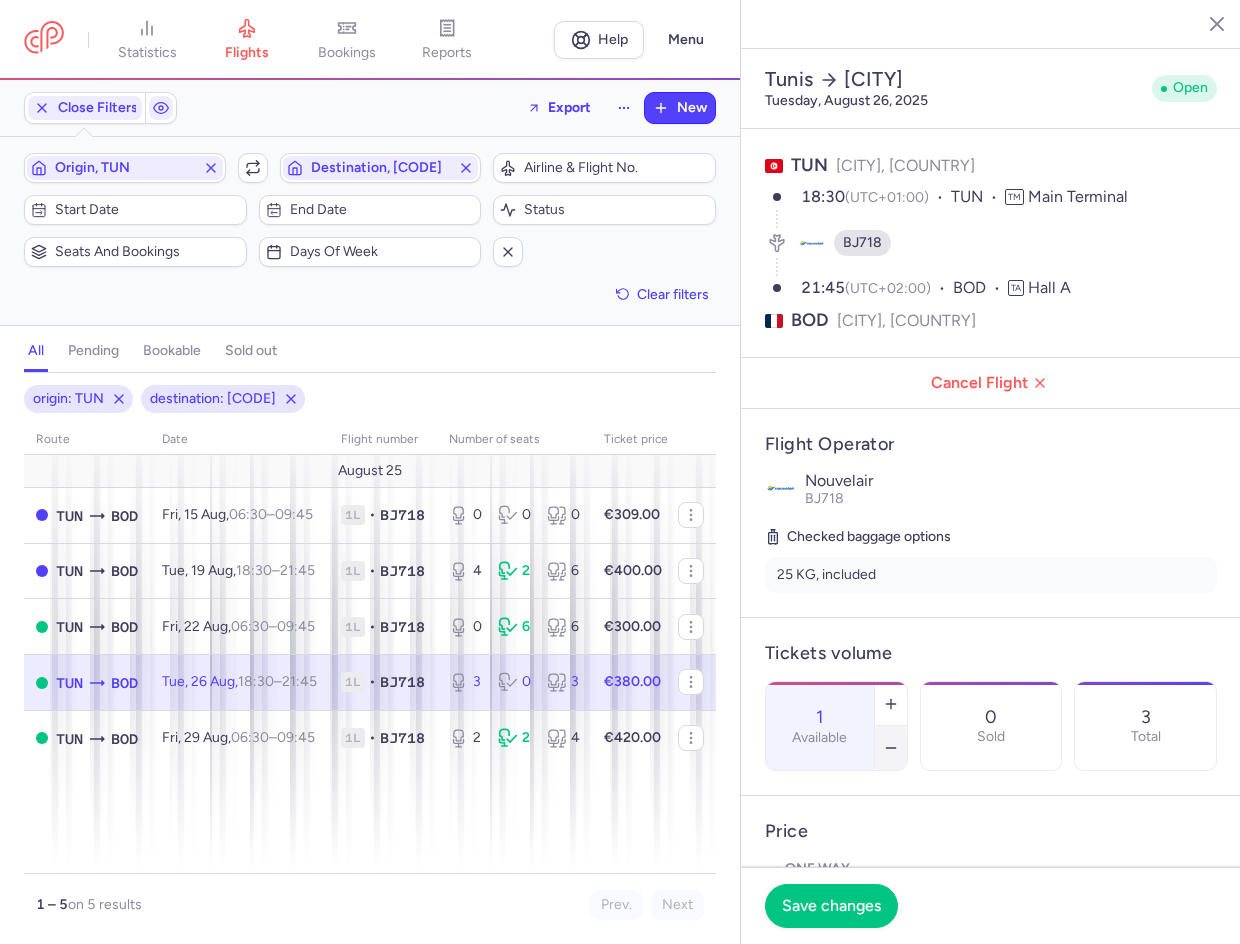 click 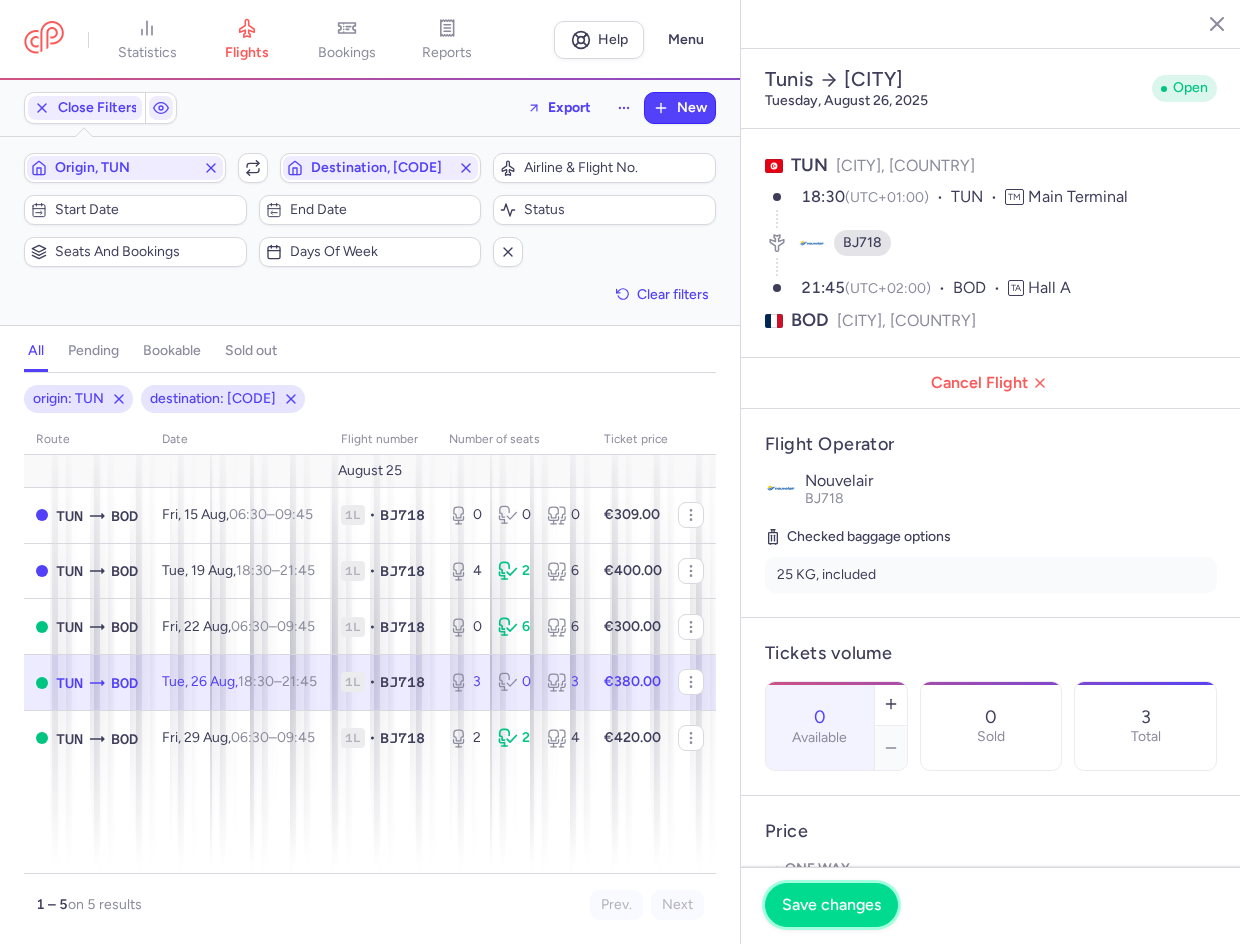 click on "Save changes" at bounding box center [831, 905] 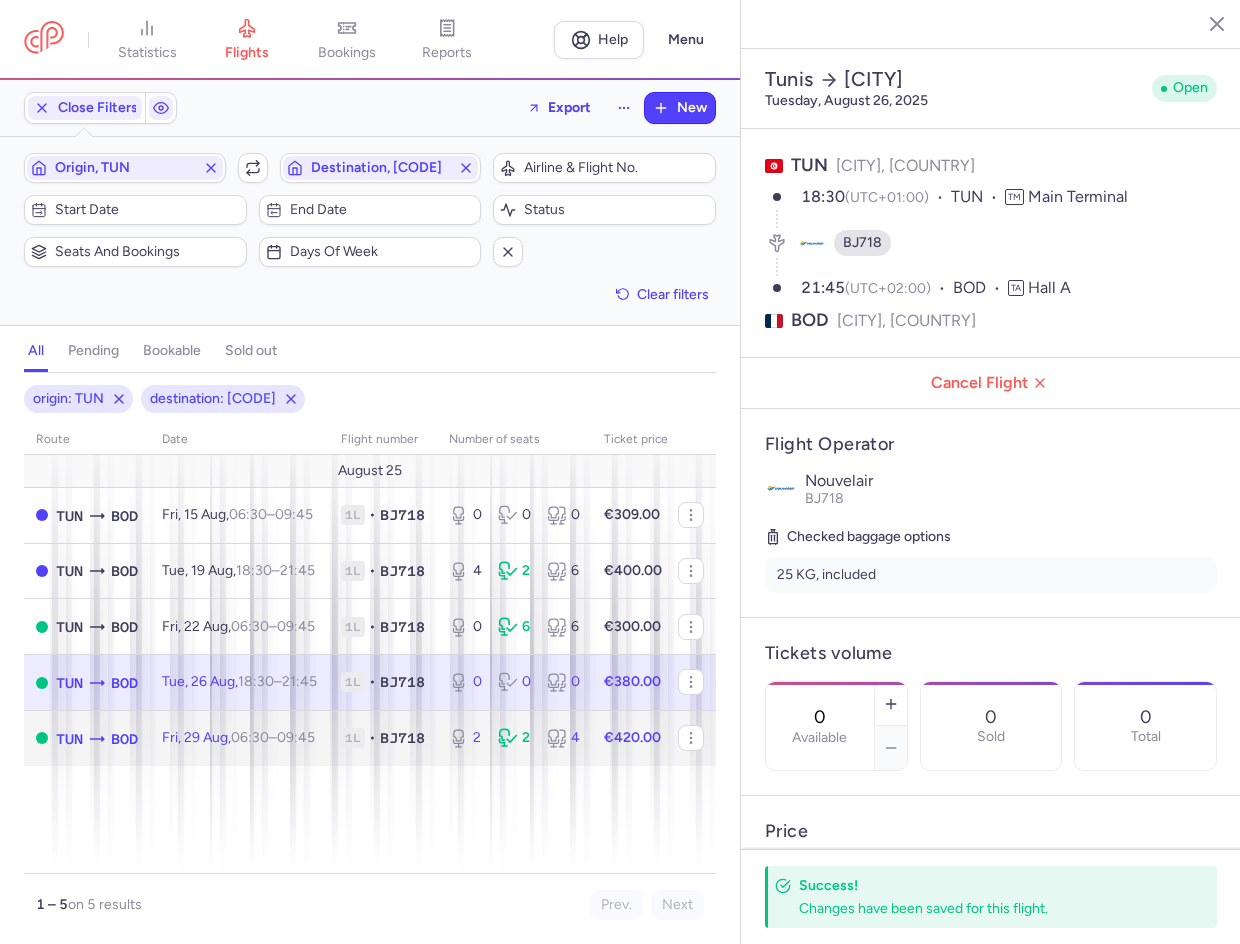 click on "Fri, 29 Aug,  06:30  –  09:45  +0" at bounding box center (239, 737) 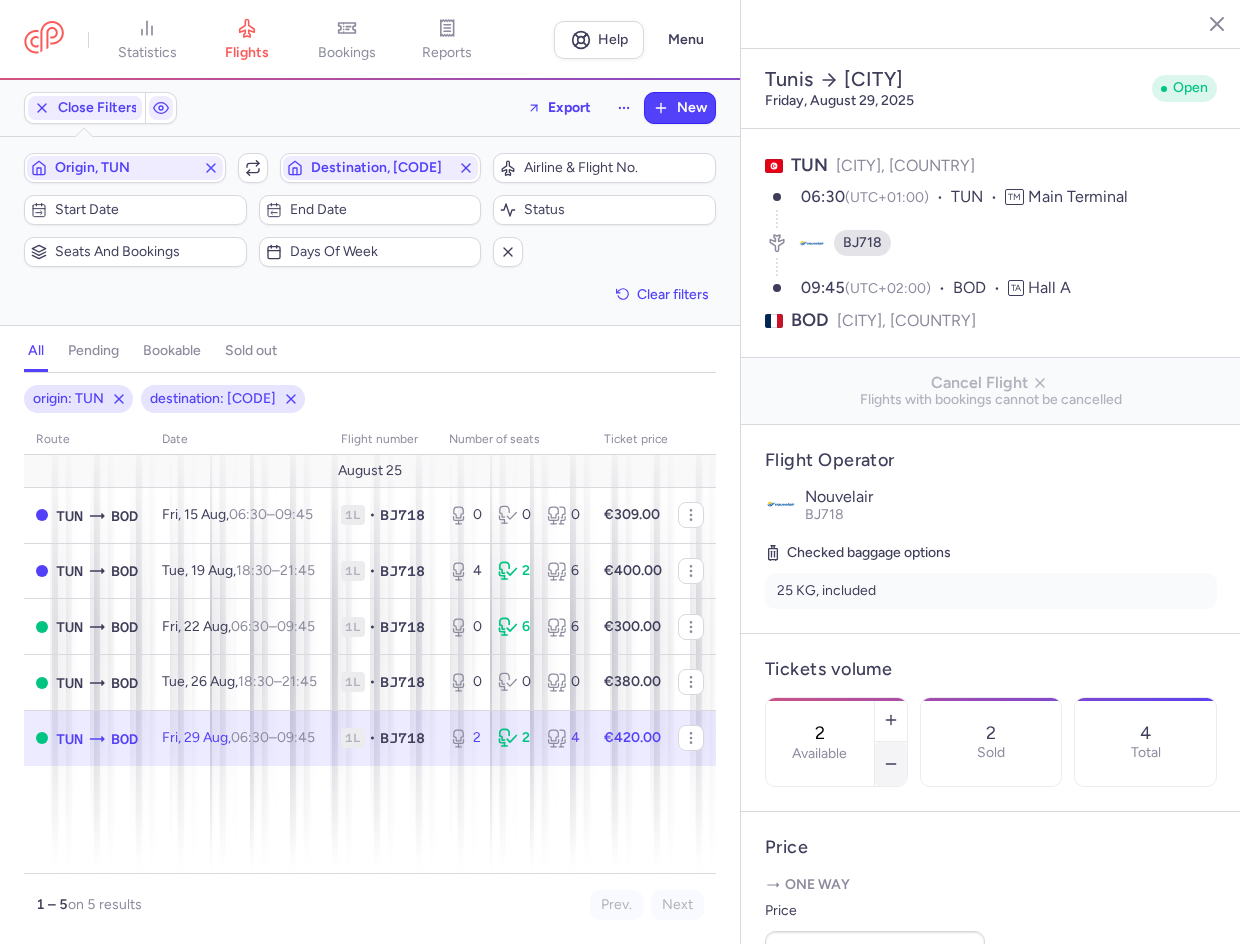 click 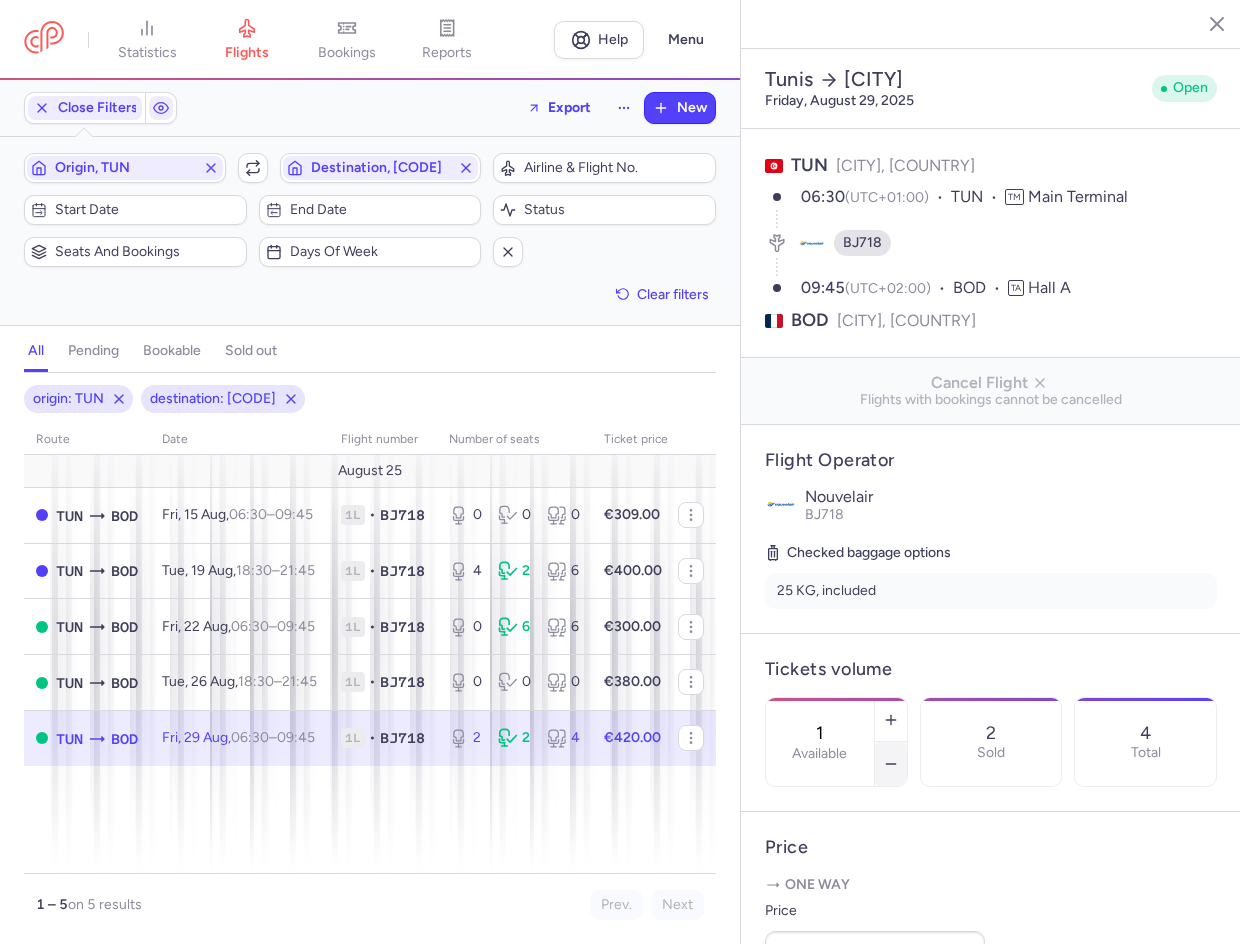 click 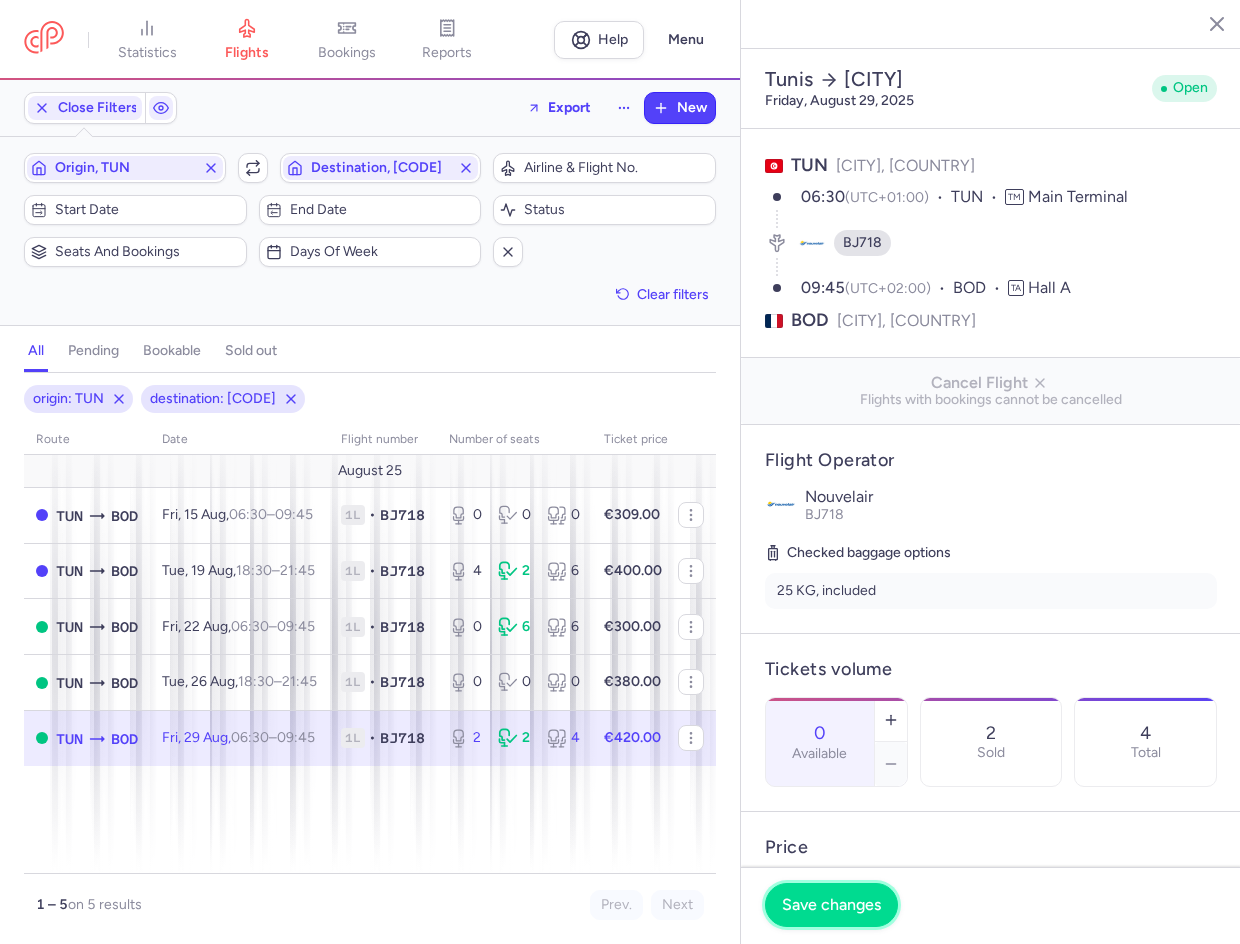 click on "Save changes" at bounding box center (831, 905) 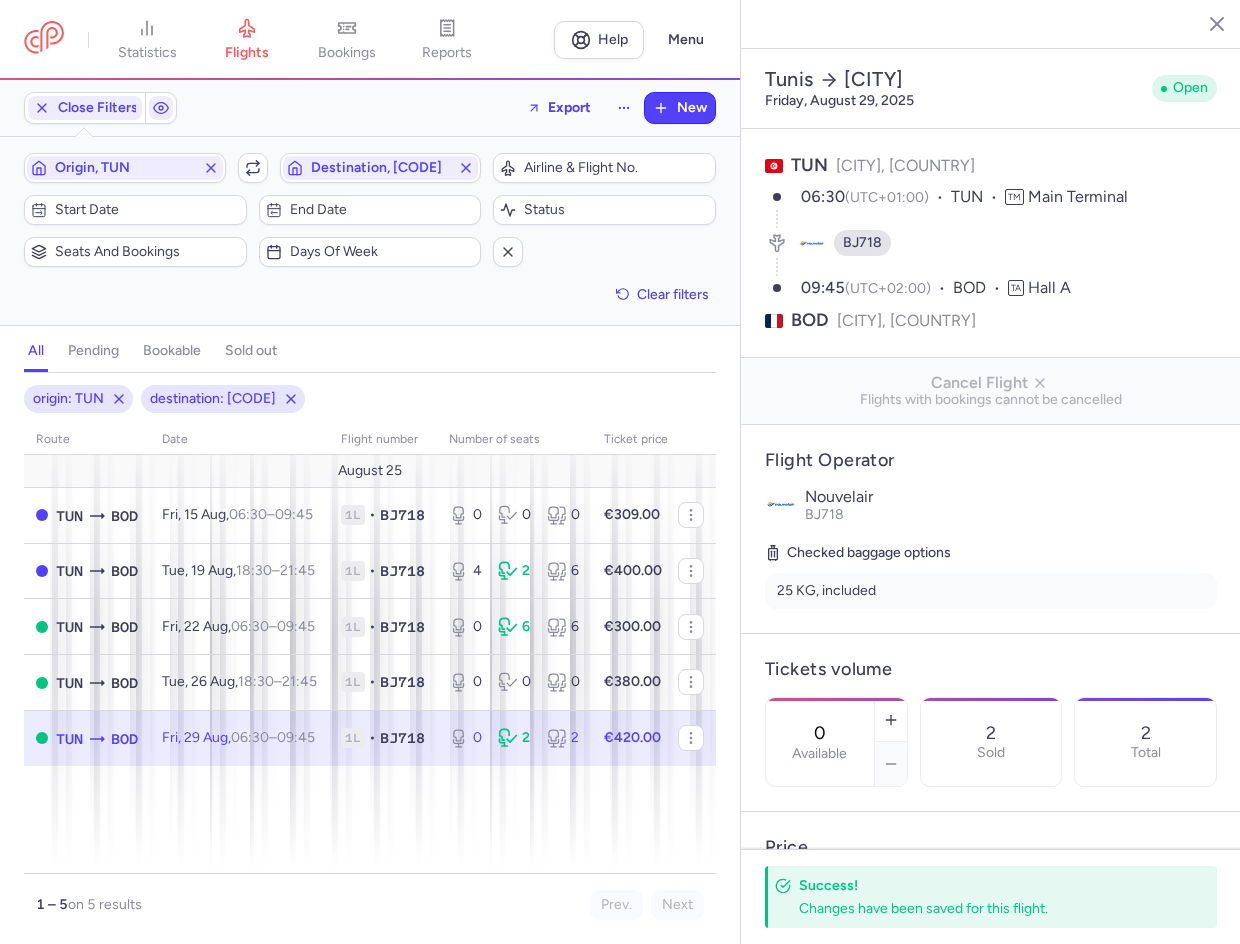click on "Filters (2) – 5 results  Origin, TUN  Include return  Destination, BOD  Airline & Flight No.  Start date  End date  Status  Seats and bookings  Days of week  Clear filters" at bounding box center (370, 231) 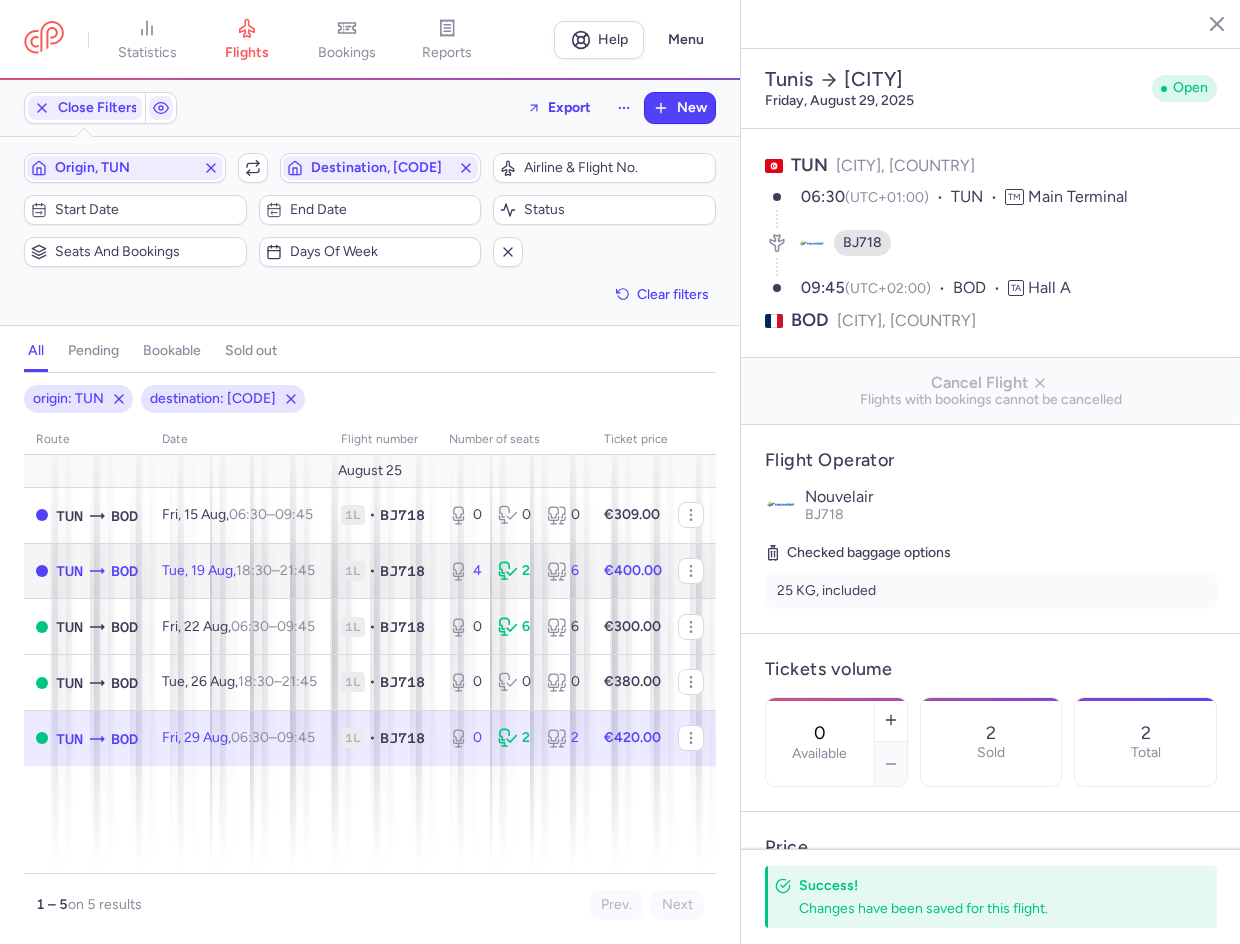 click on "Tue, 19 Aug,  18:30  –  21:45  +0" at bounding box center [238, 570] 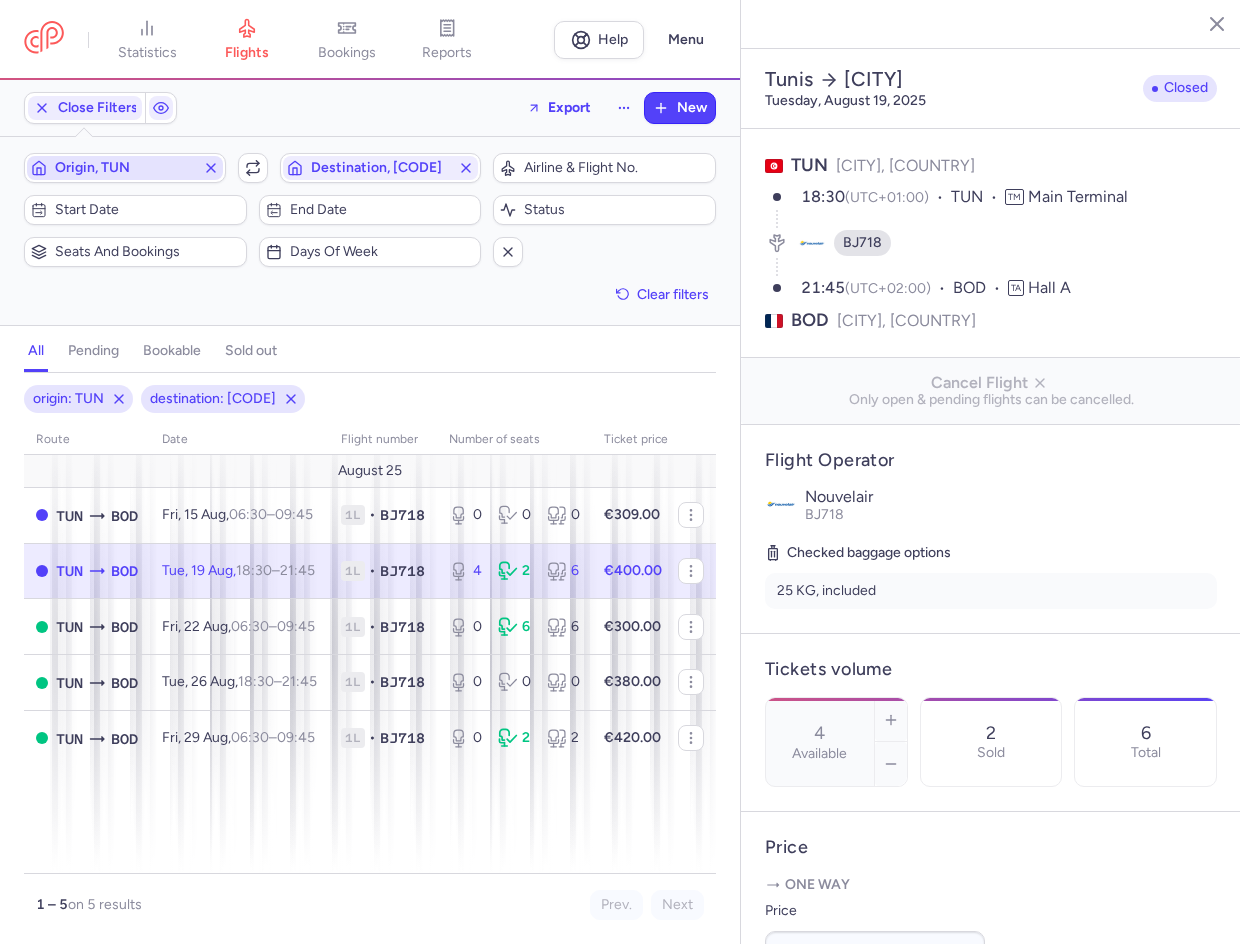 click on "Origin, TUN" at bounding box center [125, 168] 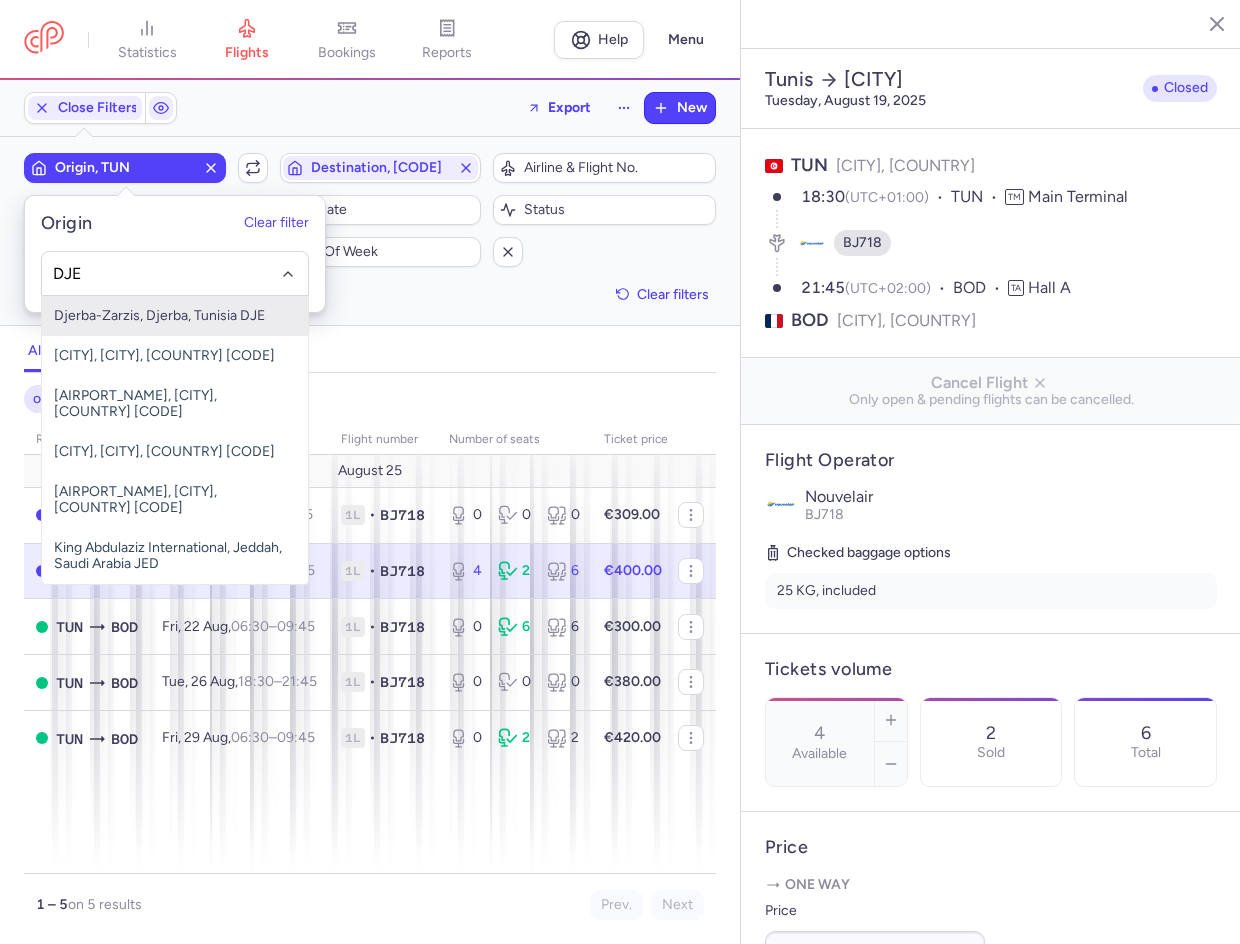 click on "Djerba-Zarzis, Djerba, Tunisia DJE" at bounding box center [175, 316] 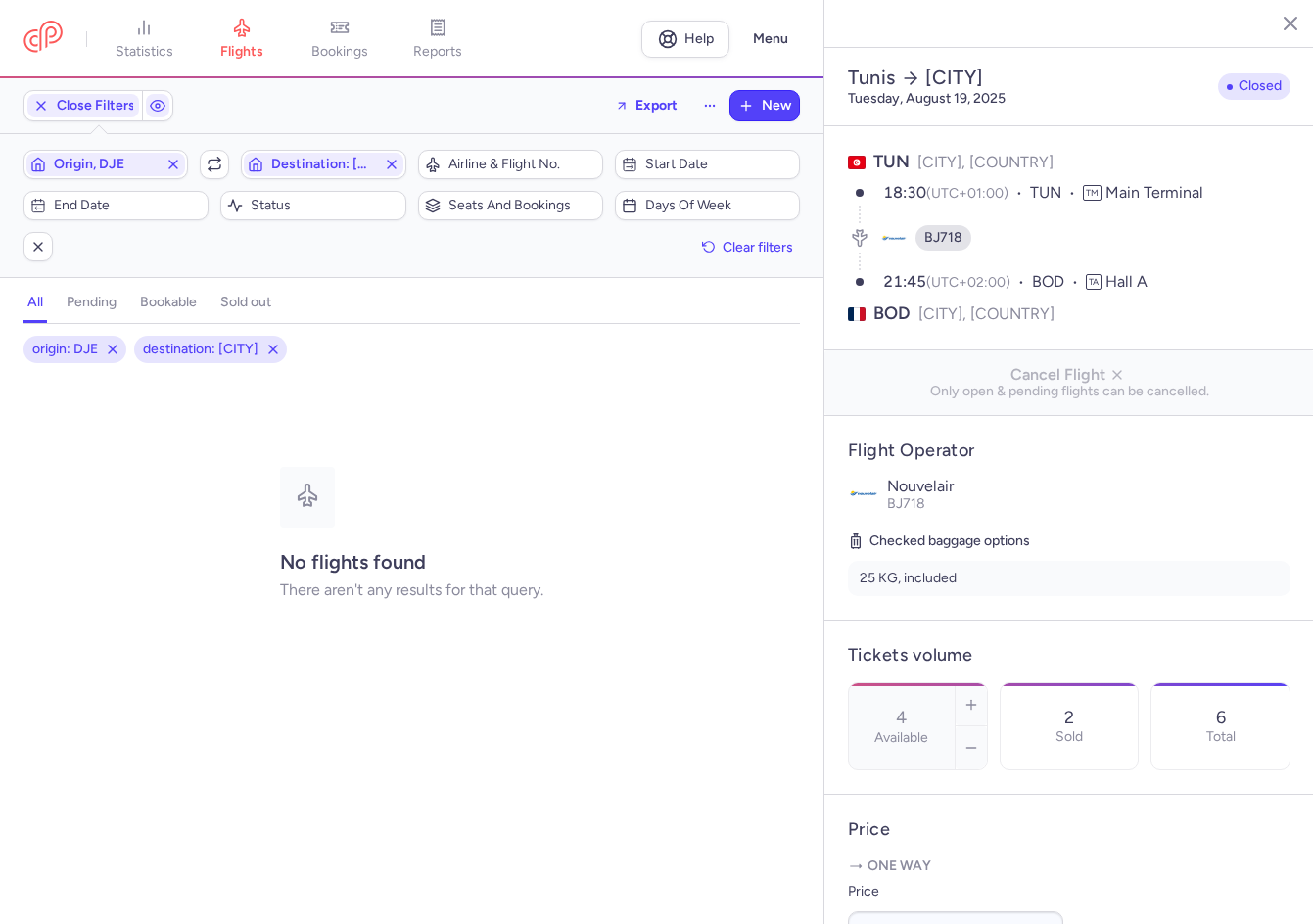 select on "days" 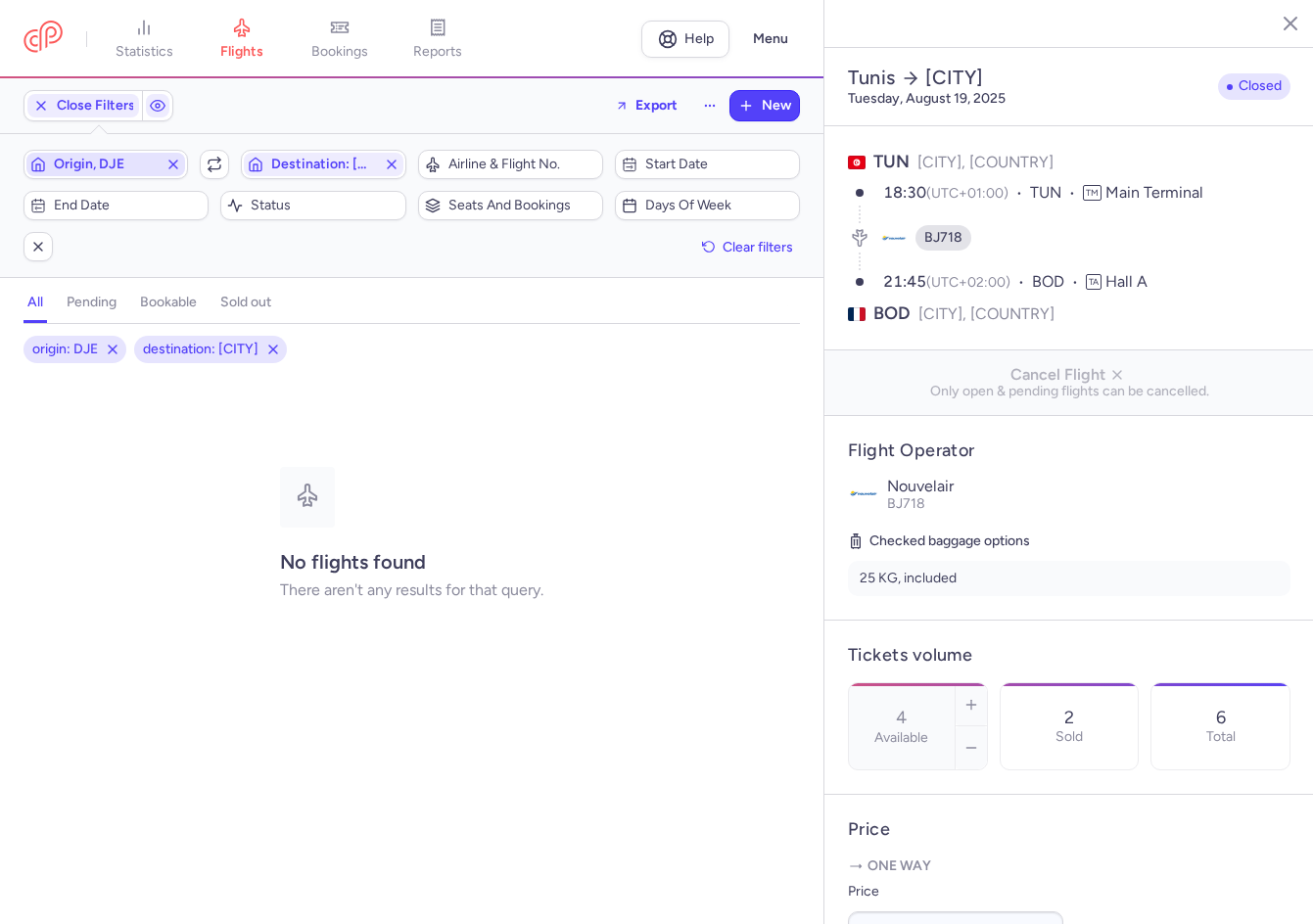 click on "Origin, DJE" at bounding box center [106, 164] 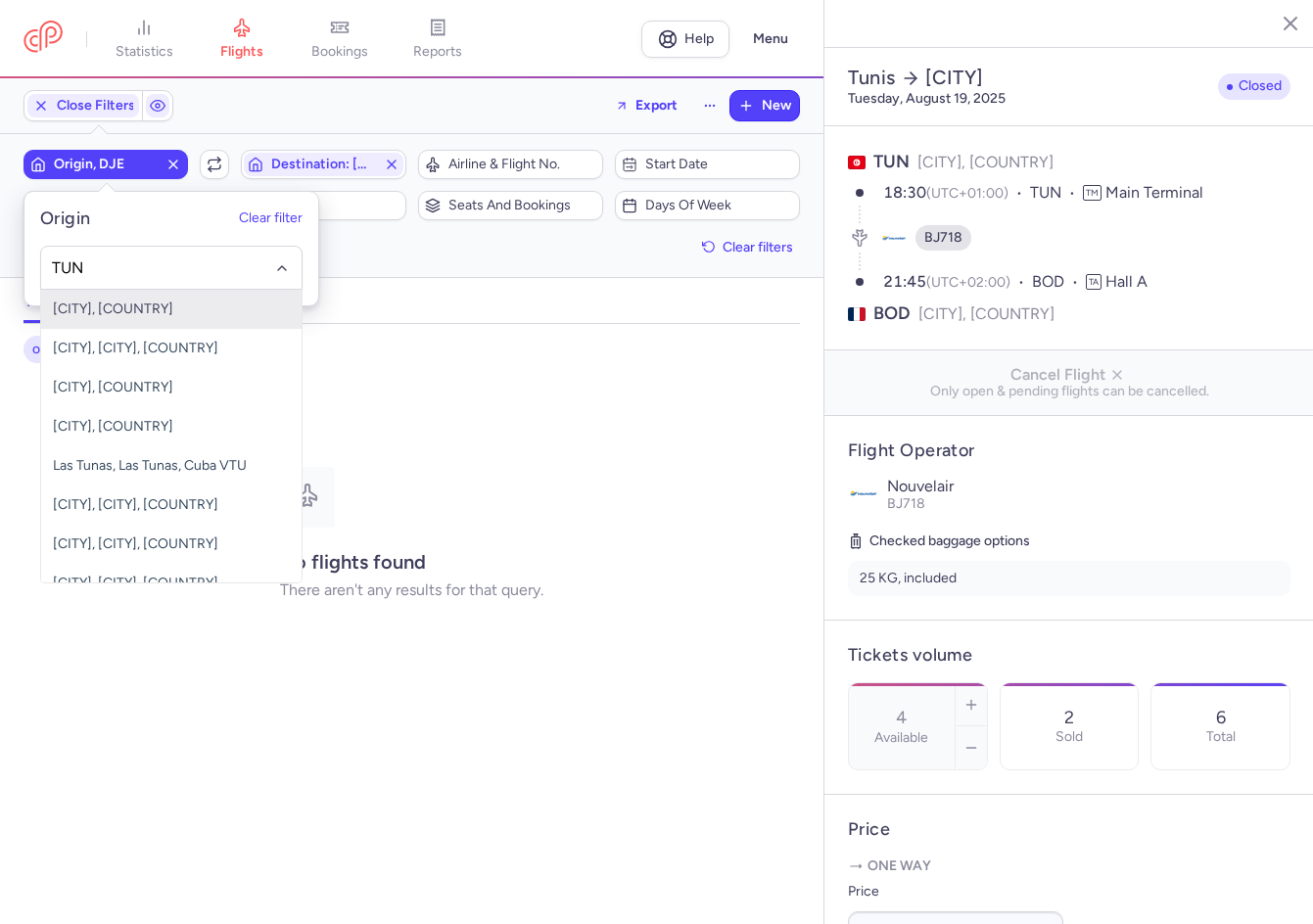click on "[CITY], [COUNTRY]" at bounding box center [171, 309] 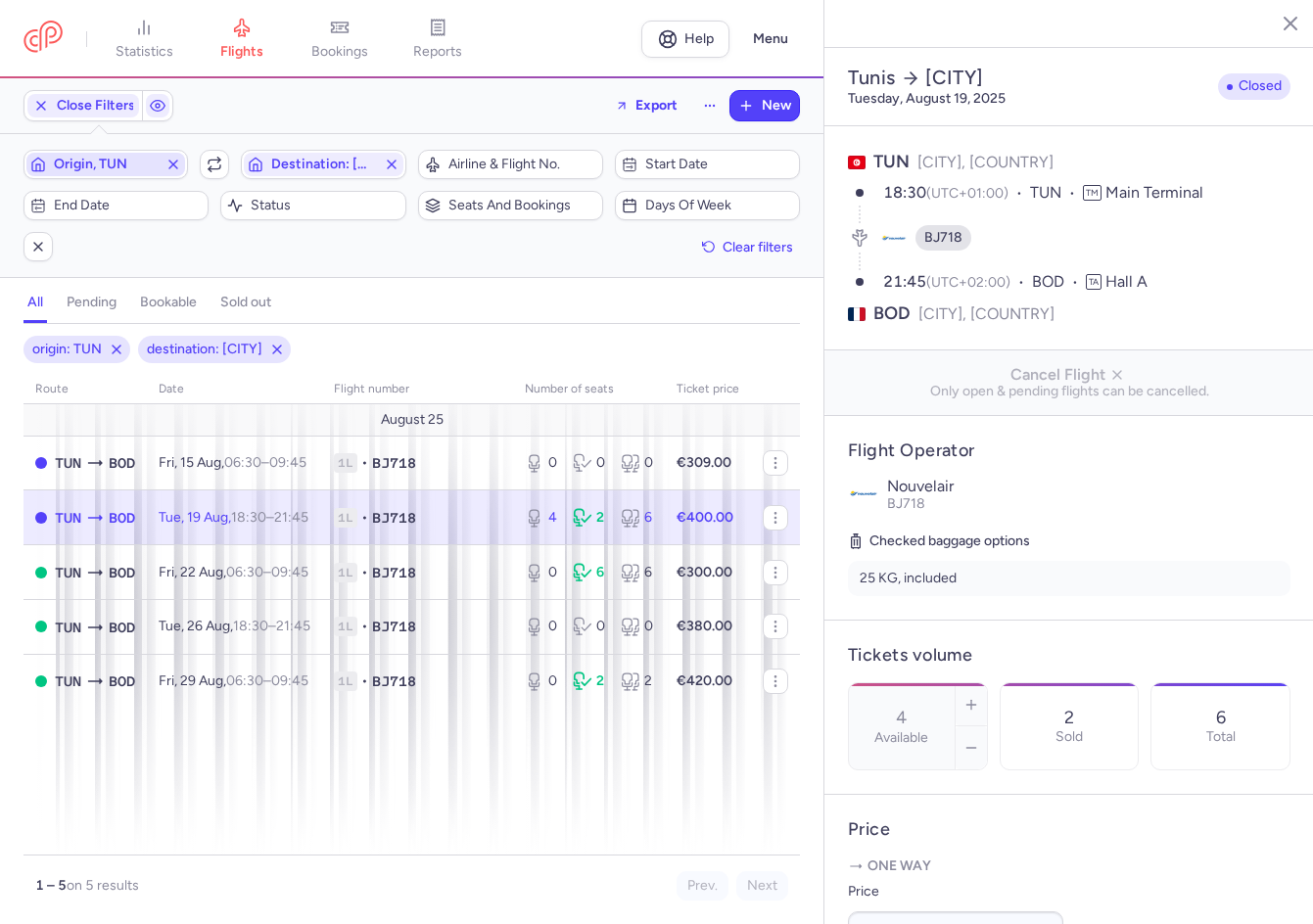 click 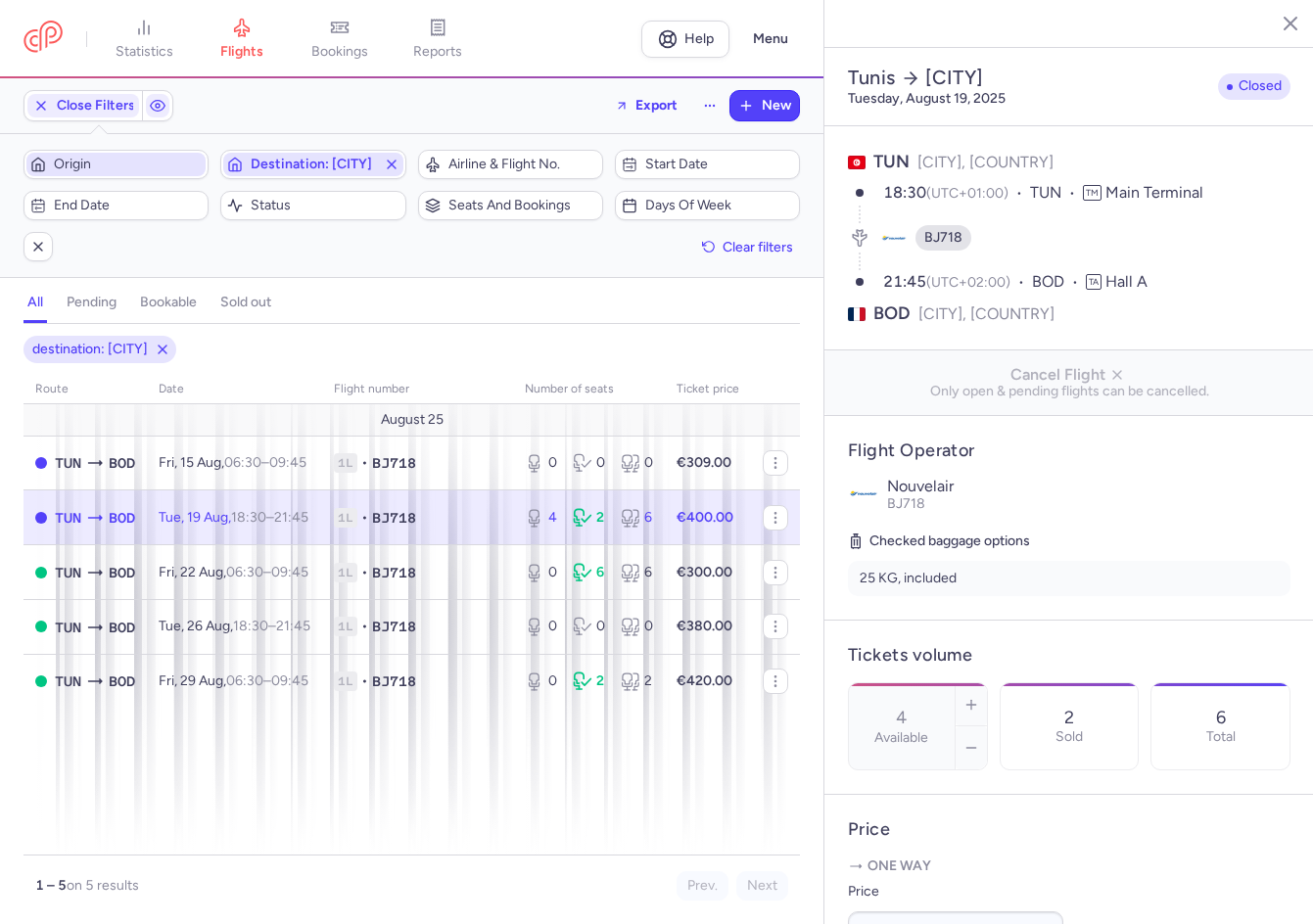 click 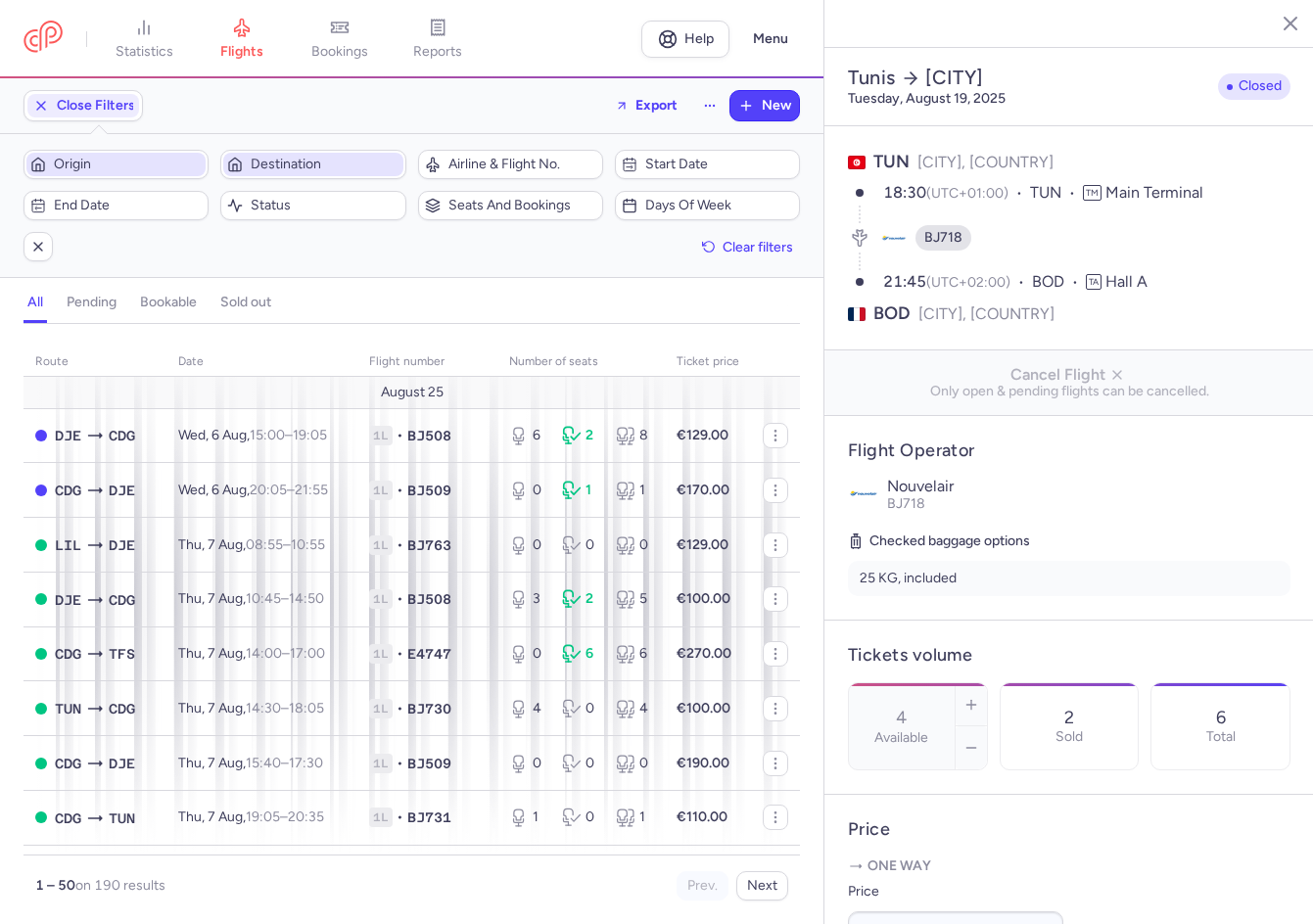 click on "Origin" at bounding box center (127, 164) 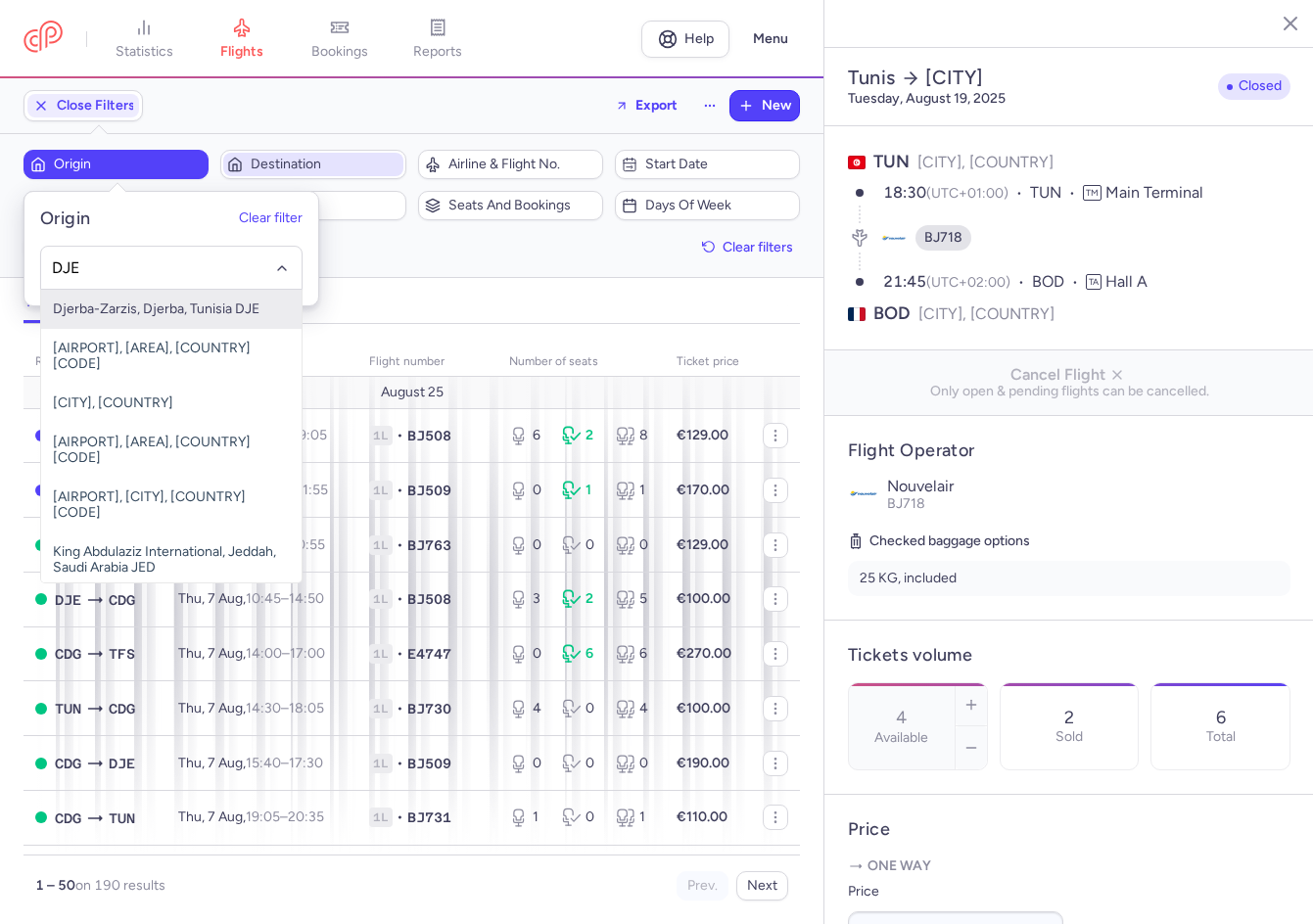 click on "Djerba-Zarzis, Djerba, Tunisia DJE" at bounding box center [171, 309] 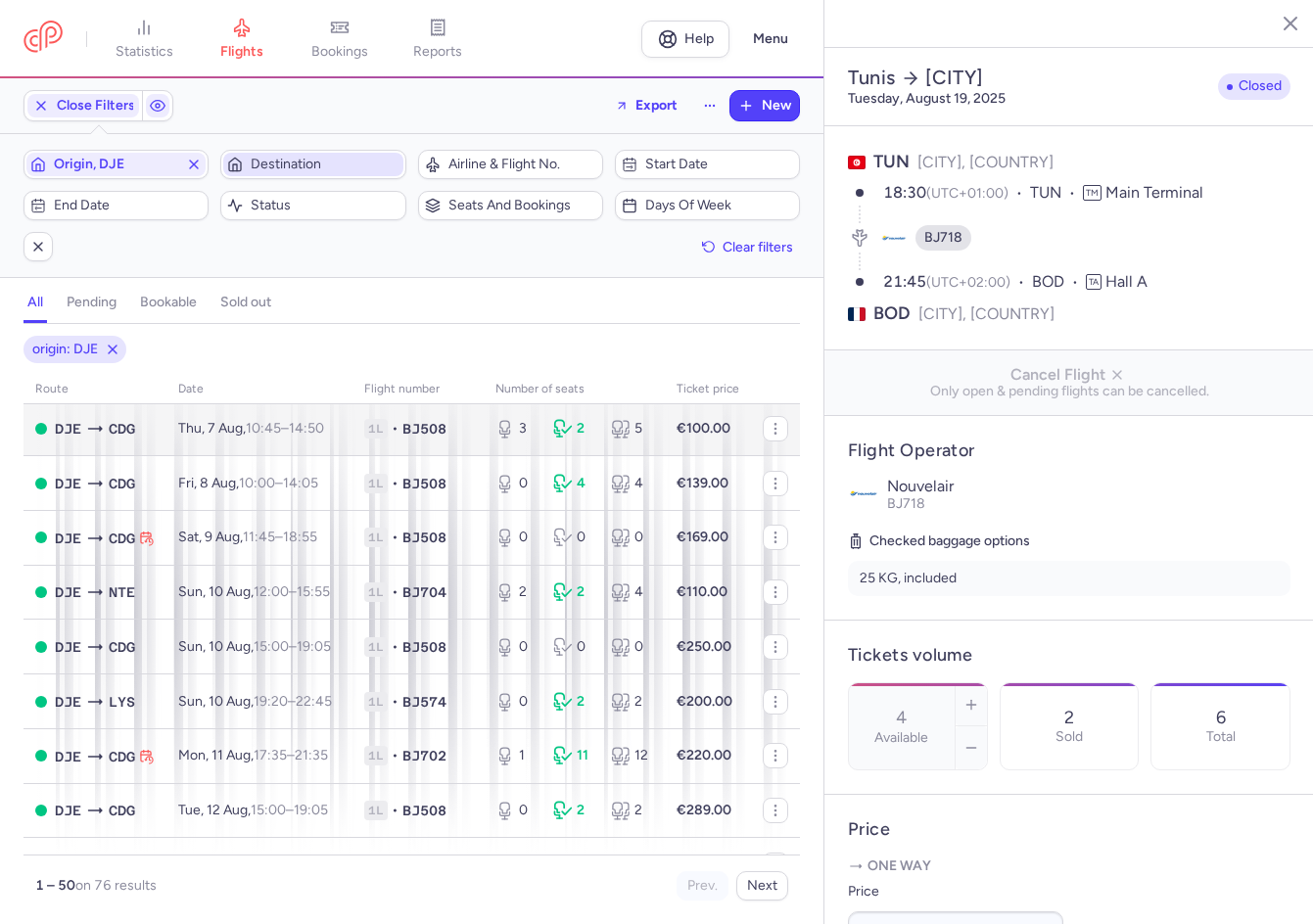 scroll, scrollTop: 0, scrollLeft: 0, axis: both 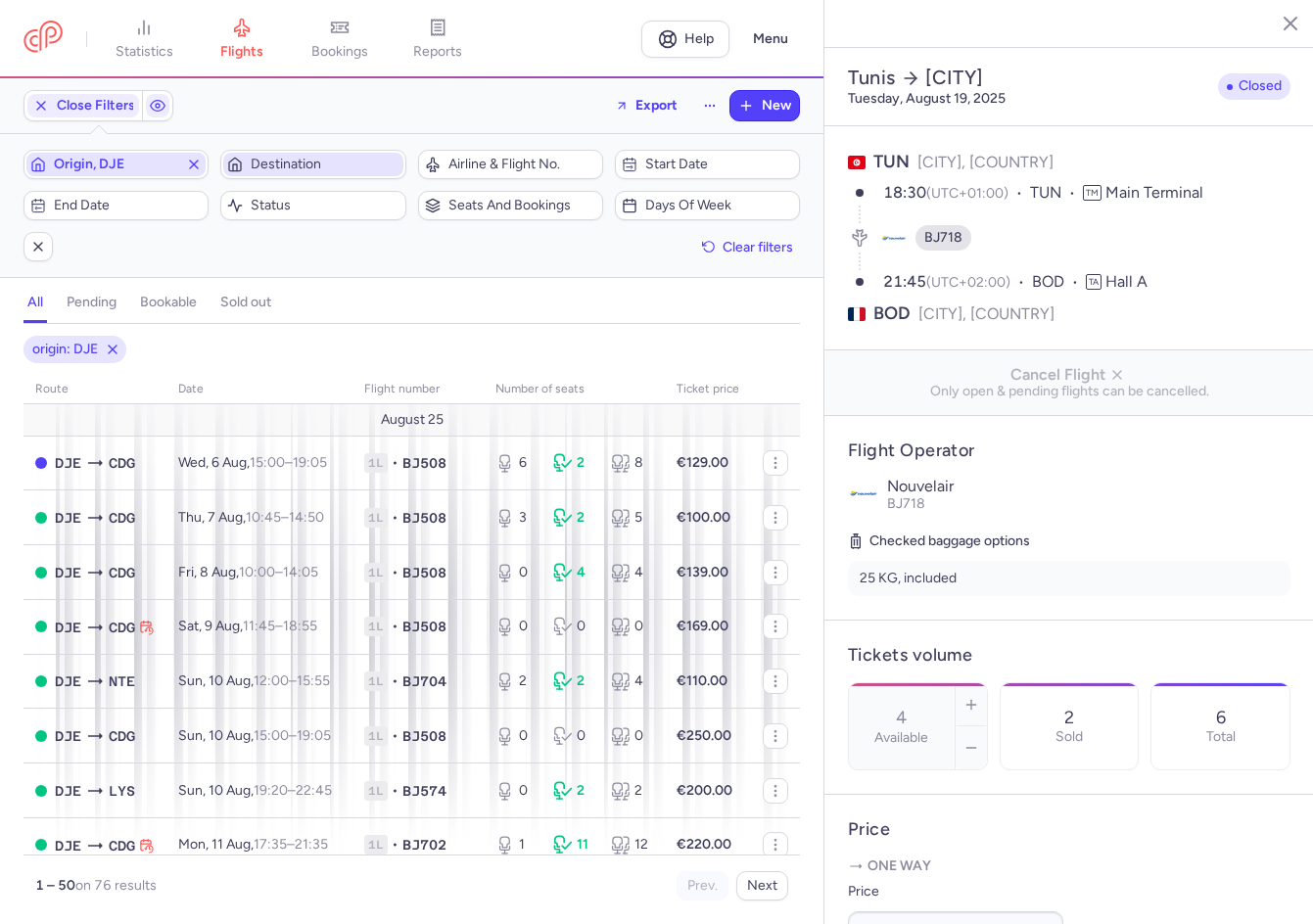 click 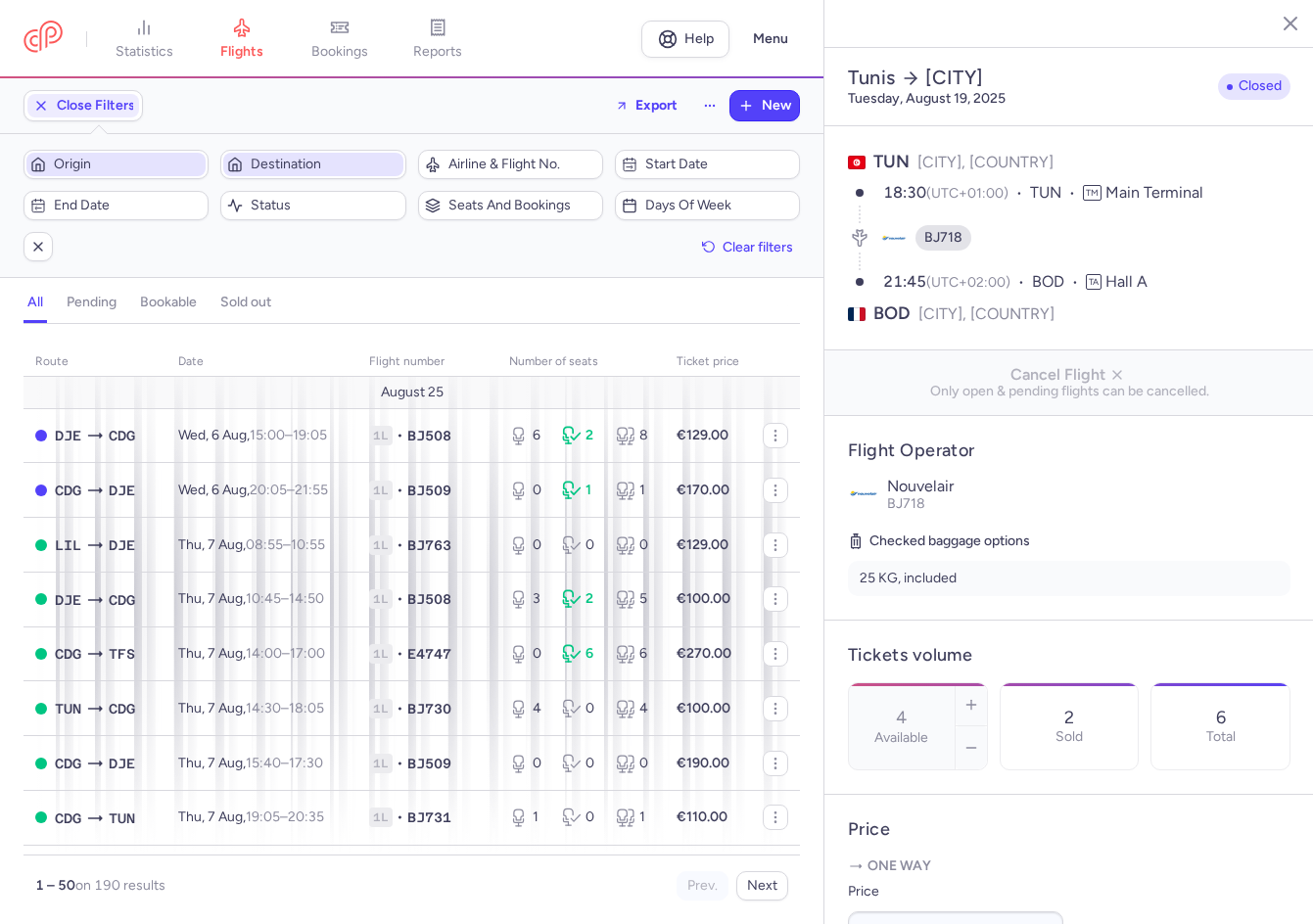 click on "Origin" at bounding box center [127, 164] 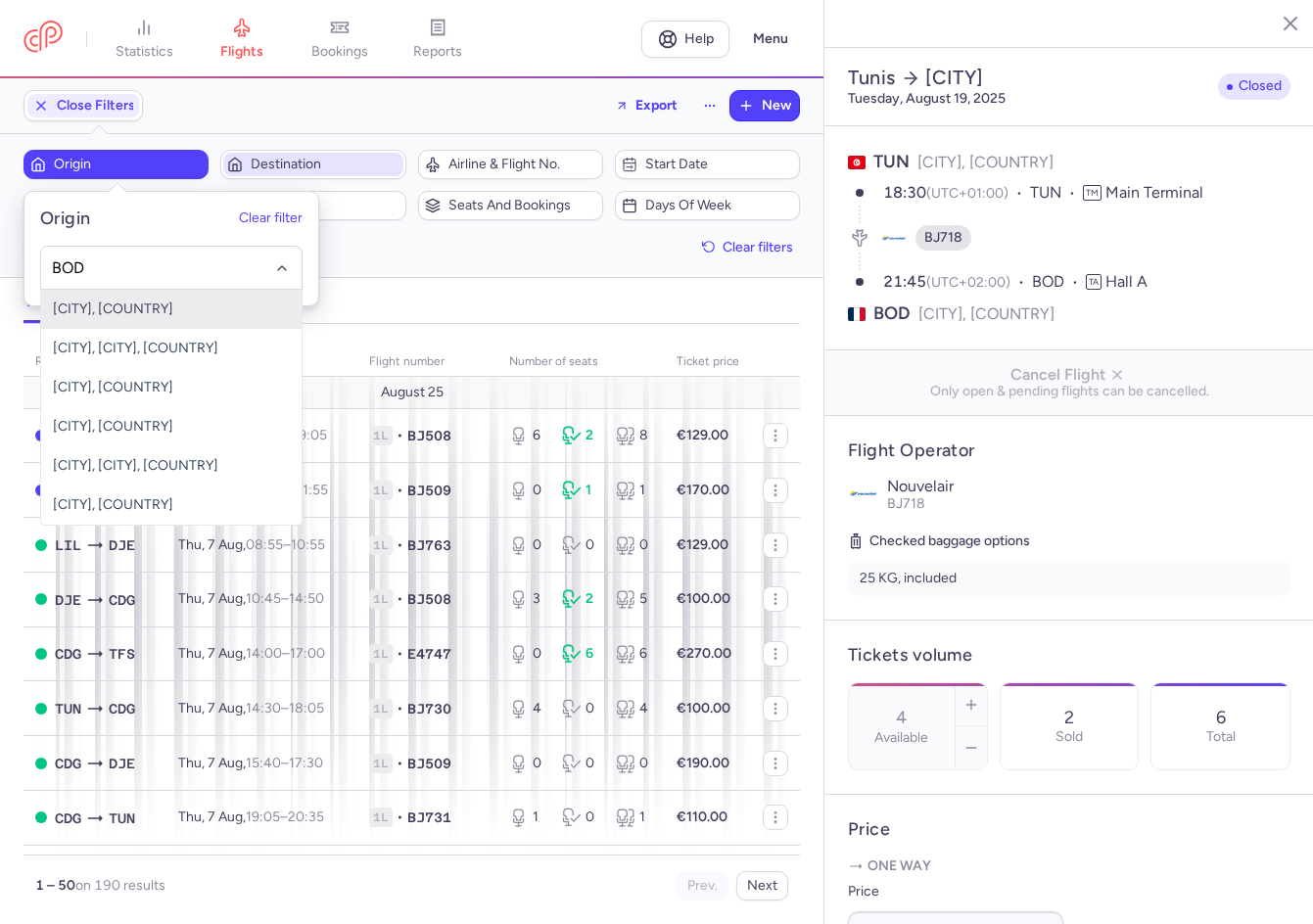 click on "[CITY], [COUNTRY]" at bounding box center [171, 309] 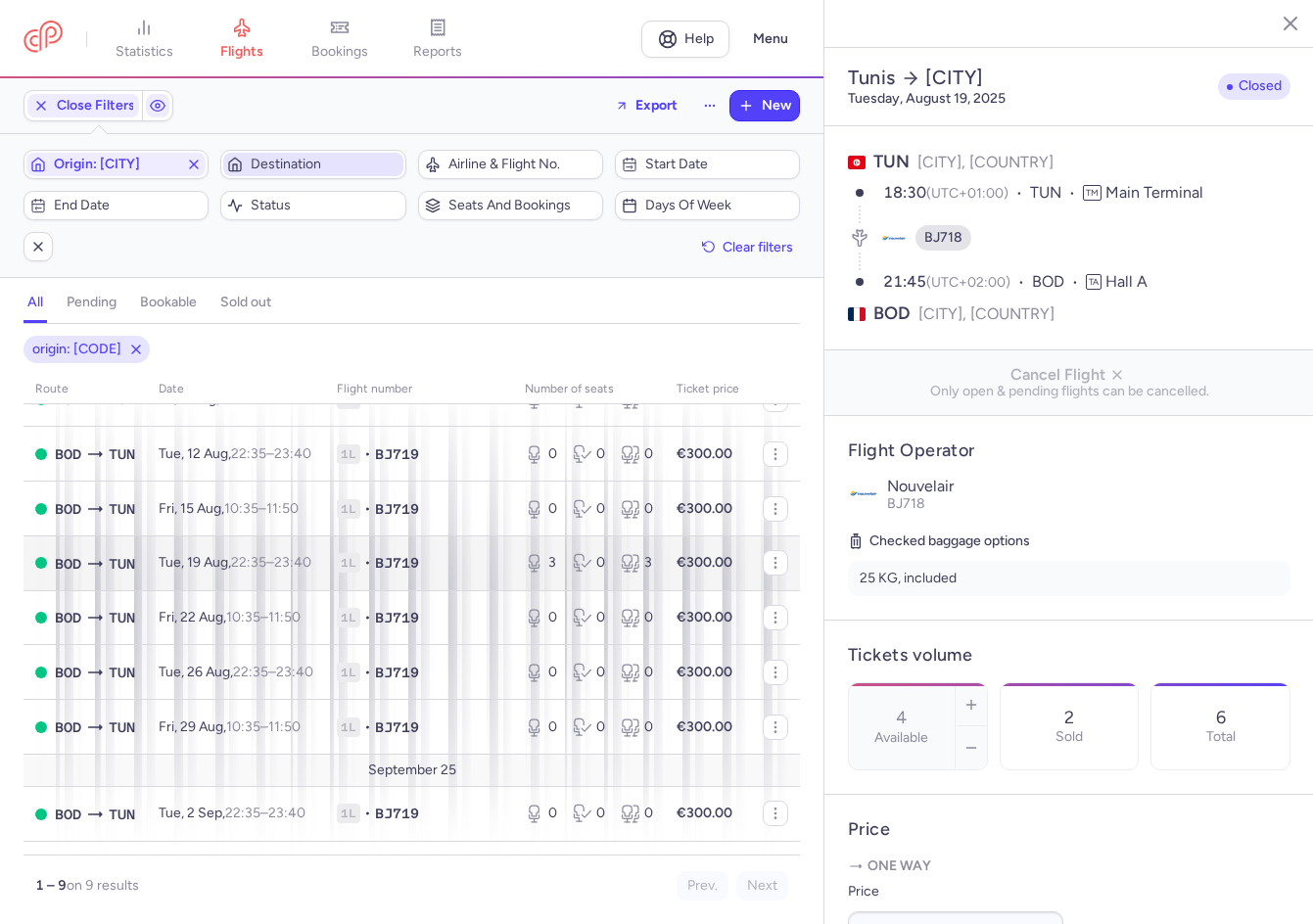 scroll, scrollTop: 98, scrollLeft: 0, axis: vertical 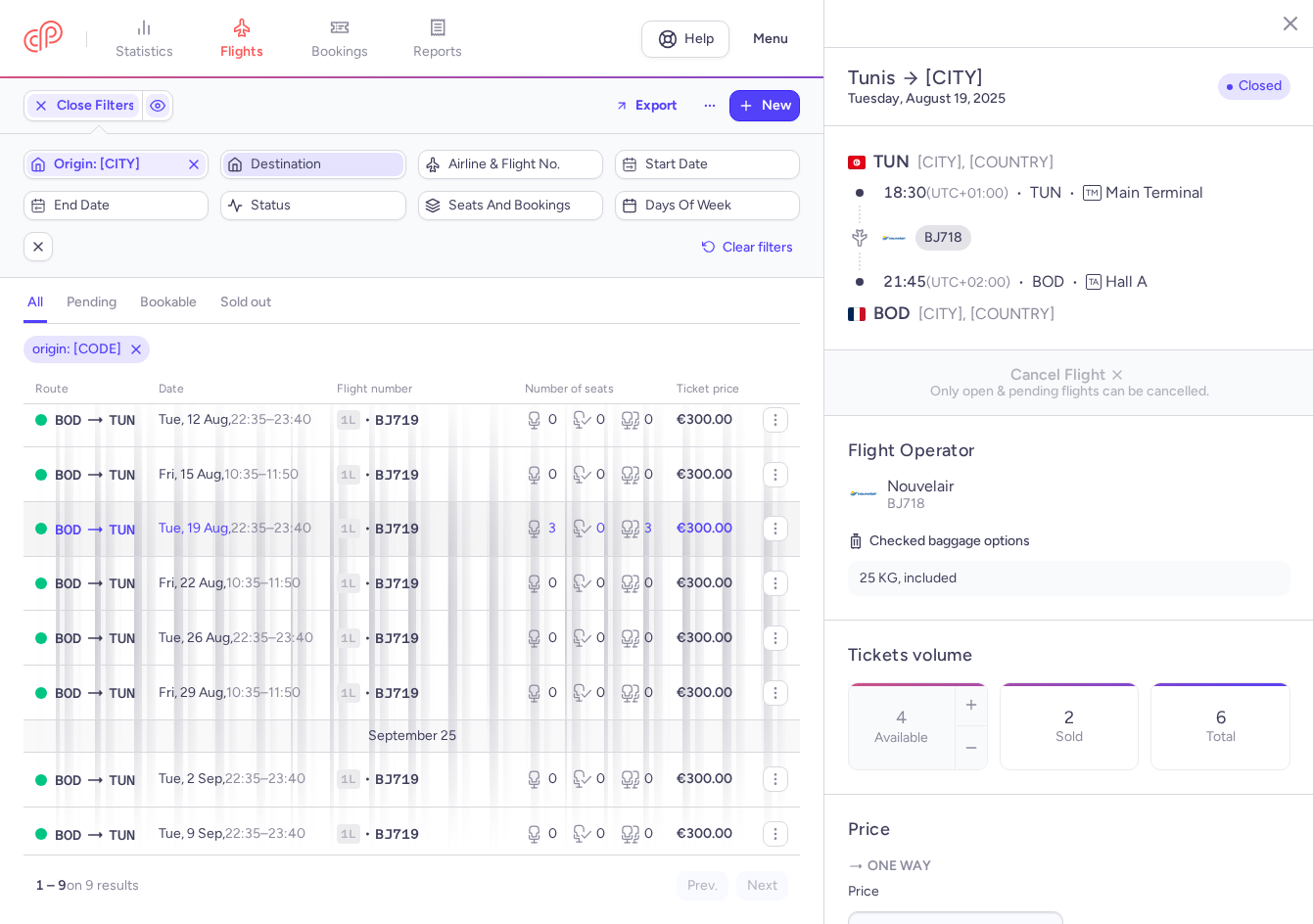 click on "[DAY], [DAY] [MONTH], [YEAR]	[TIME] – [TIME] [TIMEZONE]" 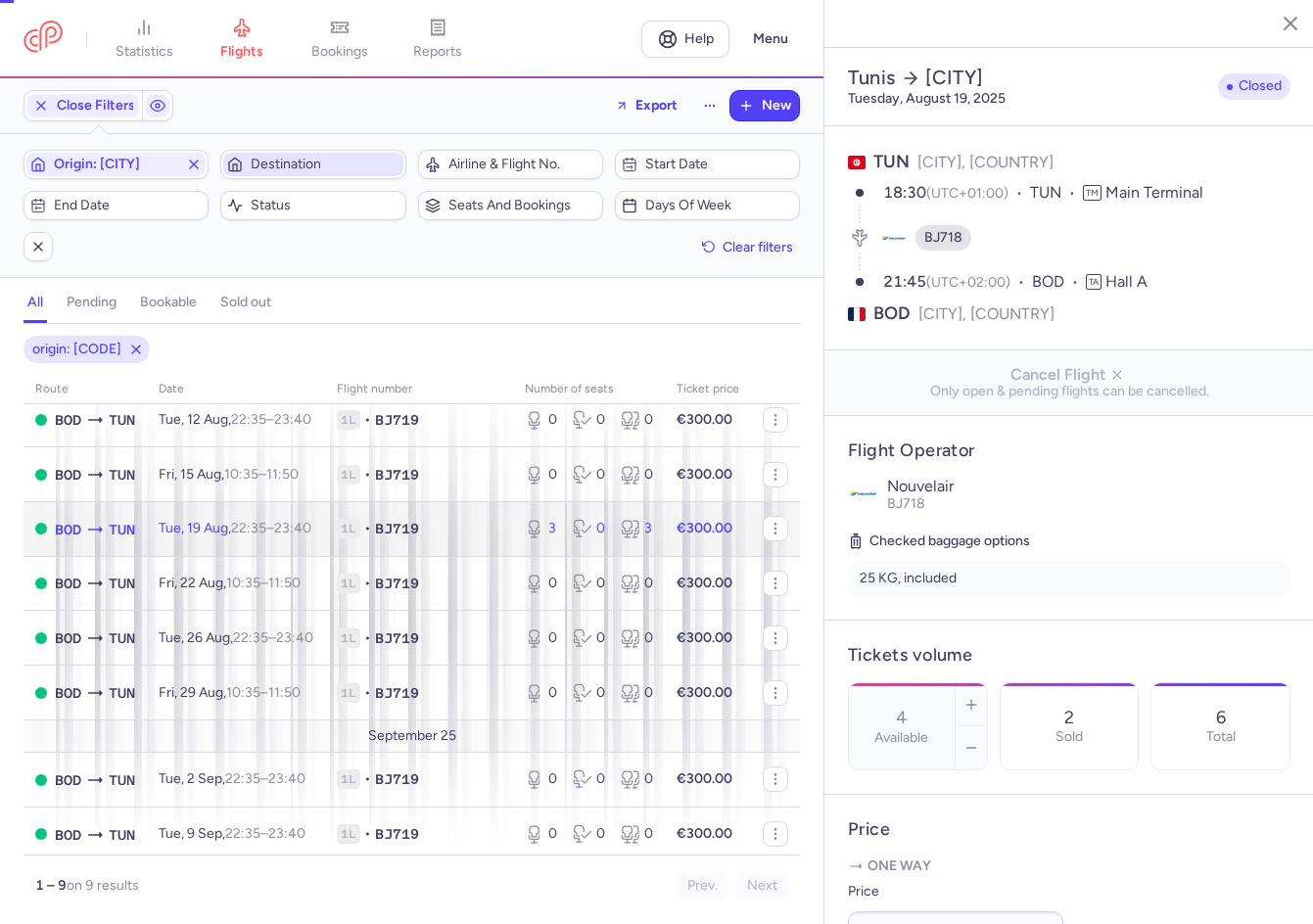 type on "3" 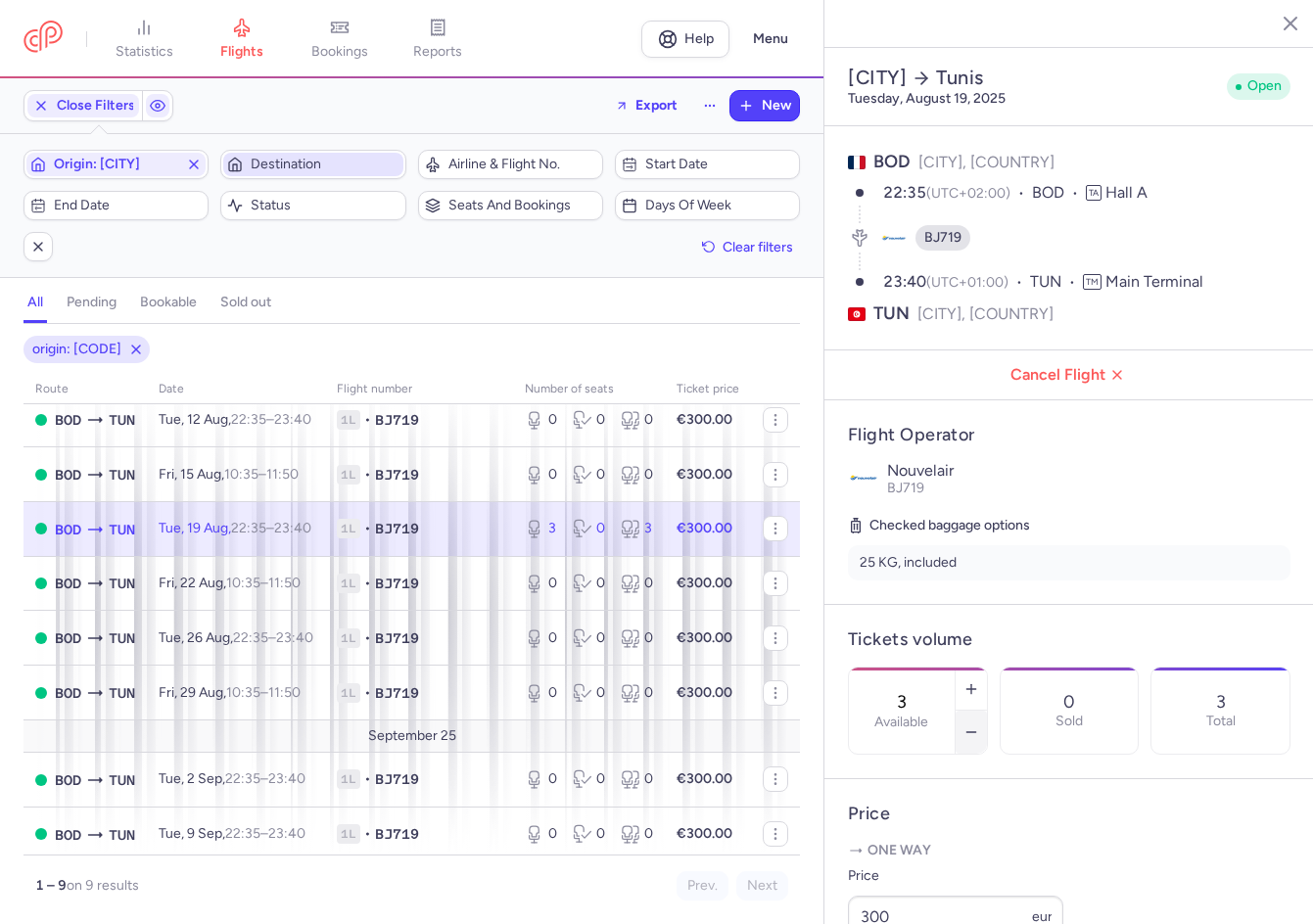 click at bounding box center [971, 732] 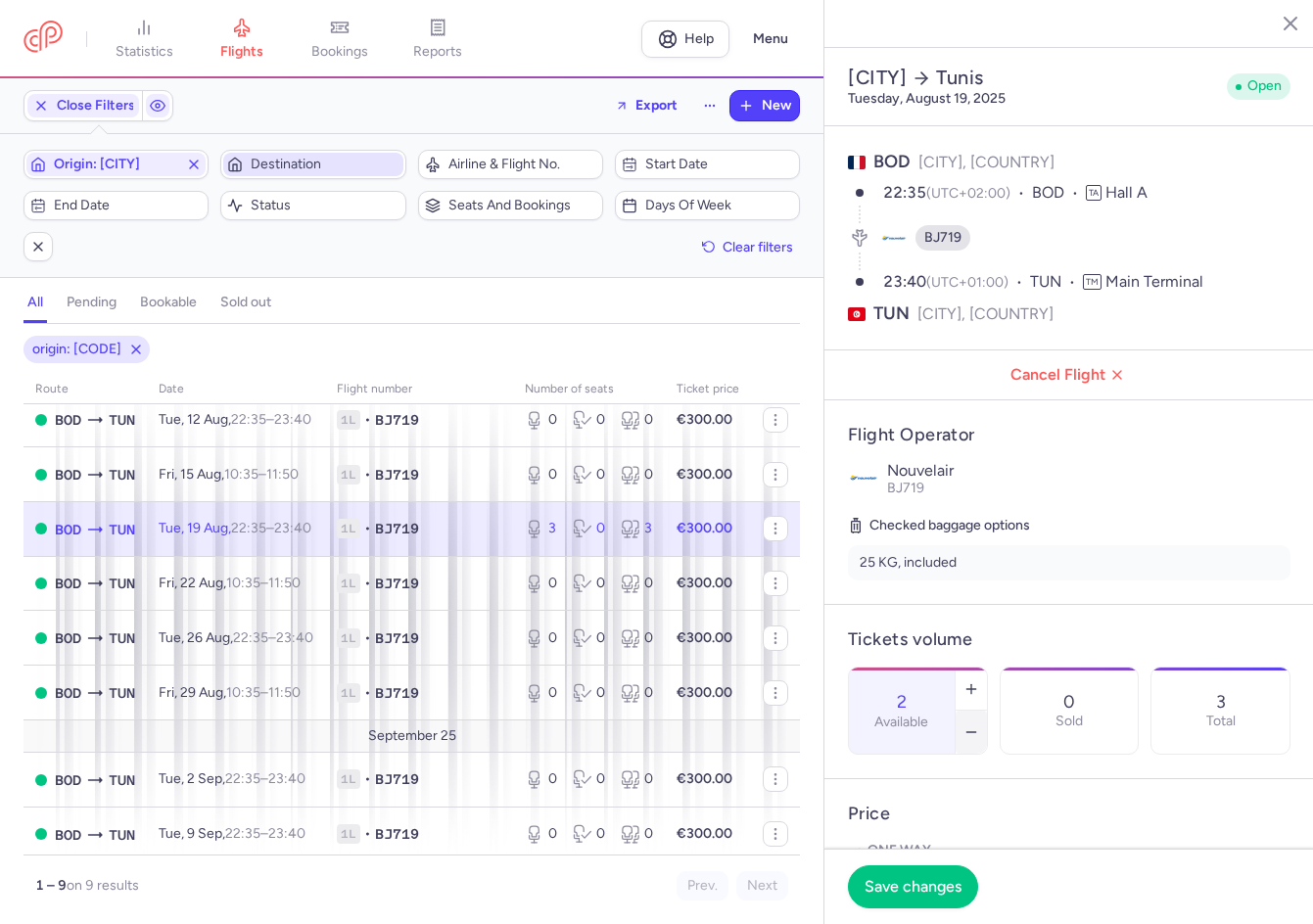 click at bounding box center [971, 732] 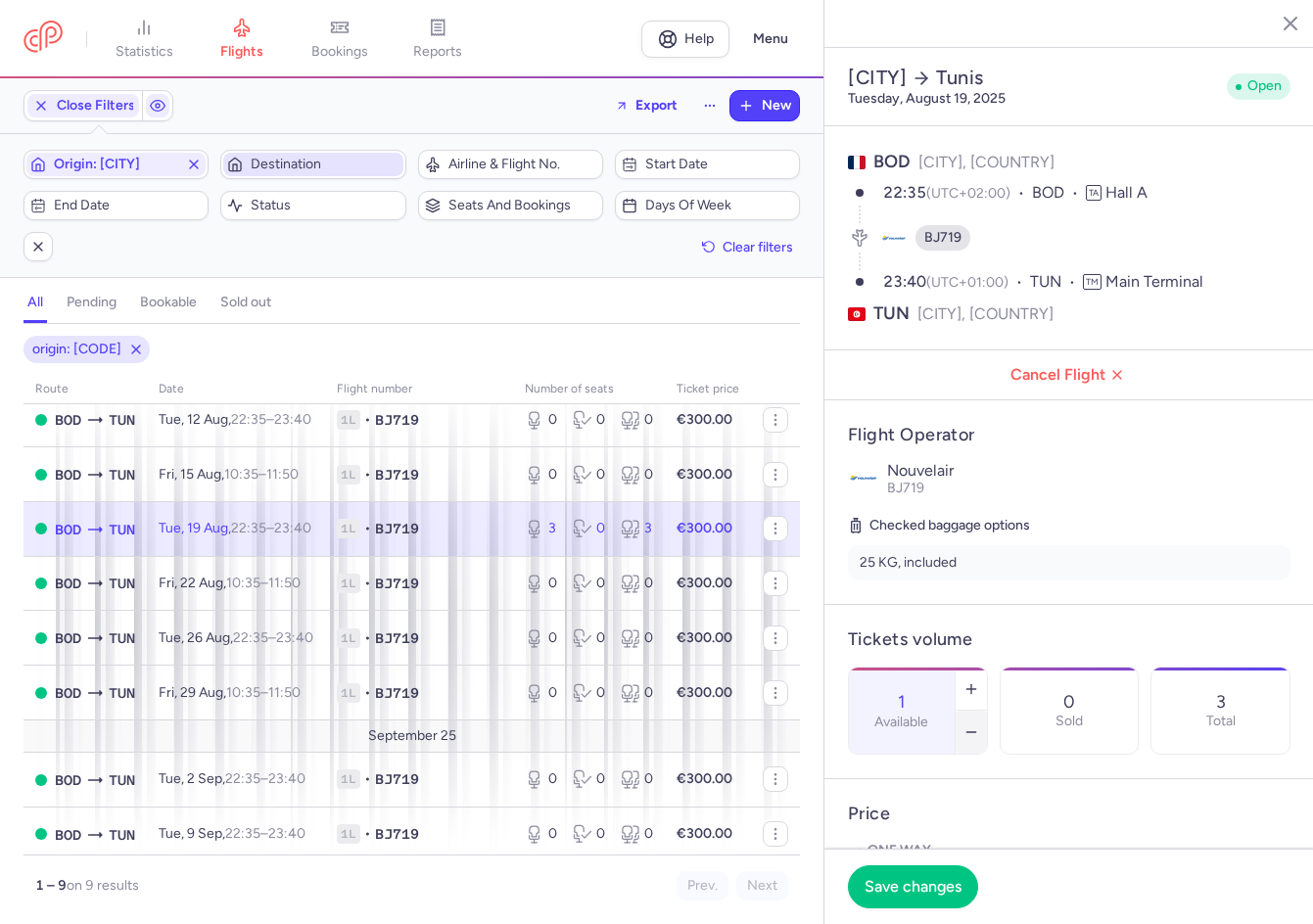 click at bounding box center (971, 732) 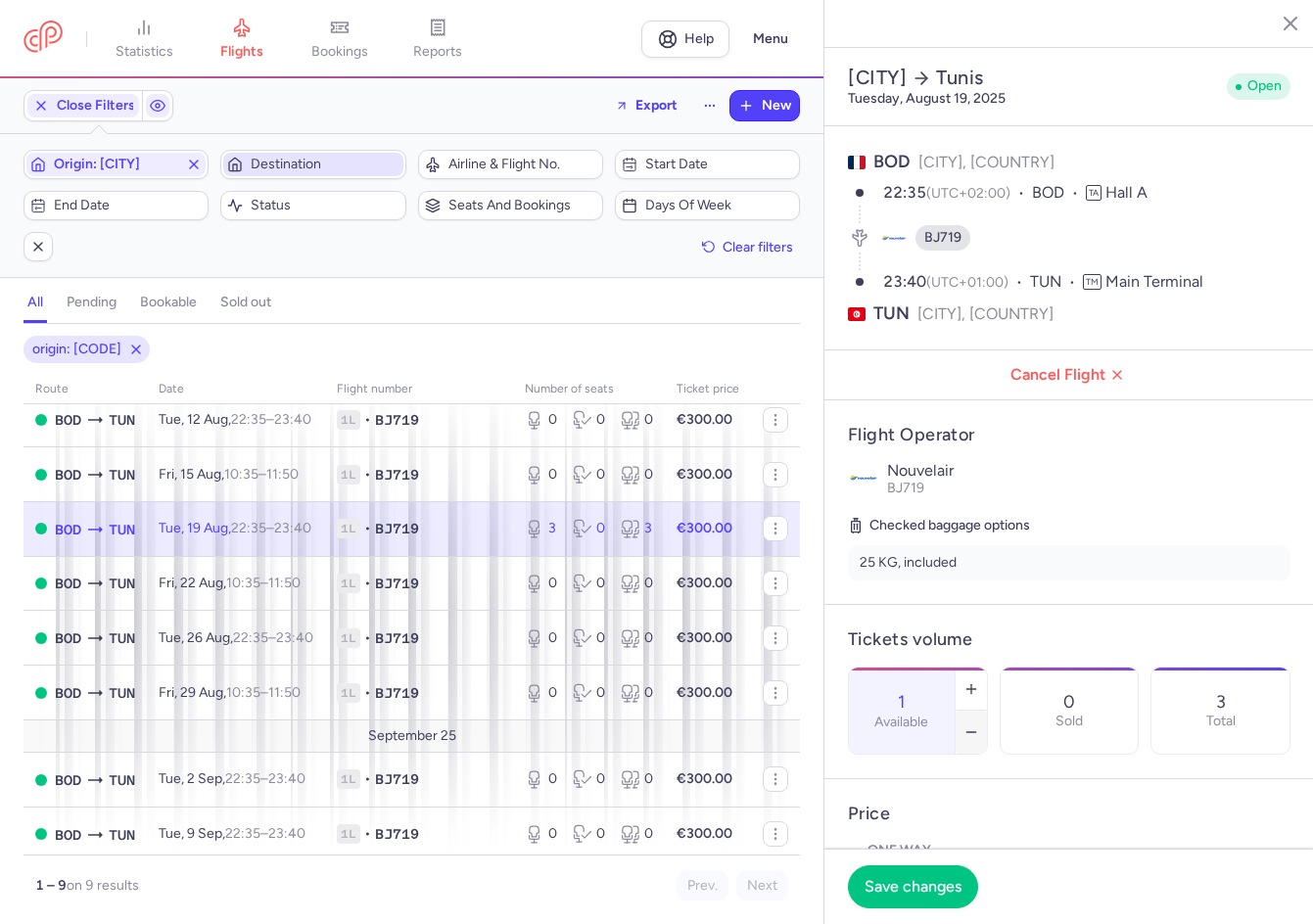 type on "0" 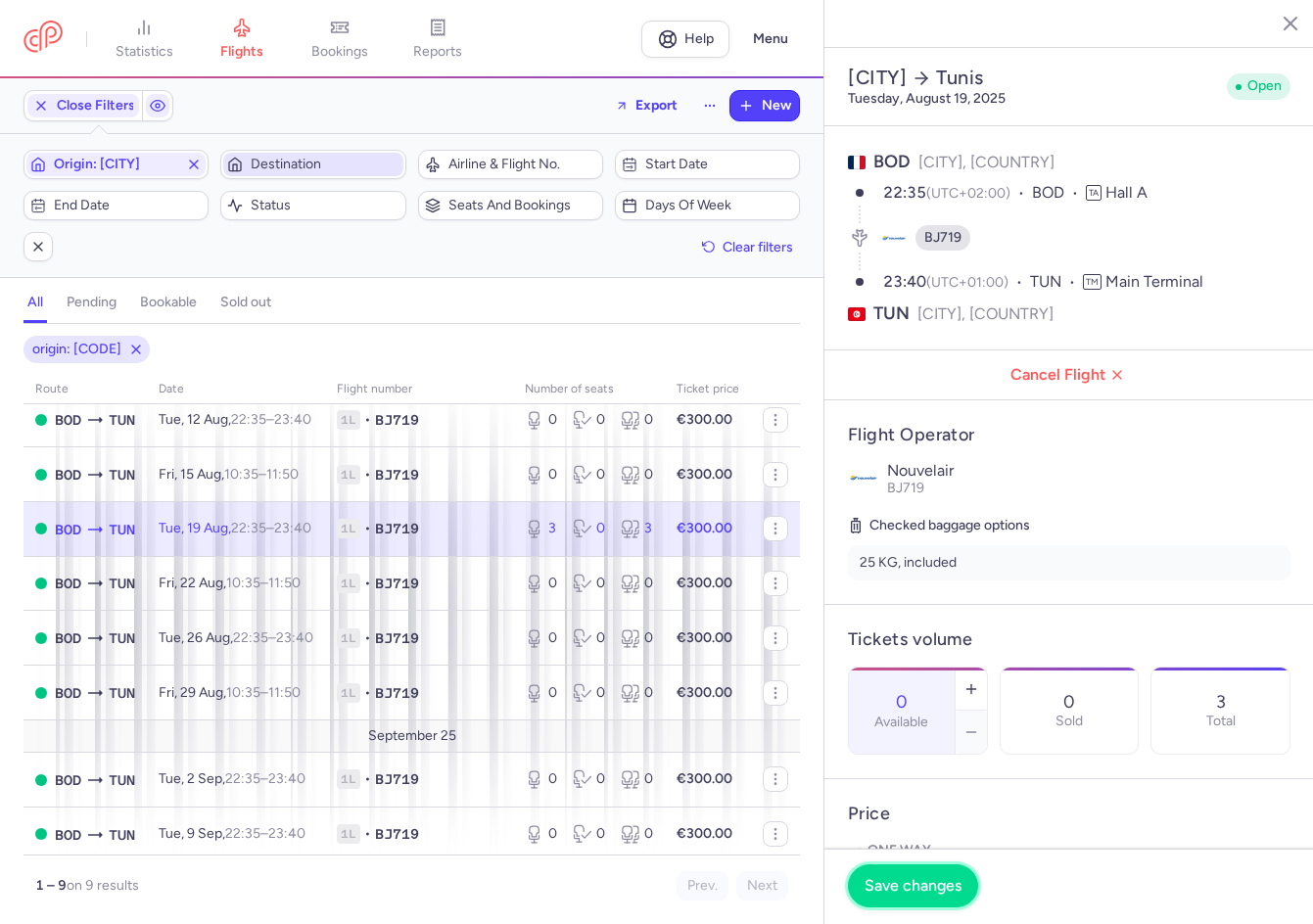 click on "Save changes" at bounding box center [913, 886] 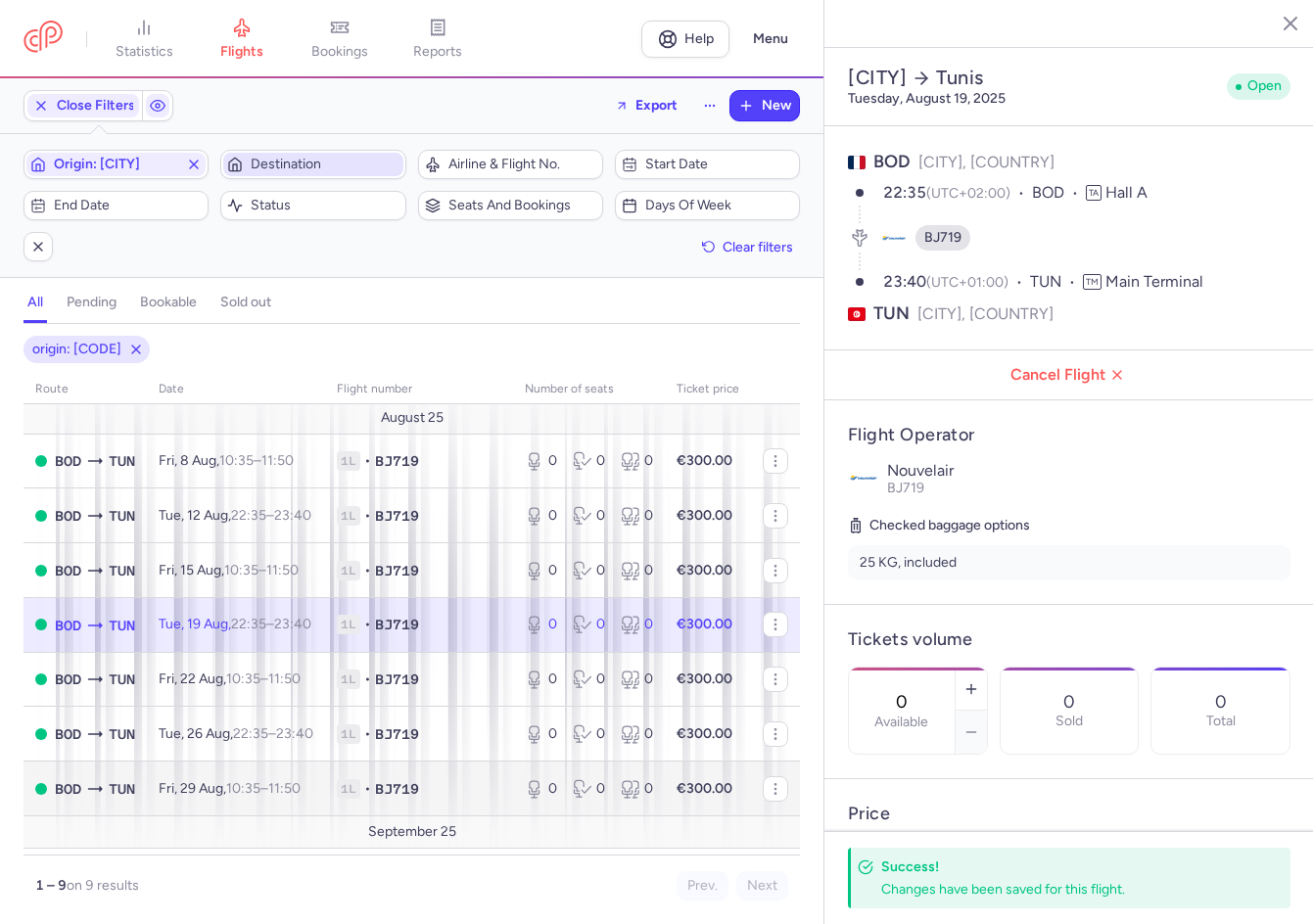 scroll, scrollTop: 0, scrollLeft: 0, axis: both 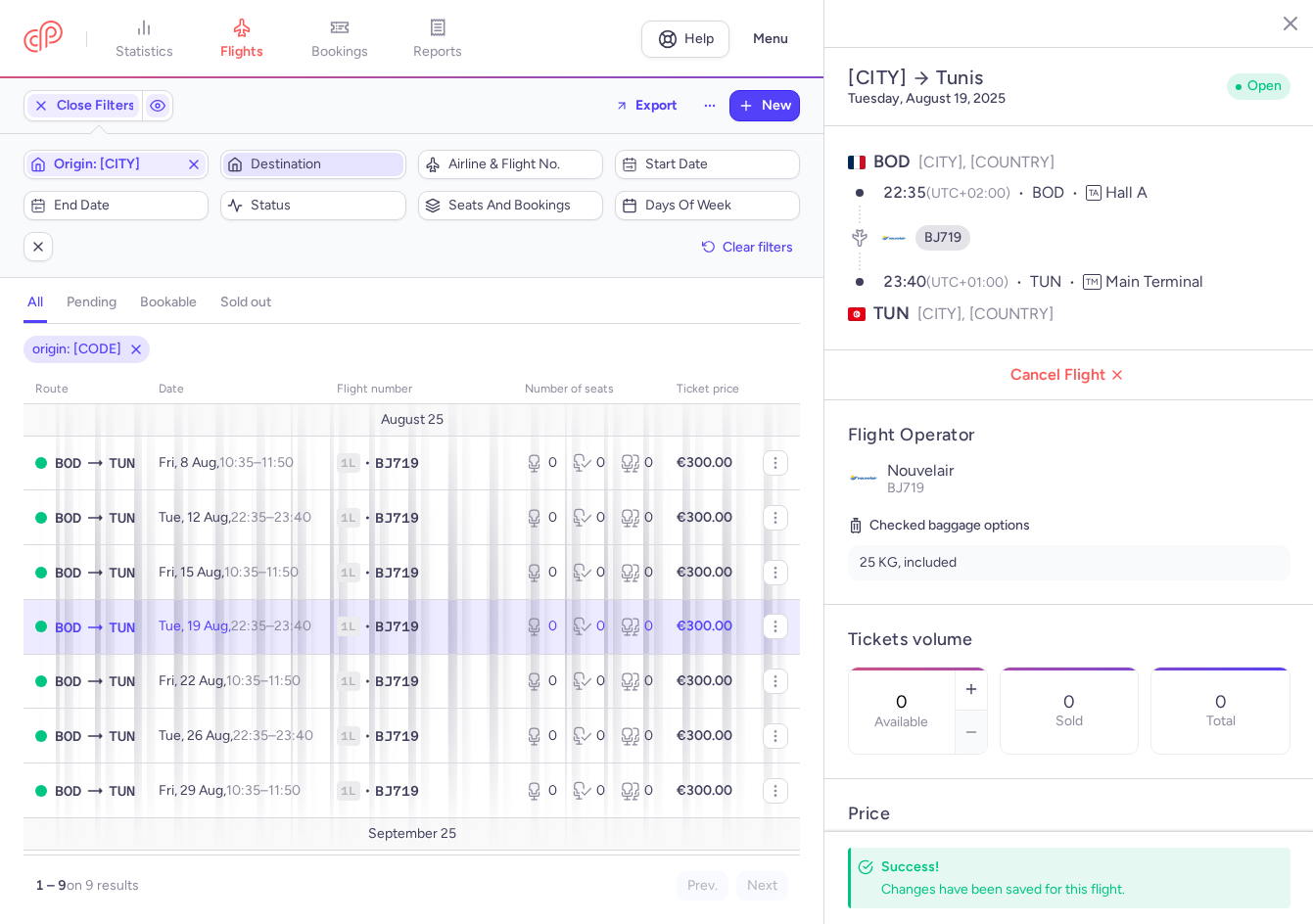 click on "Destination" at bounding box center (324, 164) 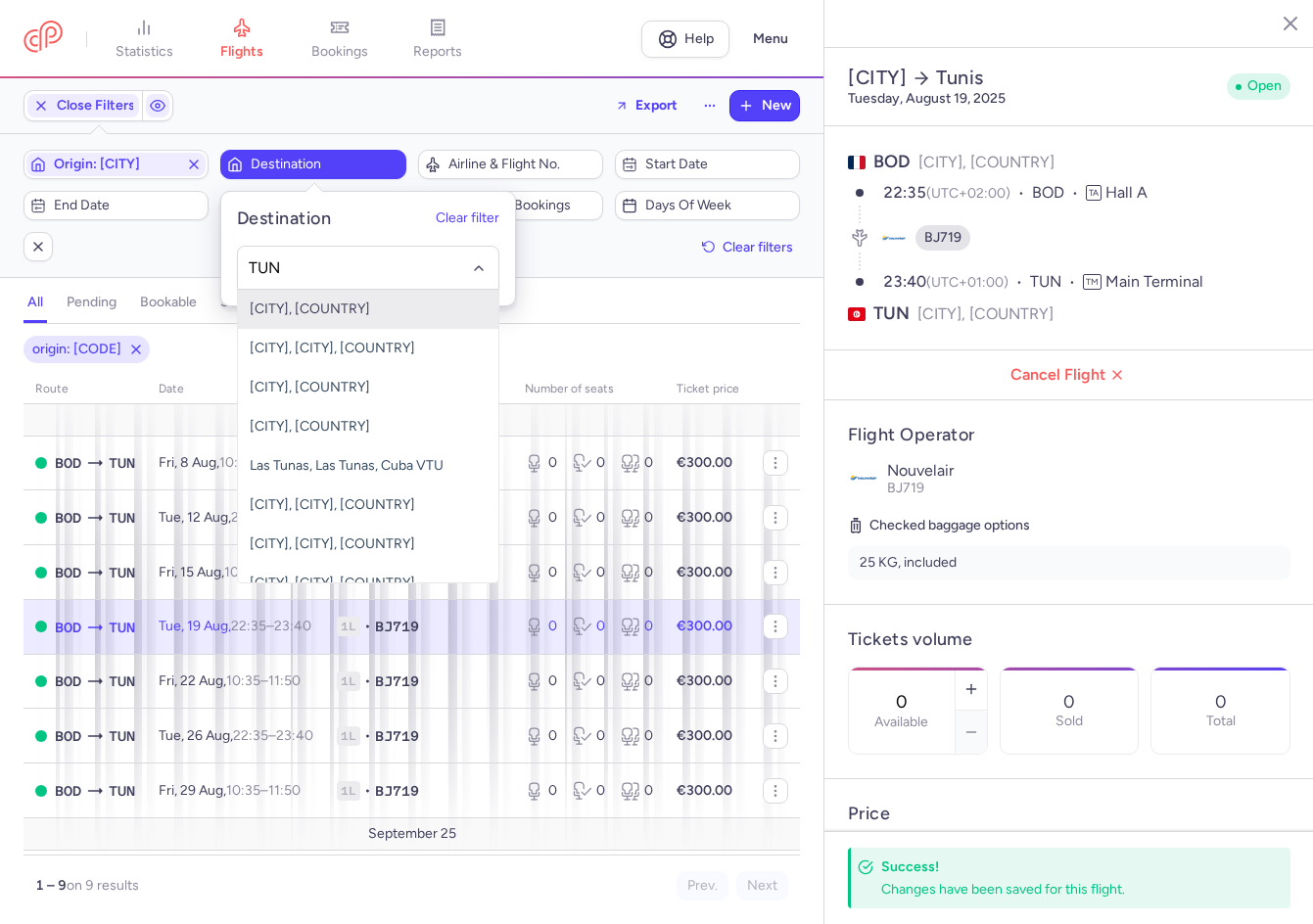 click on "[CITY], [COUNTRY]" at bounding box center [368, 309] 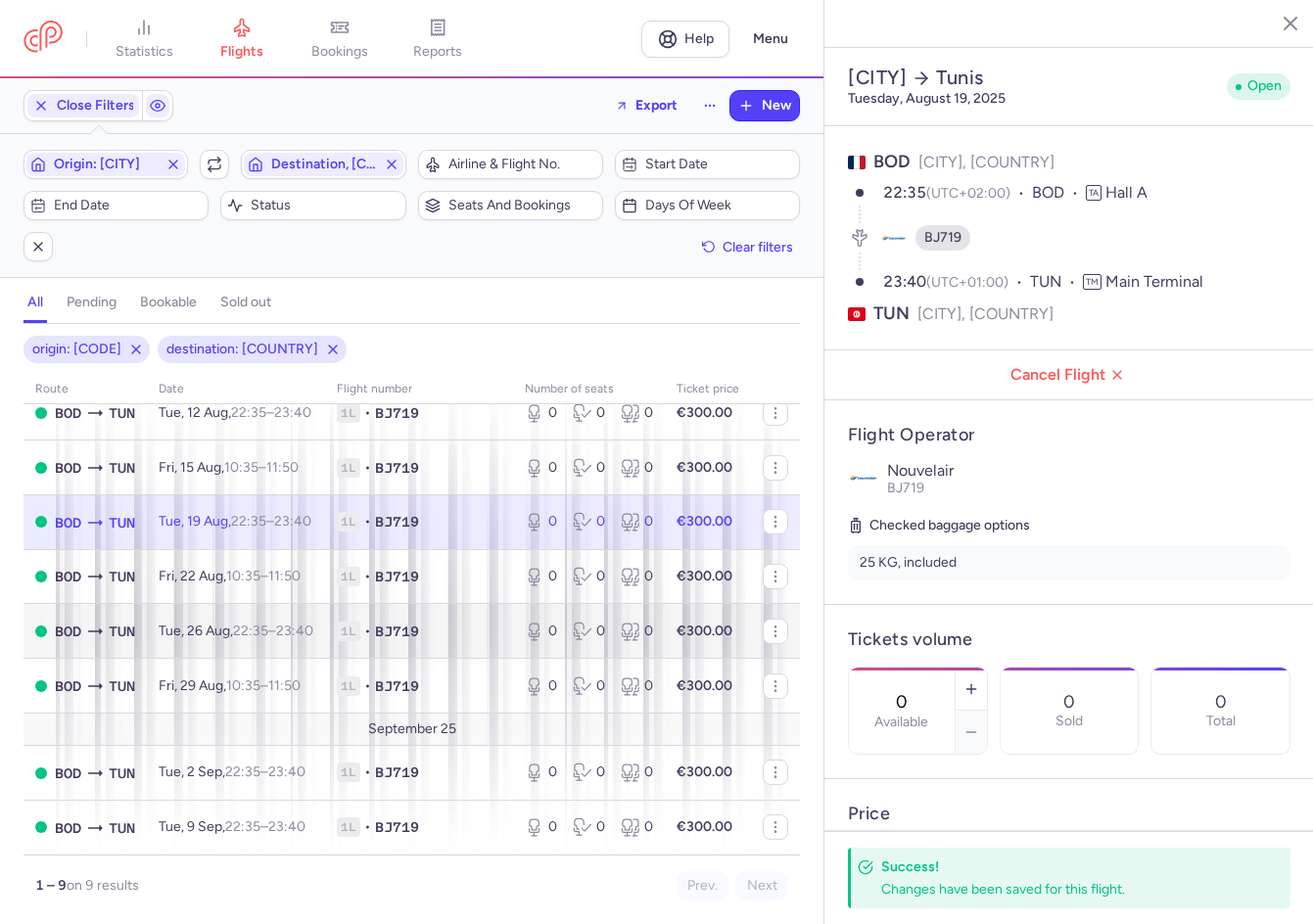 scroll, scrollTop: 0, scrollLeft: 0, axis: both 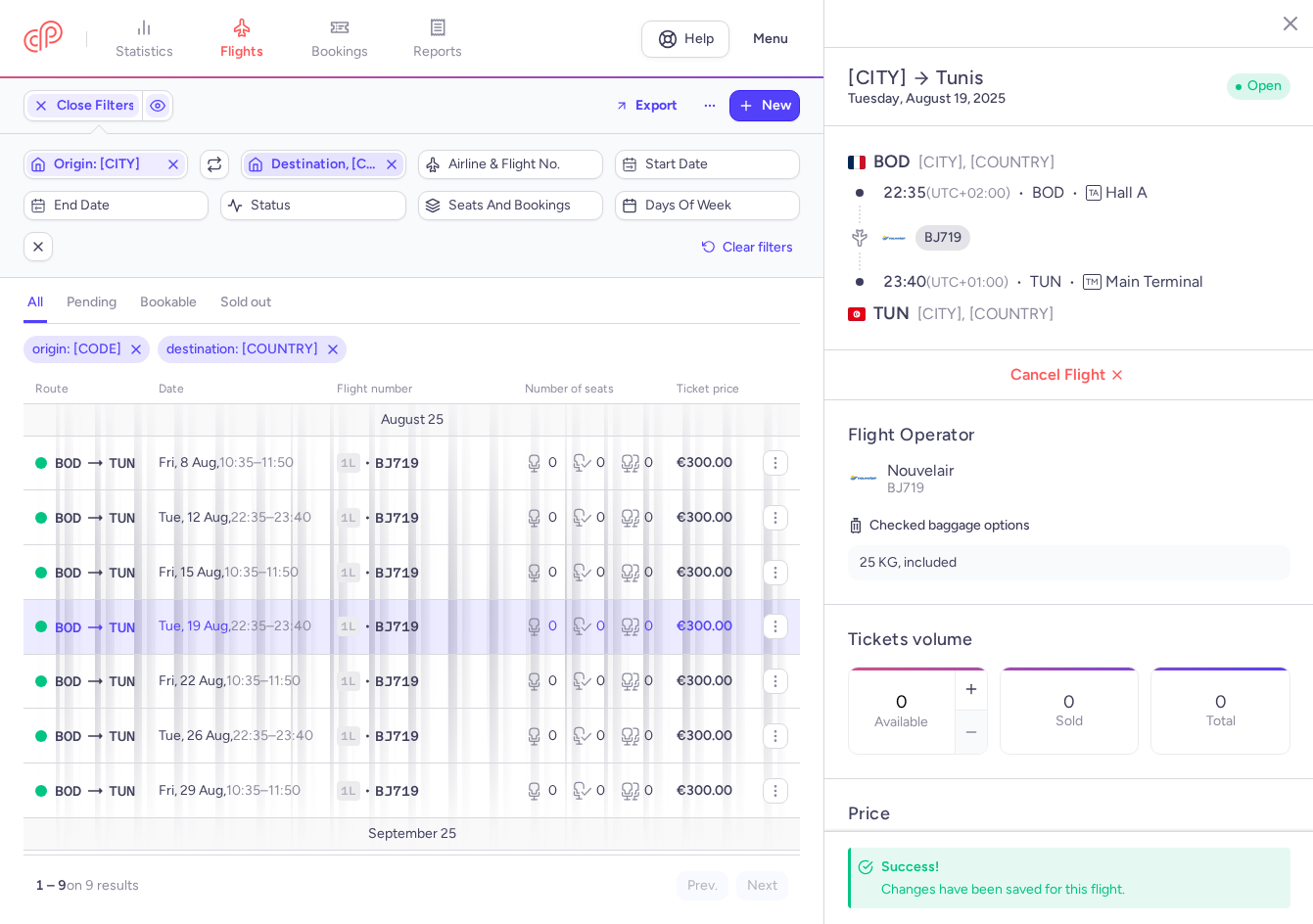 click 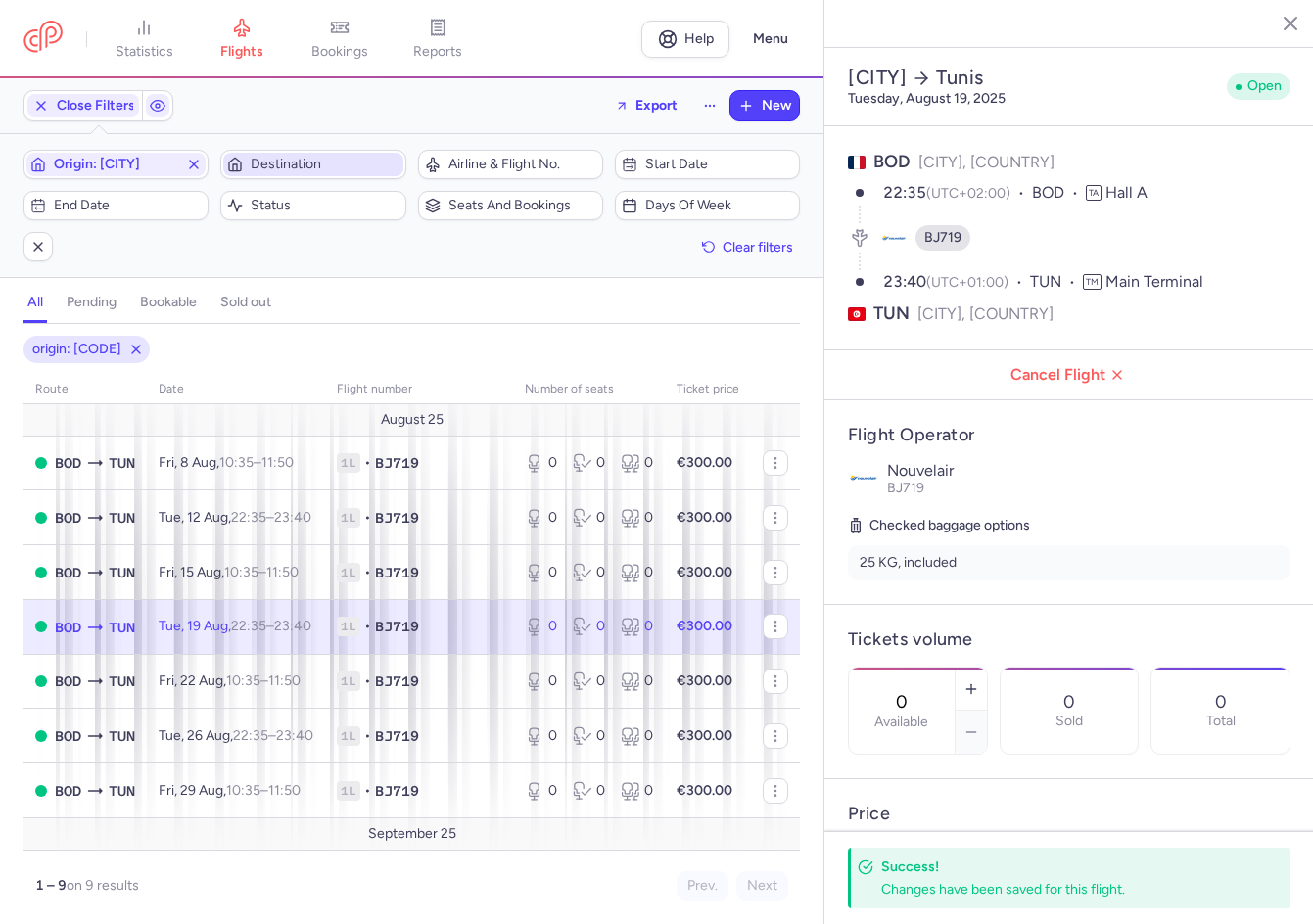 type 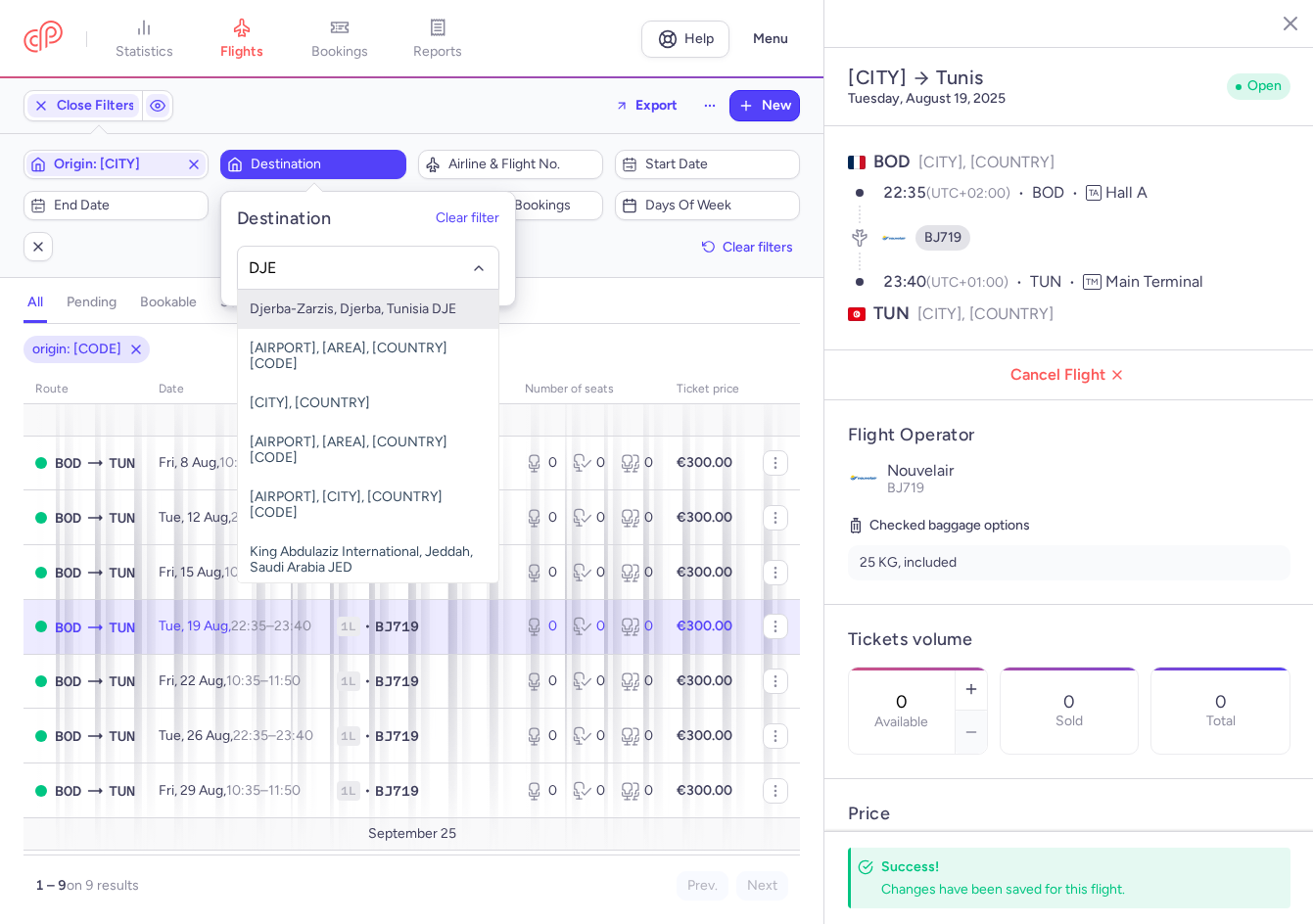 click on "Djerba-Zarzis, Djerba, Tunisia DJE" at bounding box center (368, 309) 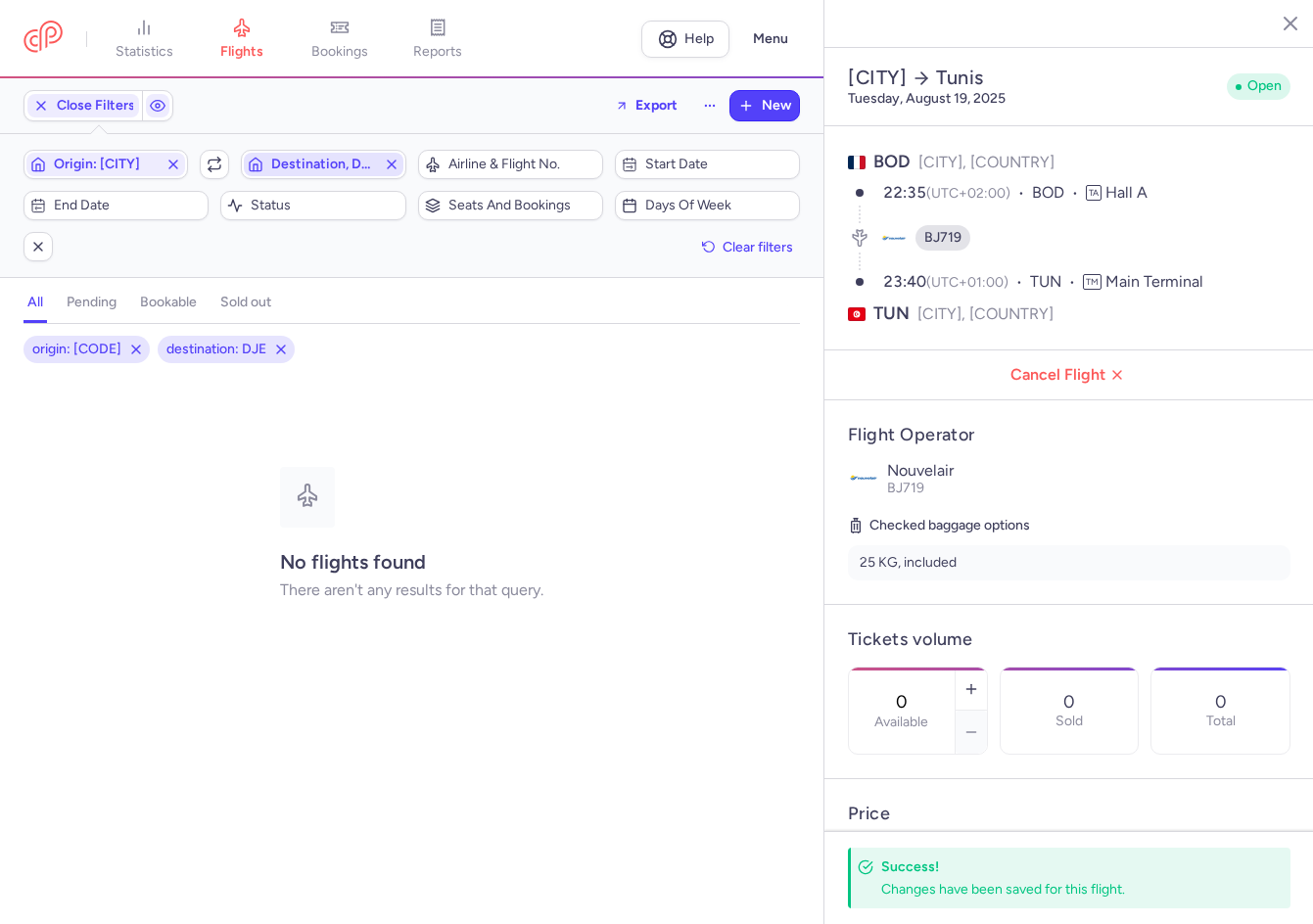 click 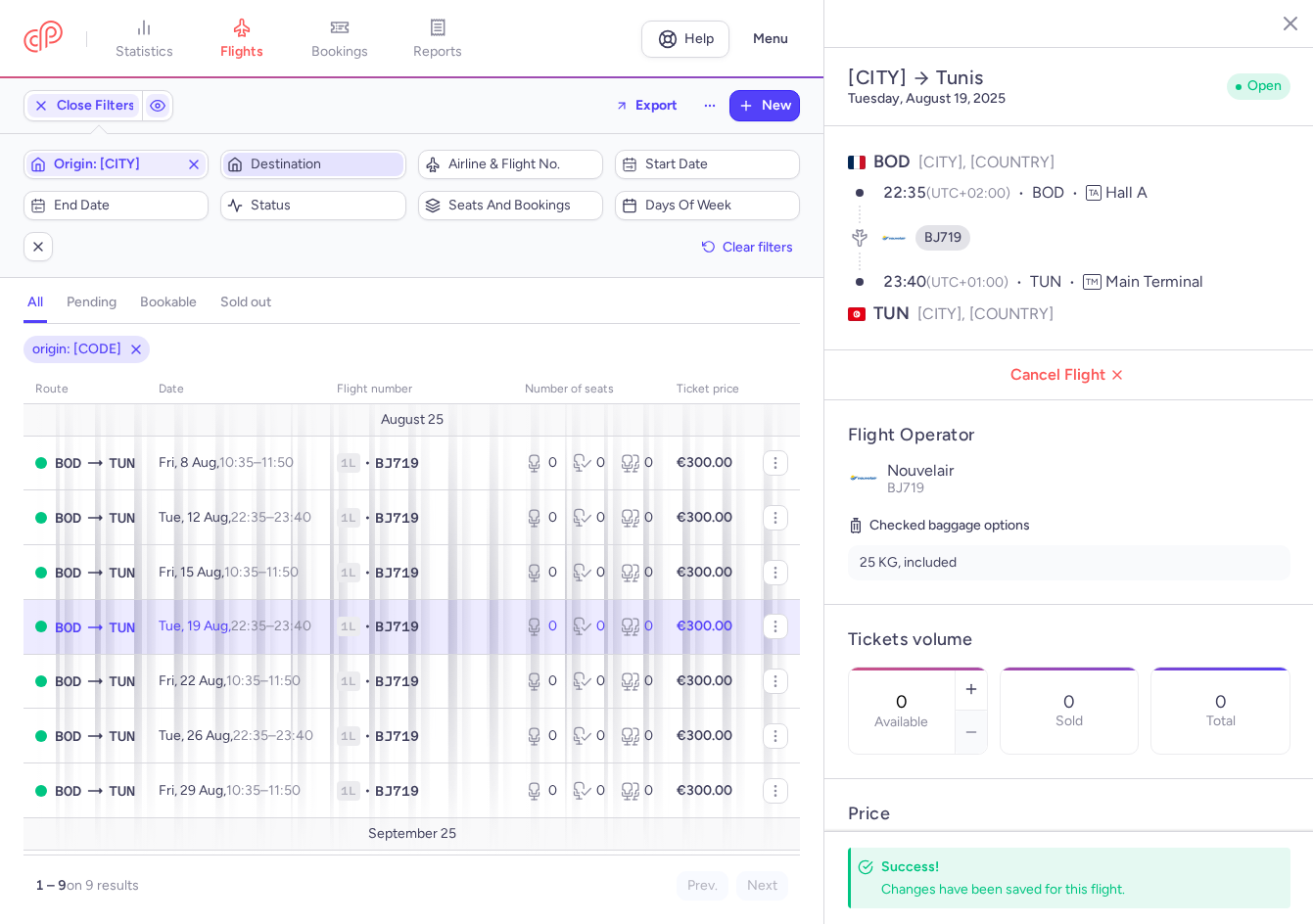 click on "Destination" at bounding box center [324, 164] 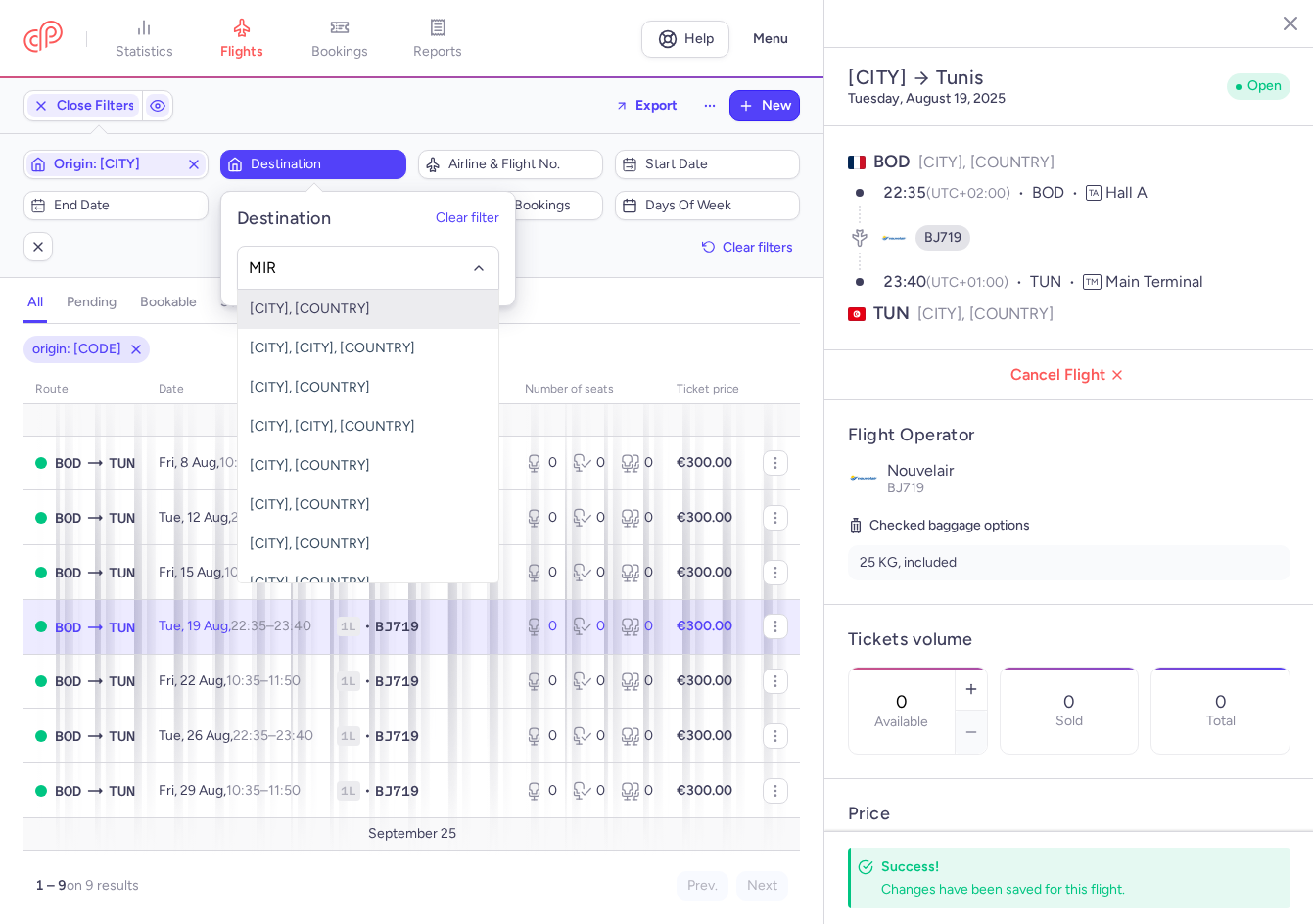 click on "[CITY], [COUNTRY]" at bounding box center [368, 309] 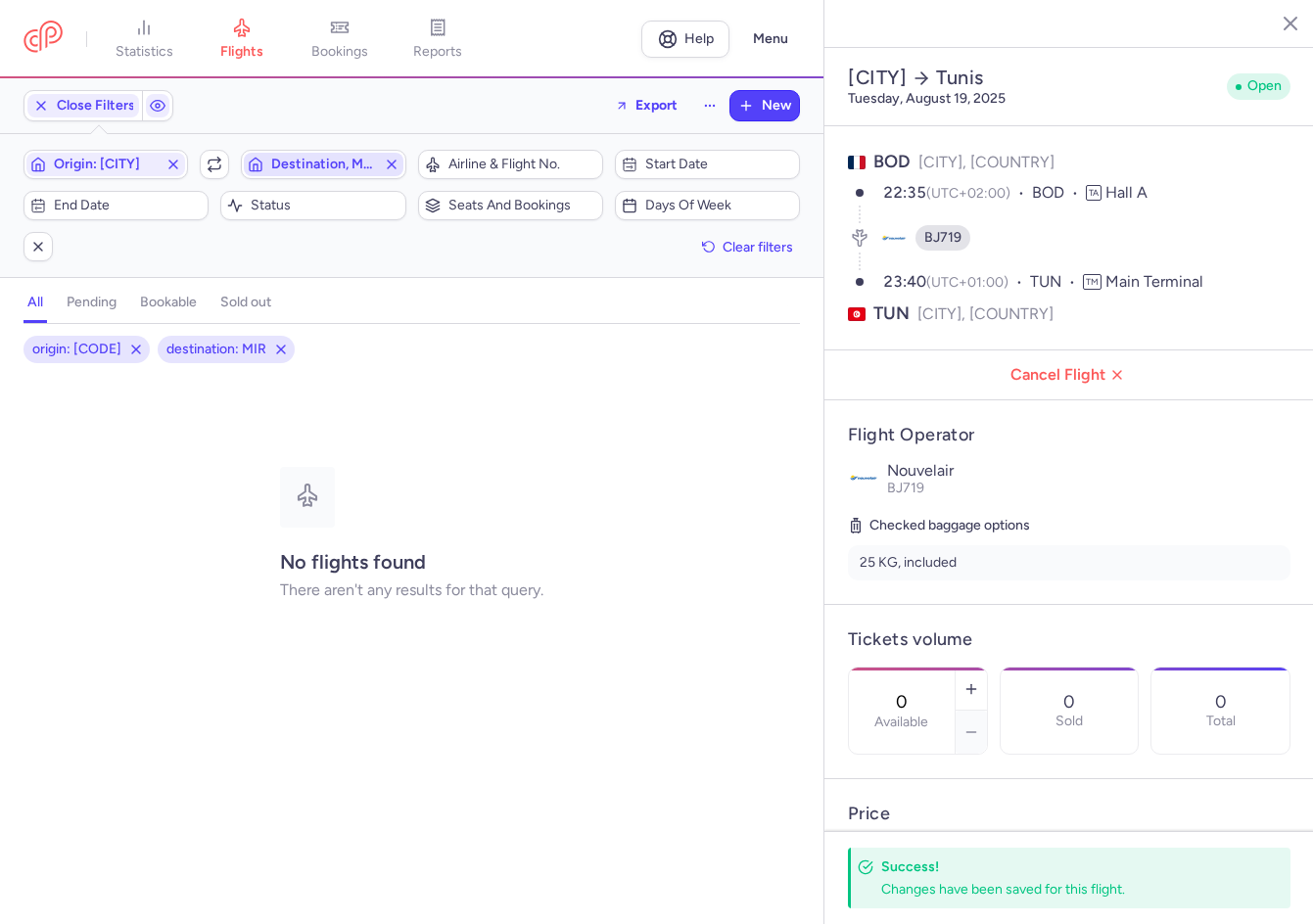 click on "Destination, MIR" at bounding box center (323, 164) 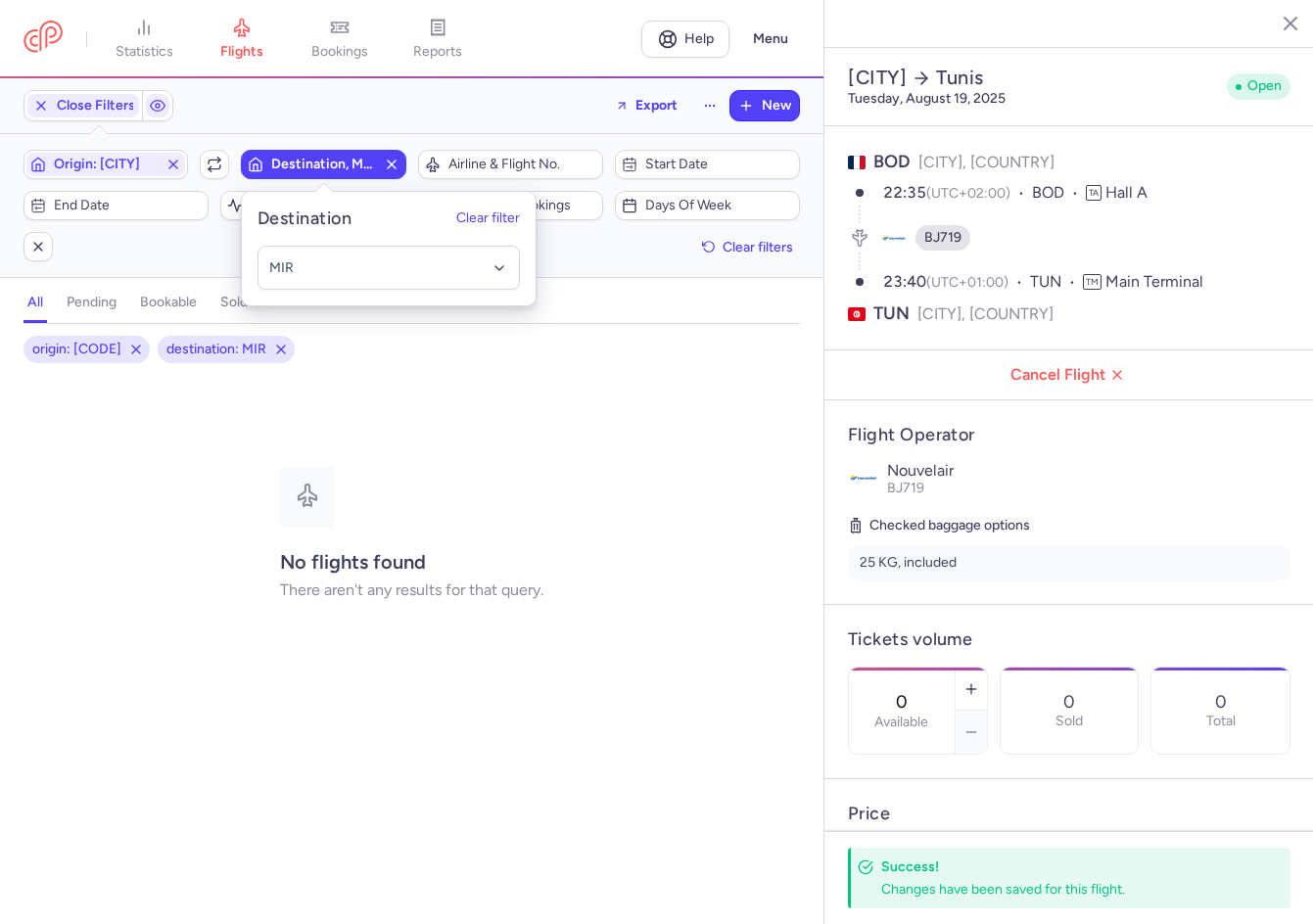 click 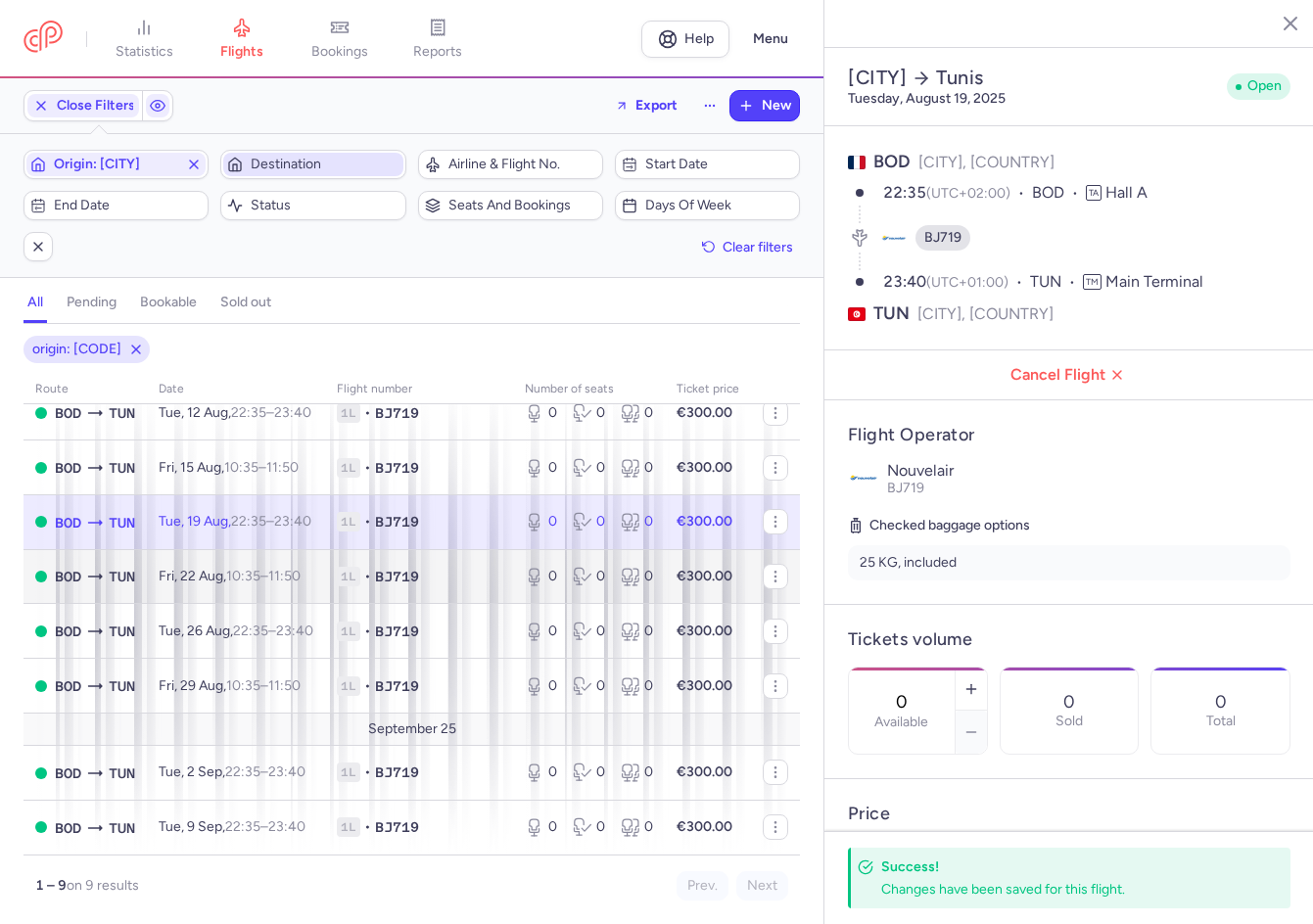 scroll, scrollTop: 0, scrollLeft: 0, axis: both 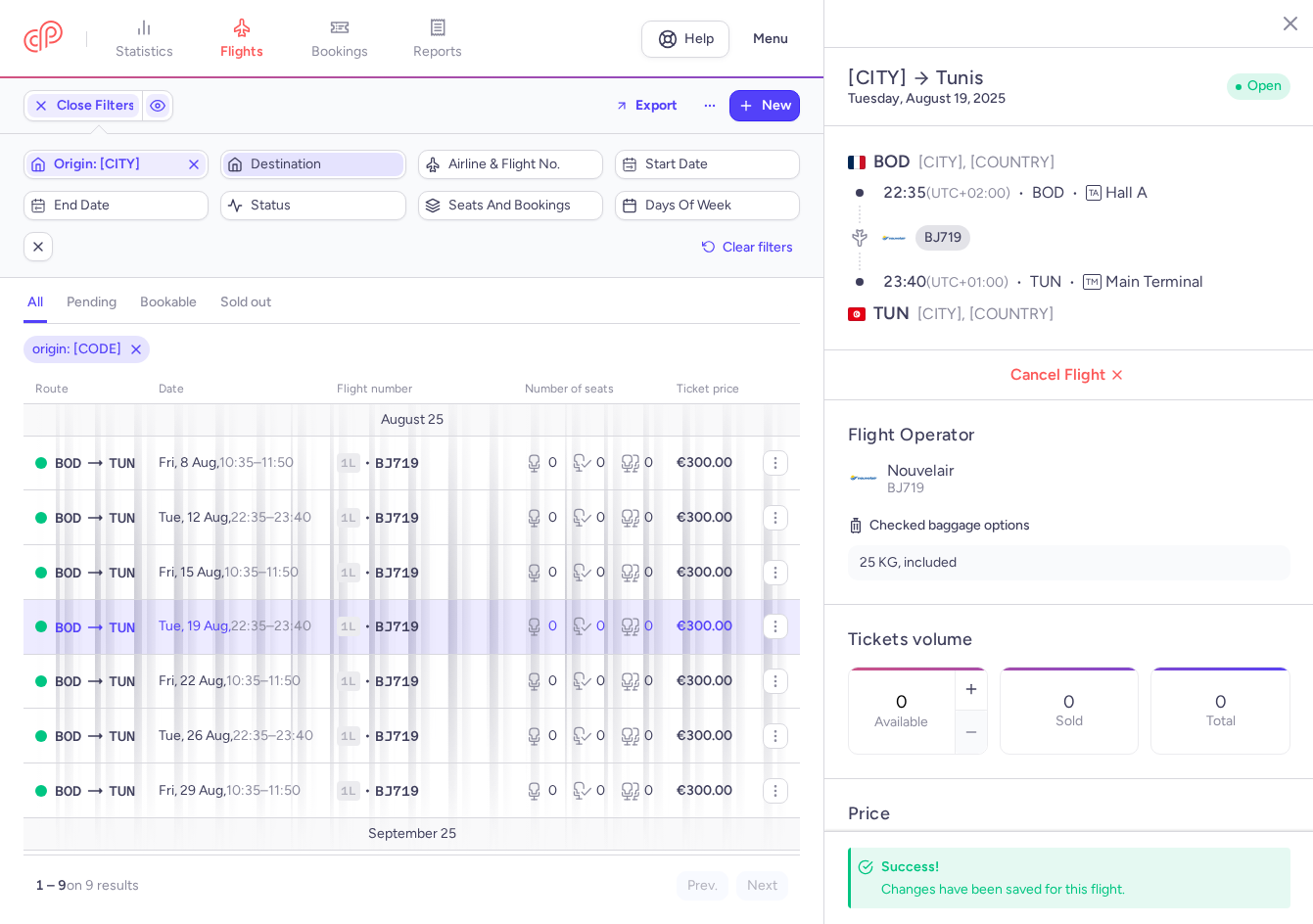 click on "all pending bookable sold out" at bounding box center (411, 306) 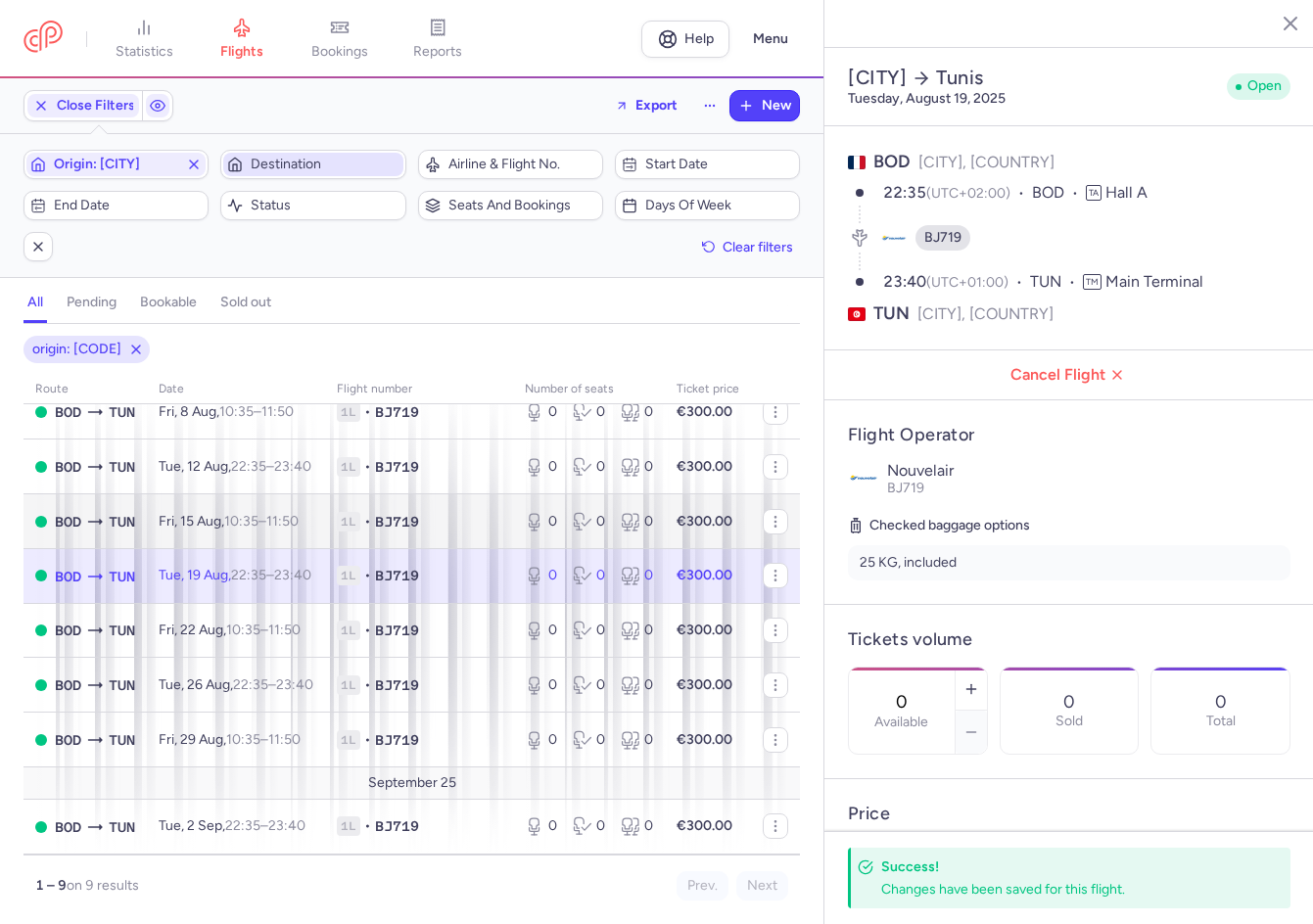 scroll, scrollTop: 0, scrollLeft: 0, axis: both 